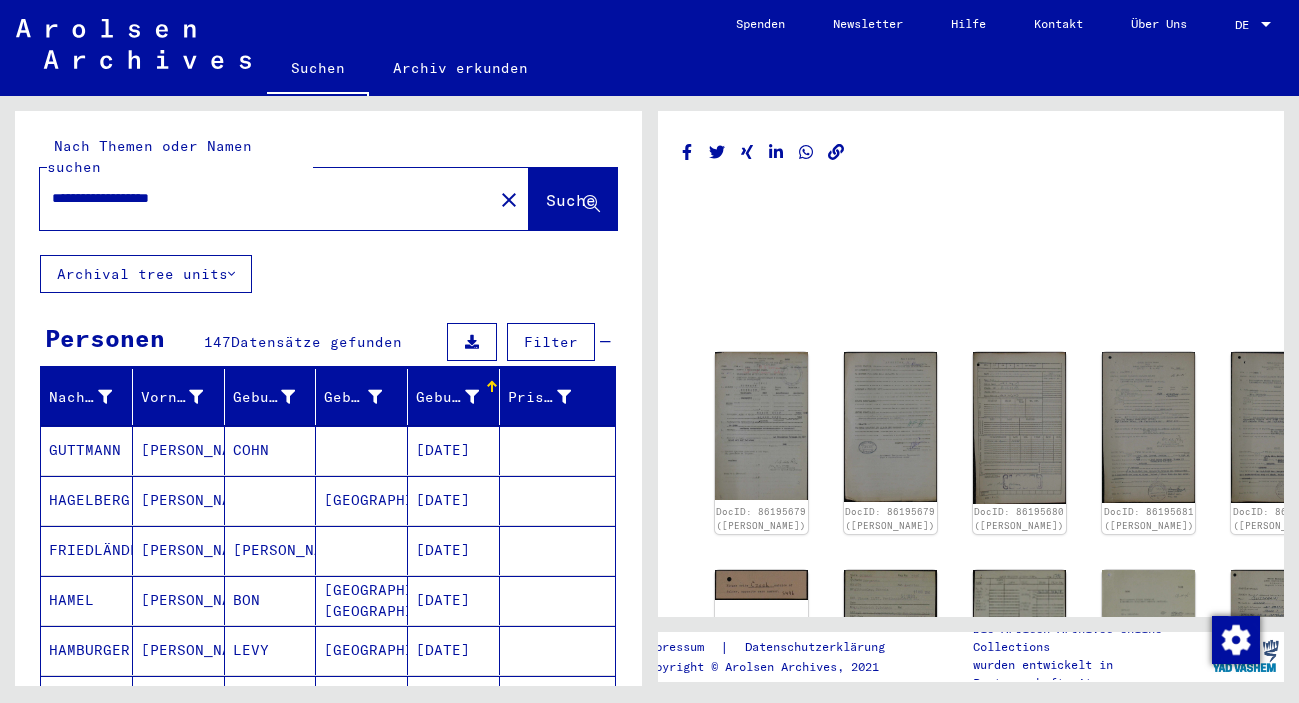 scroll, scrollTop: 0, scrollLeft: 0, axis: both 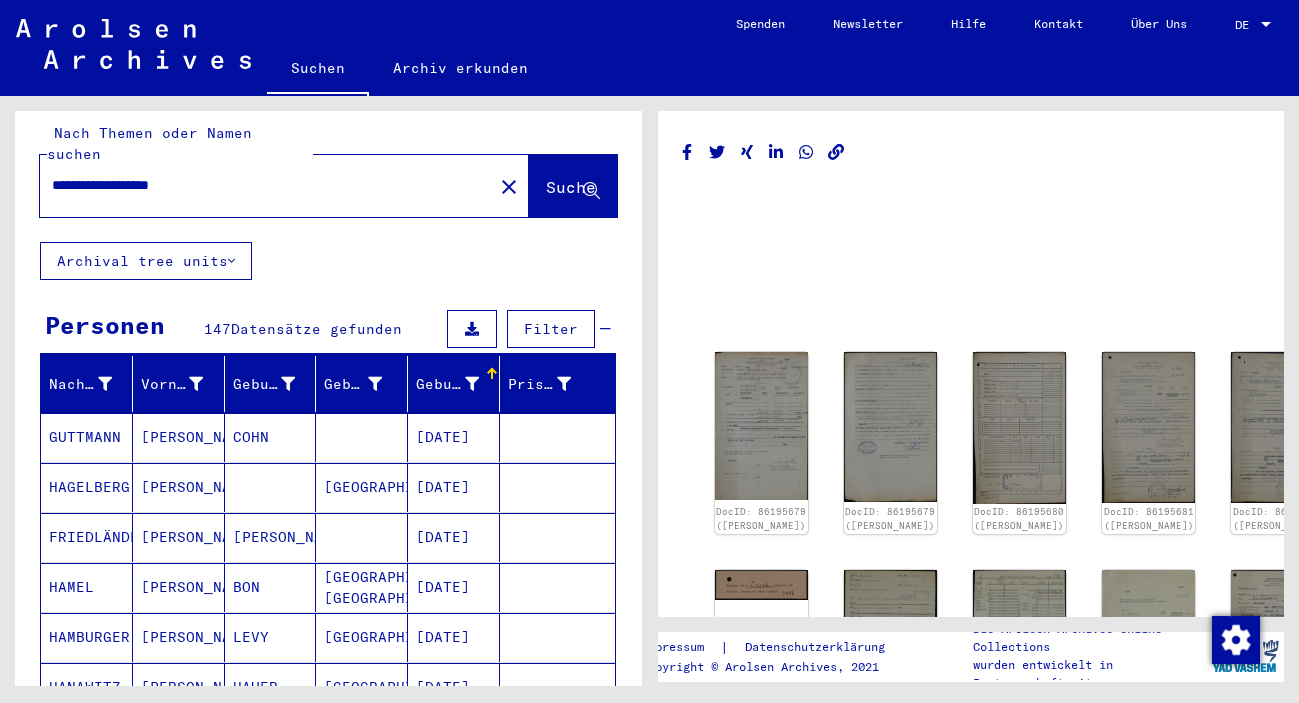 drag, startPoint x: 71, startPoint y: 185, endPoint x: -16, endPoint y: 174, distance: 87.69264 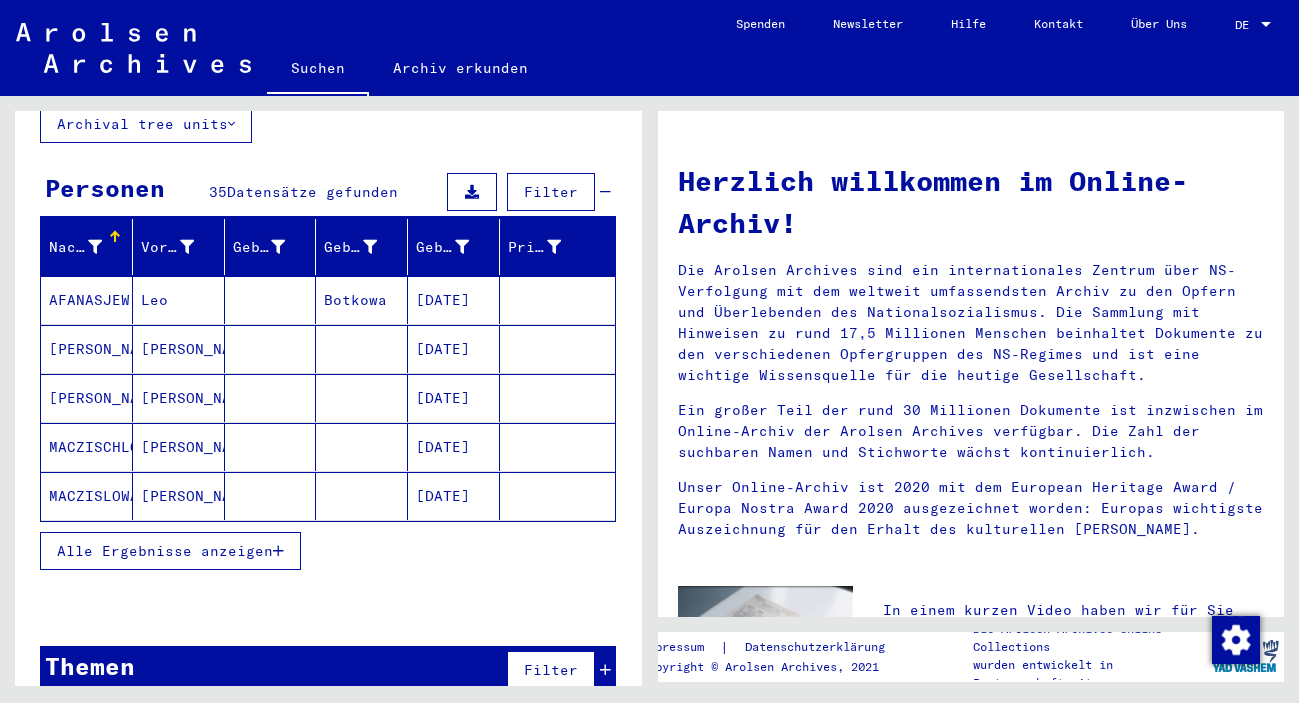 scroll, scrollTop: 162, scrollLeft: 0, axis: vertical 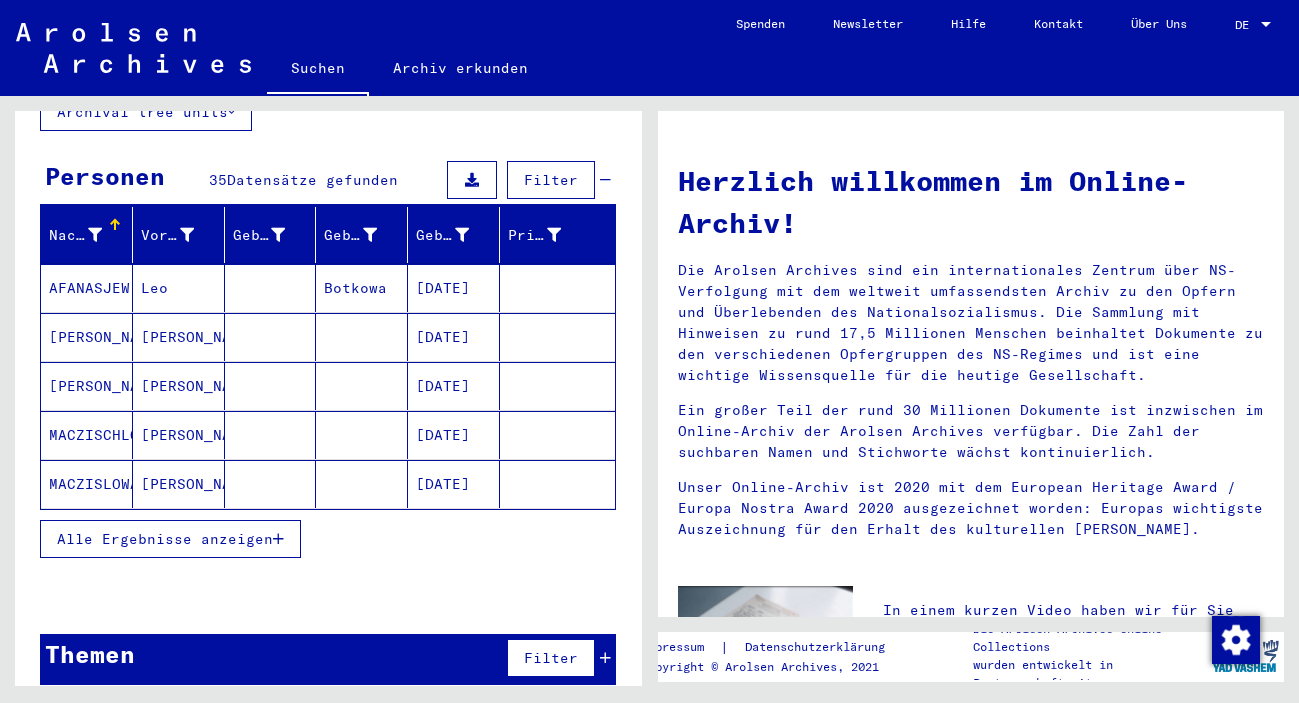 click on "Alle Ergebnisse anzeigen" at bounding box center [165, 539] 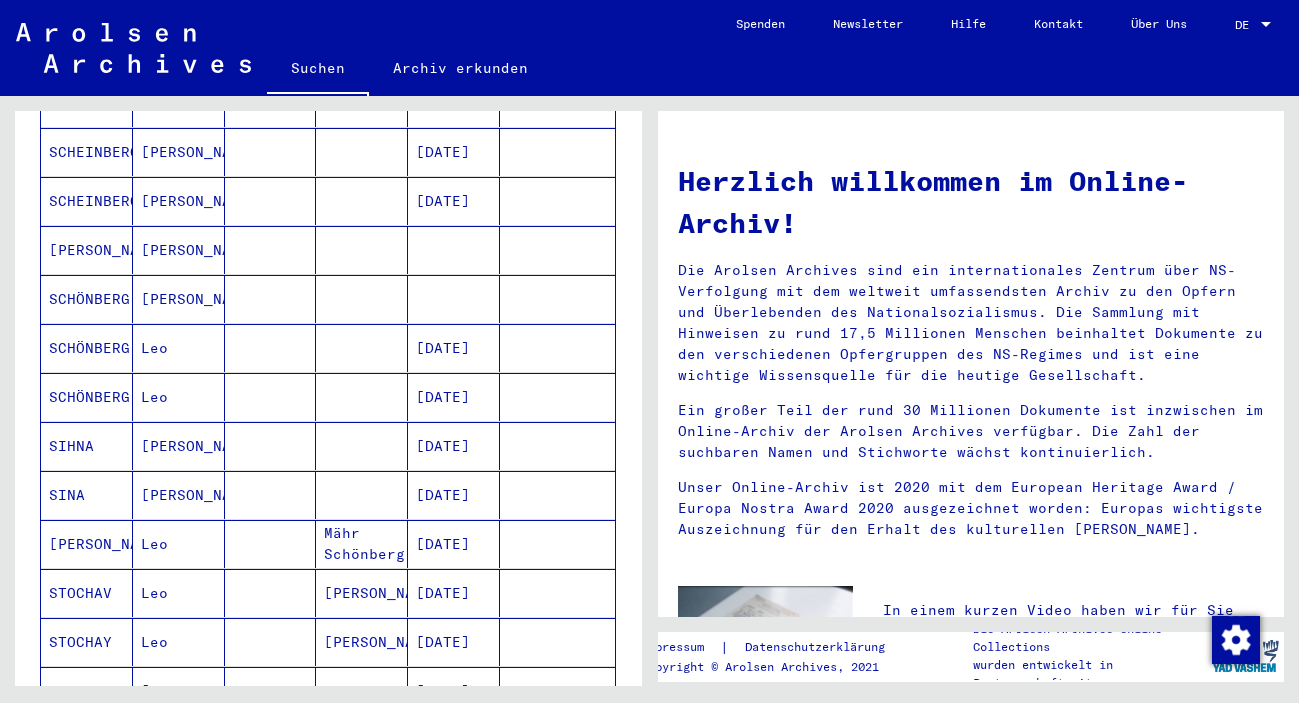 scroll, scrollTop: 918, scrollLeft: 0, axis: vertical 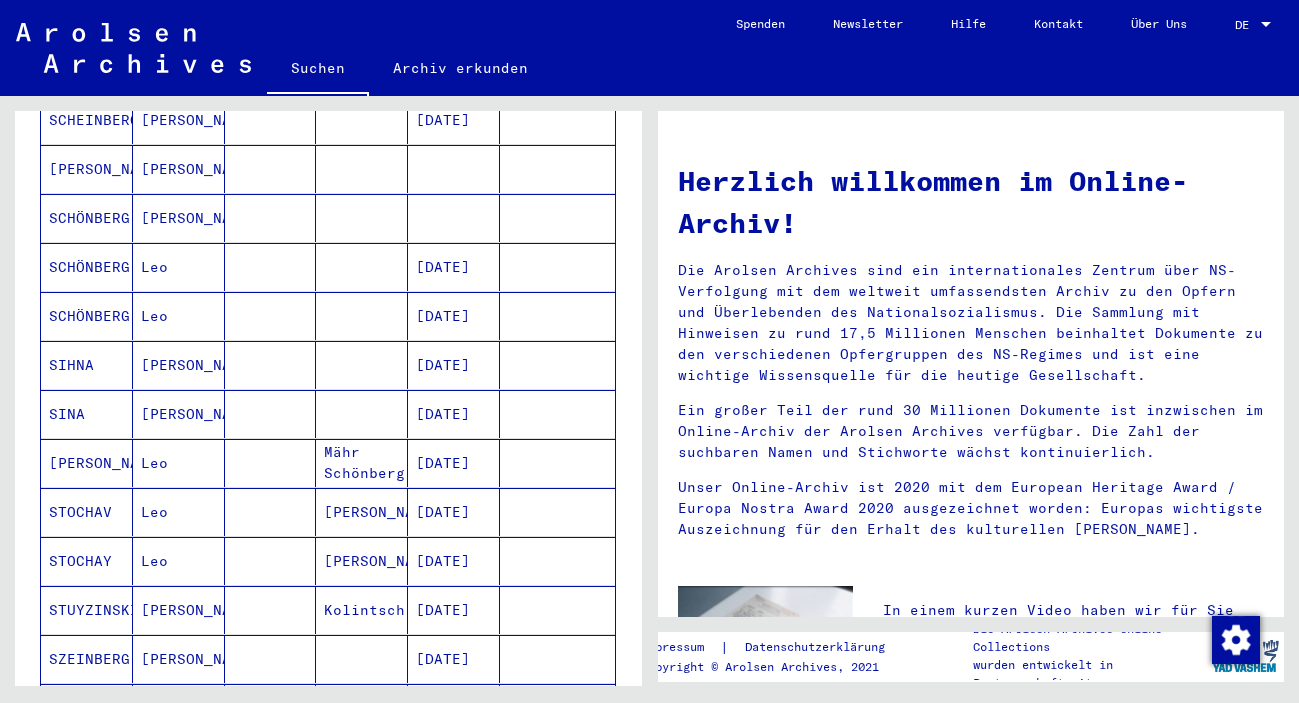 click on "Herzlich willkommen im Online-Archiv!
Die Arolsen Archives sind ein internationales Zentrum über NS-Verfolgung mit dem weltweit umfassendsten Archiv zu den Opfern und Überlebenden des Nationalsozialismus. Die Sammlung mit Hinweisen zu rund 17,5 Millionen Menschen beinhaltet Dokumente zu den verschiedenen Opfergruppen des NS-Regimes und ist eine wichtige Wissensquelle für die heutige Gesellschaft.
Ein großer Teil der rund 30 Millionen Dokumente ist inzwischen im Online-Archiv der Arolsen Archives verfügbar. Die Zahl der suchbaren Namen und Stichworte wächst kontinuierlich.
Unser Online-Archiv ist 2020 mit dem European Heritage Award / Europa Nostra Award 2020 ausgezeichnet worden: Europas wichtigste Auszeichnung für den Erhalt des kulturellen [PERSON_NAME]." at bounding box center [971, 347] 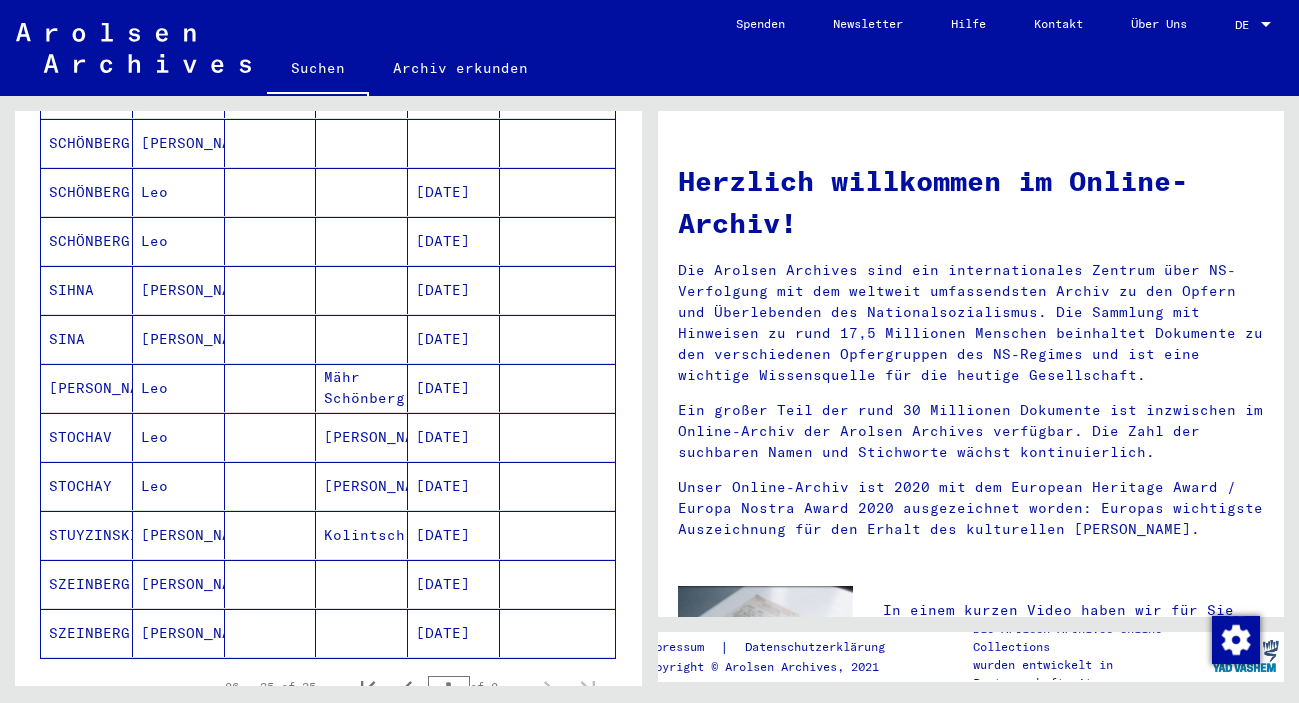 scroll, scrollTop: 918, scrollLeft: 0, axis: vertical 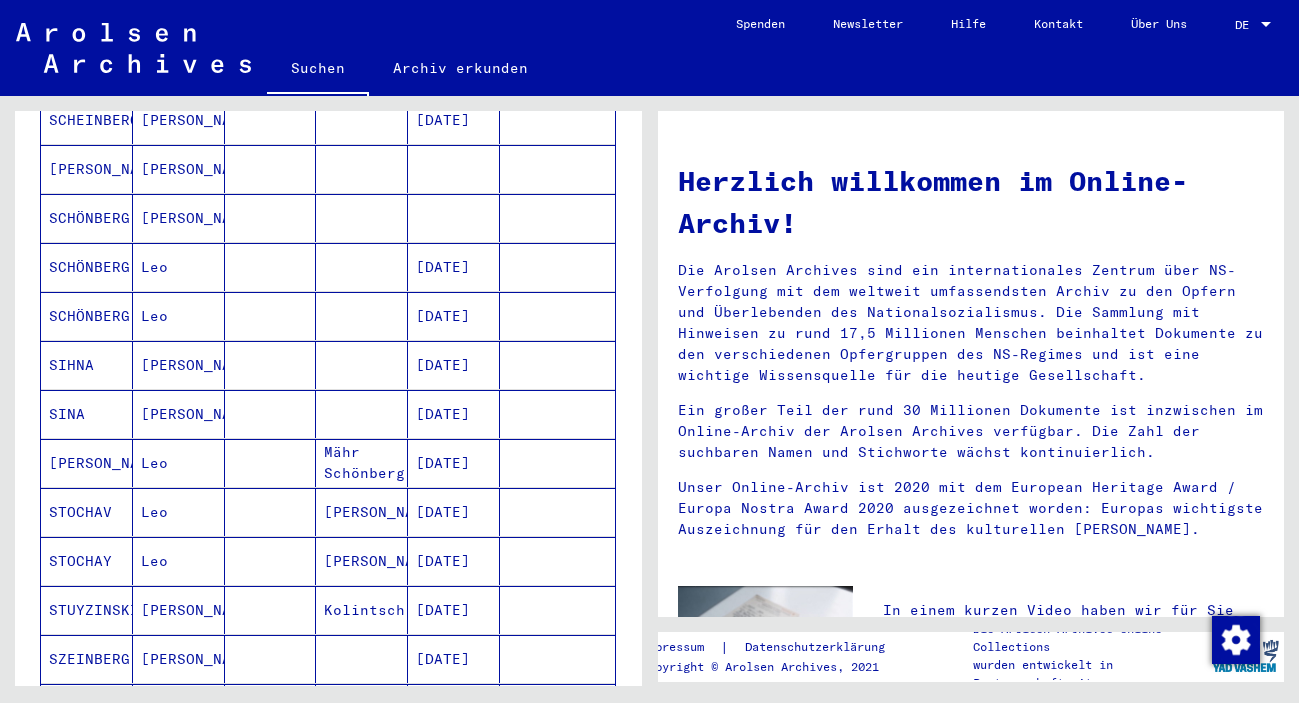 click on "[DATE]" at bounding box center [454, 316] 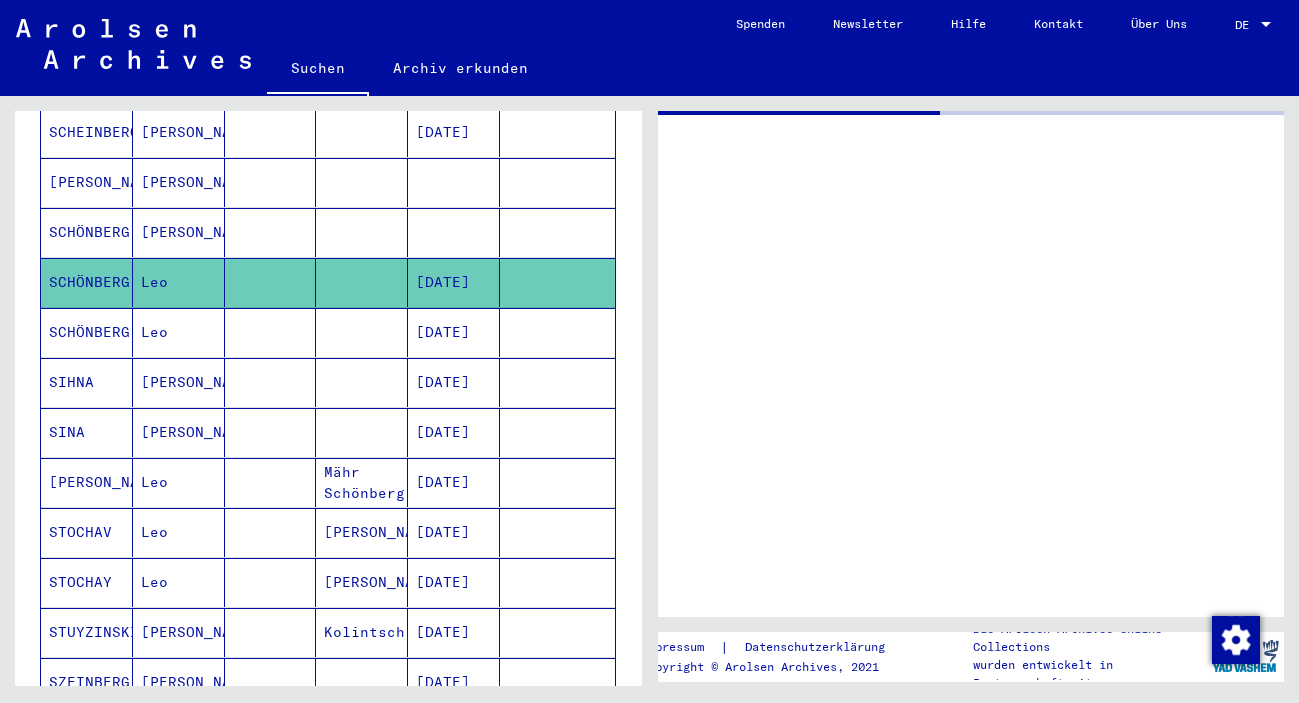 scroll, scrollTop: 930, scrollLeft: 0, axis: vertical 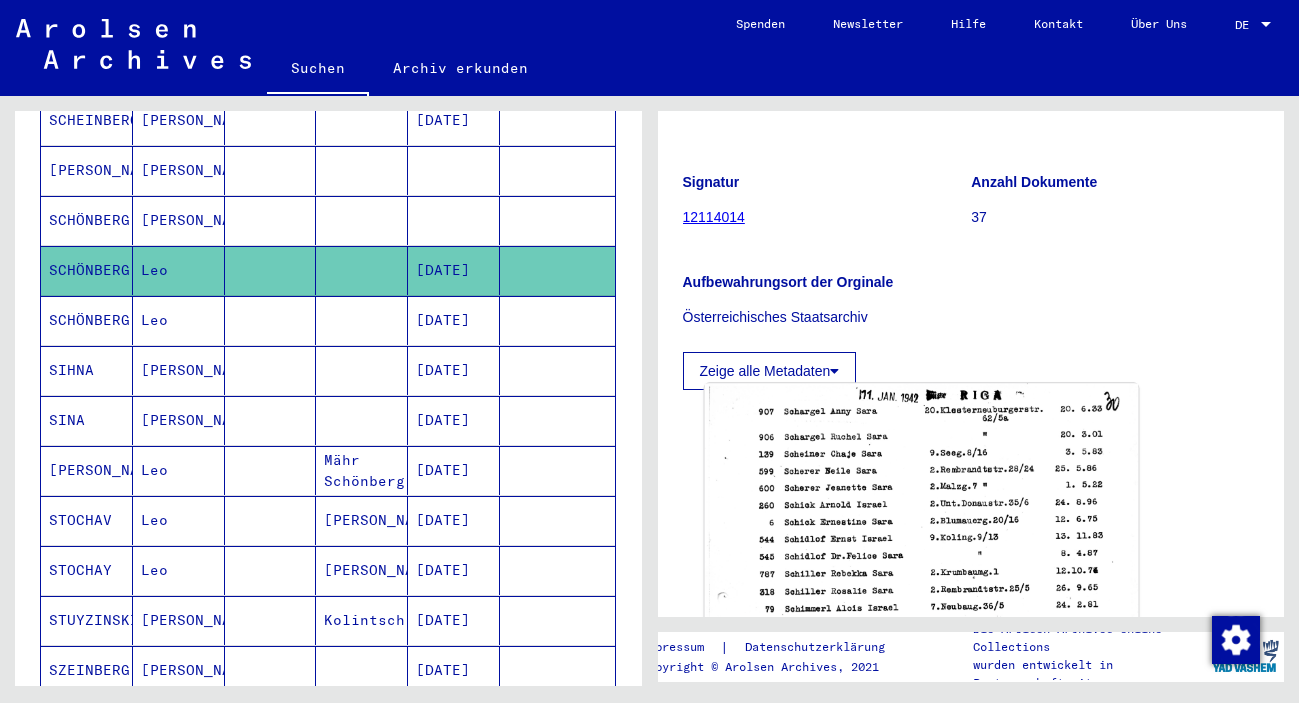click 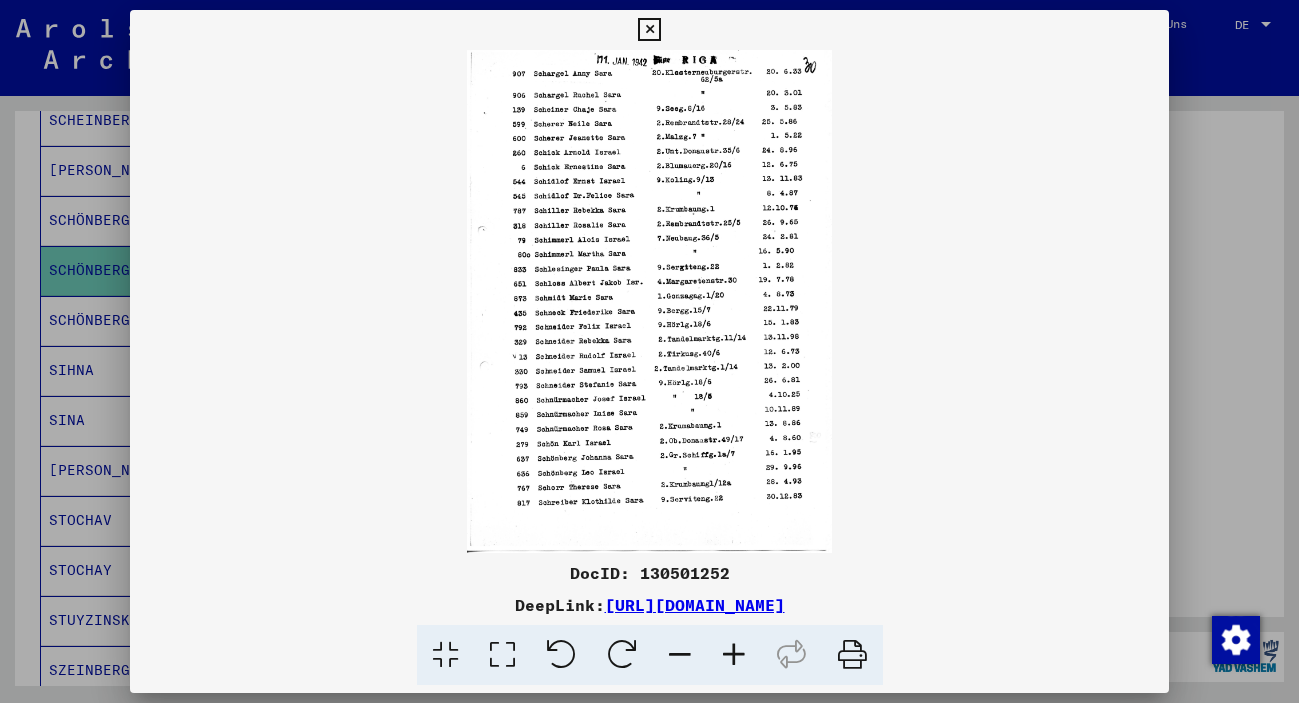 click at bounding box center [734, 655] 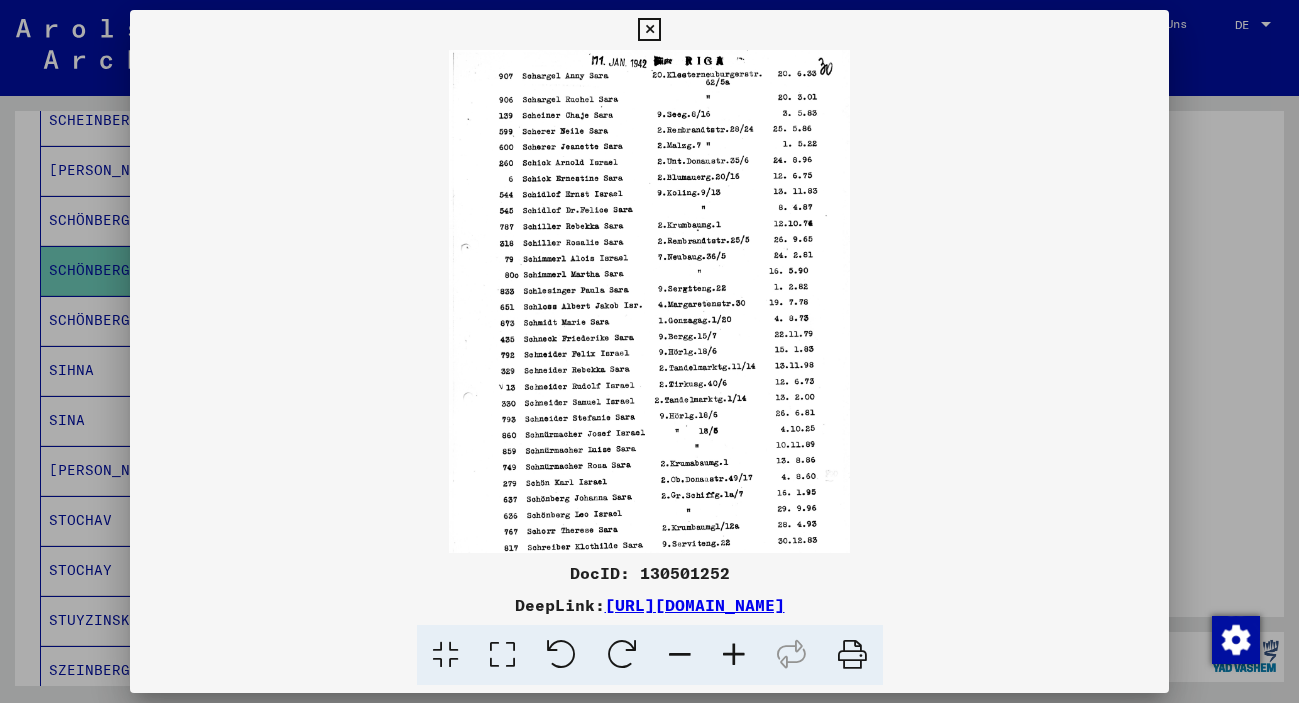 click at bounding box center (734, 655) 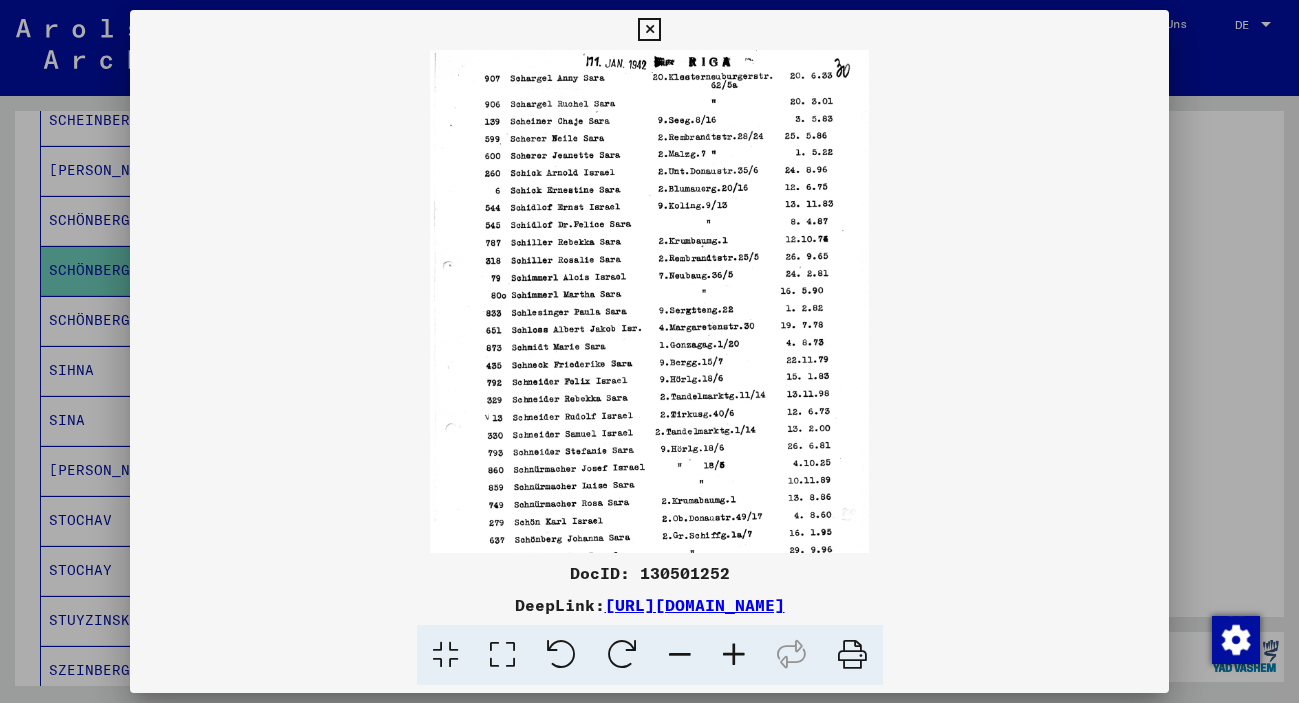 click at bounding box center (734, 655) 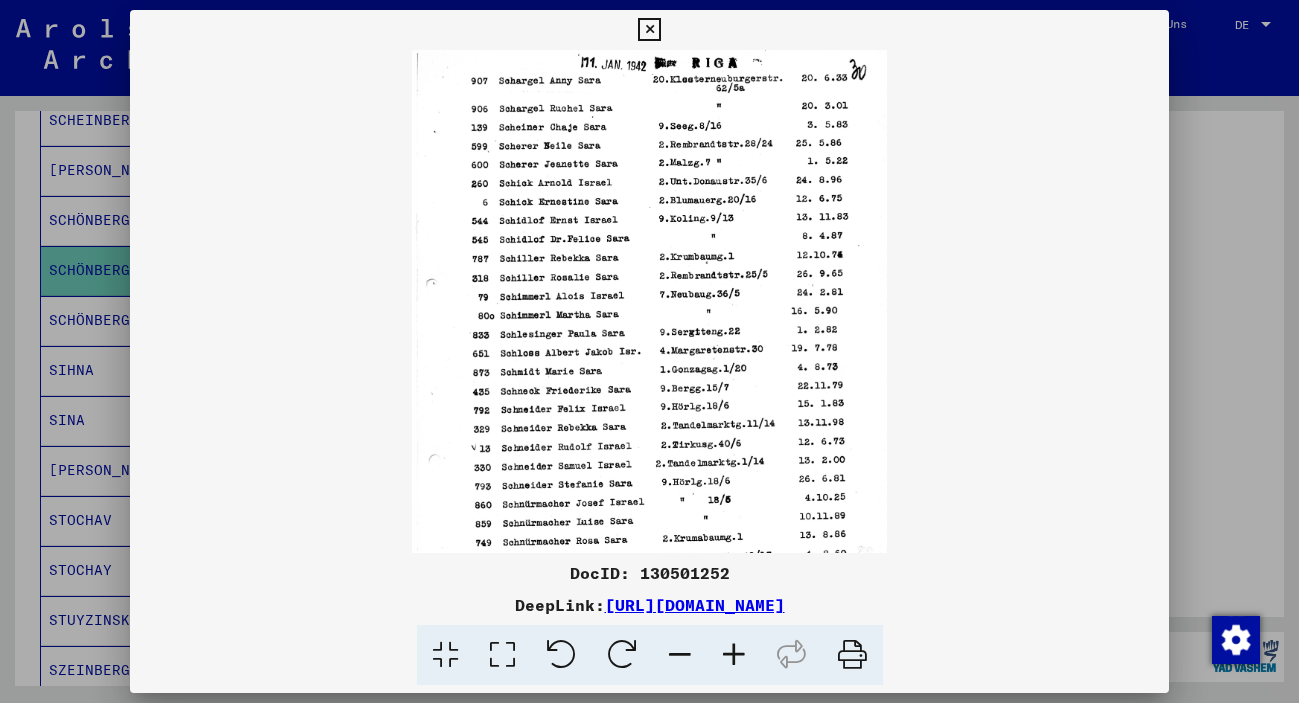 click at bounding box center [734, 655] 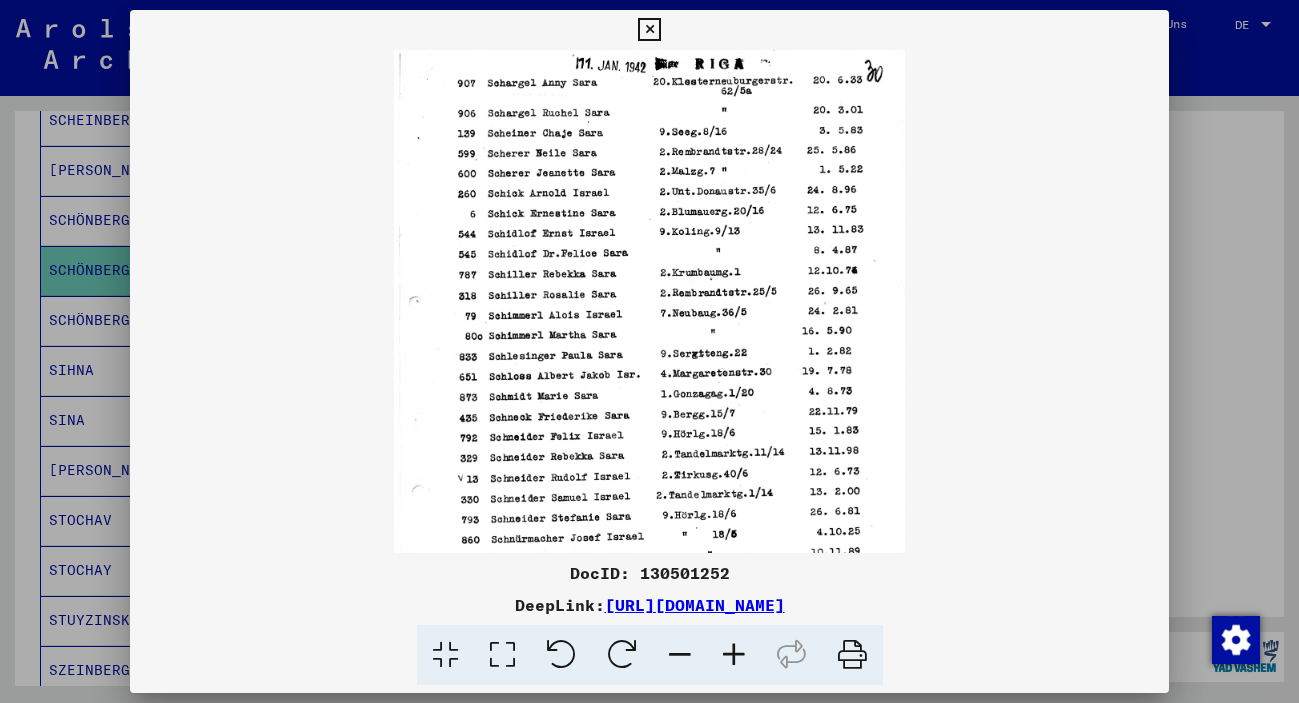 click at bounding box center (734, 655) 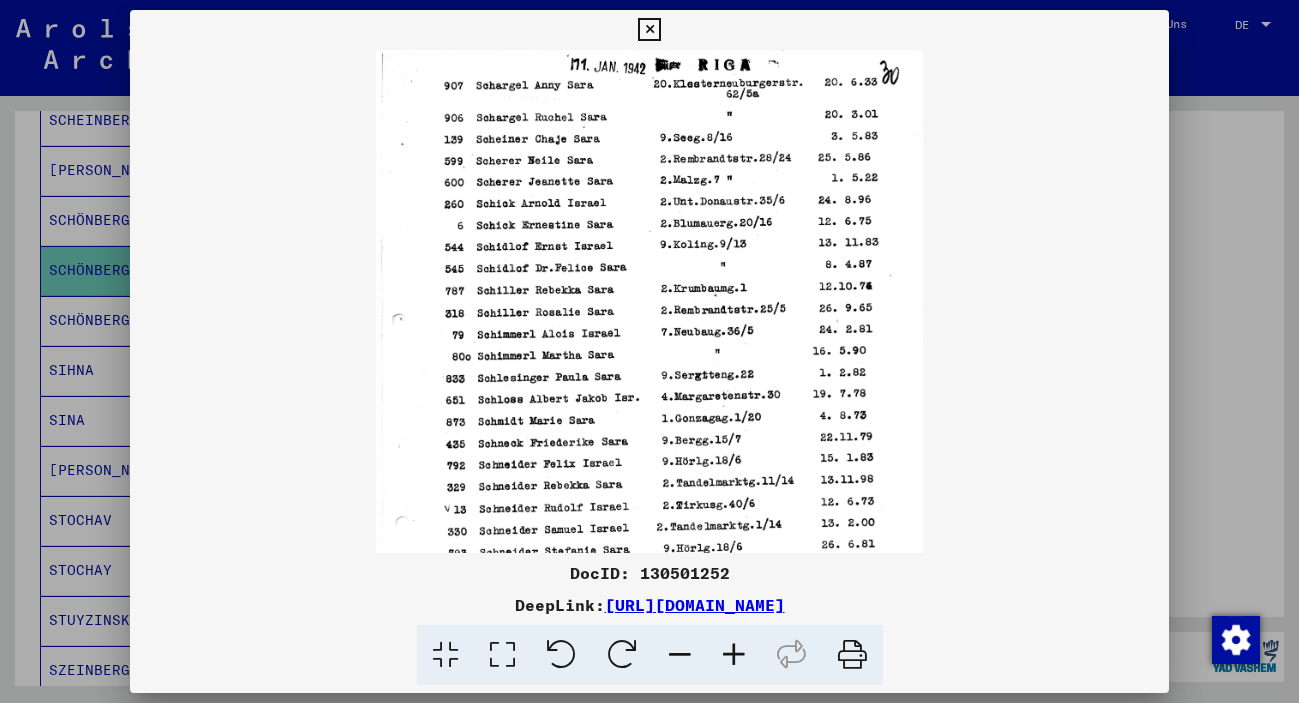 click at bounding box center [734, 655] 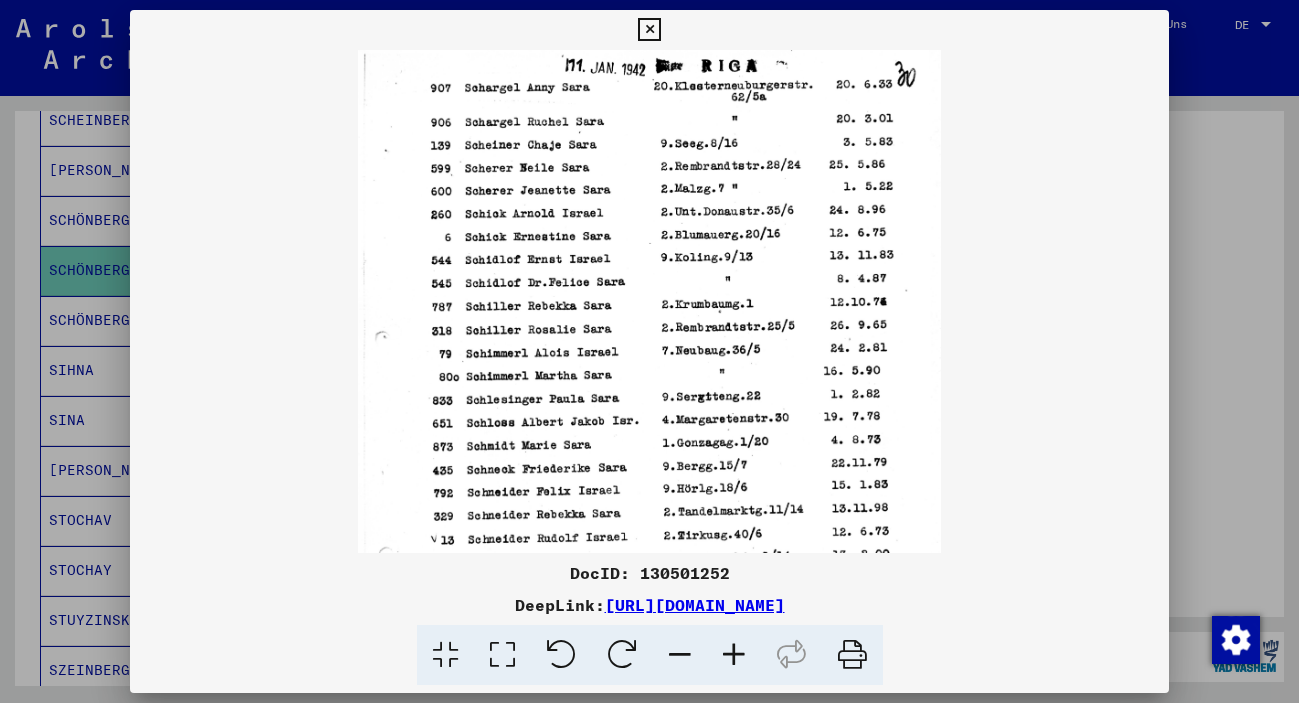 click at bounding box center [734, 655] 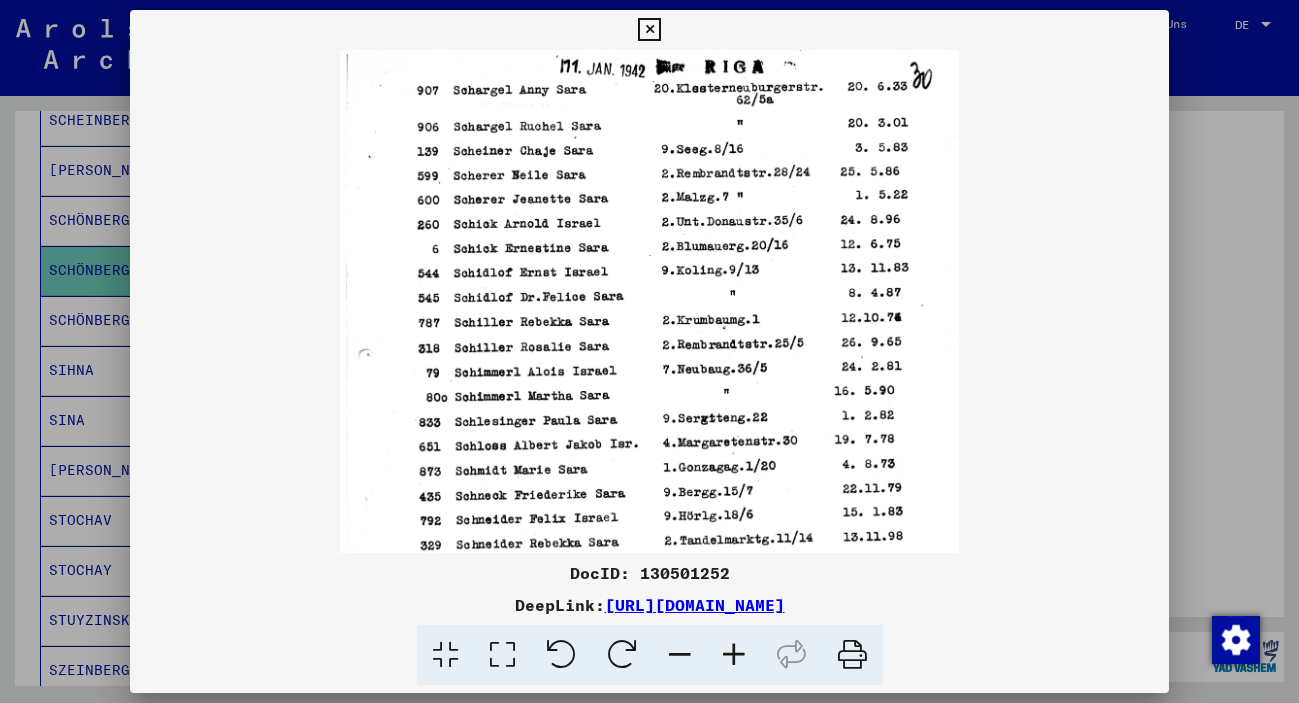 click at bounding box center (734, 655) 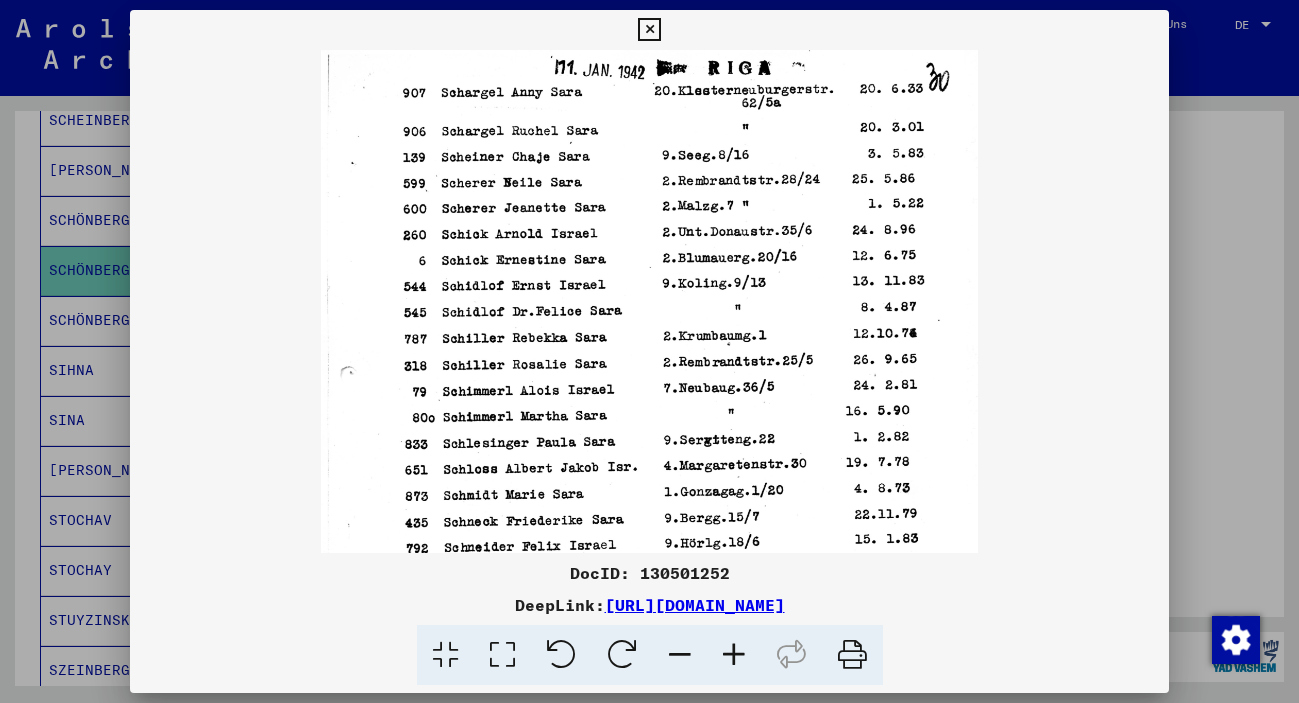 click at bounding box center (734, 655) 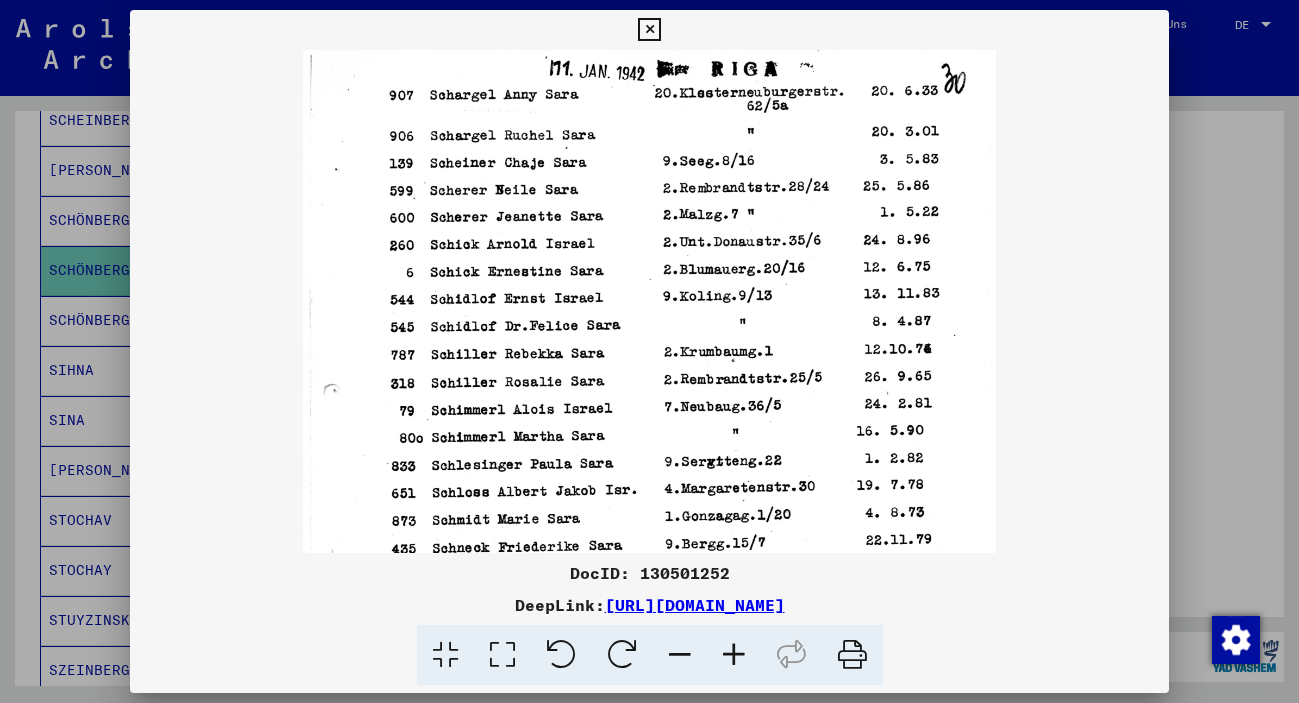 click at bounding box center (734, 655) 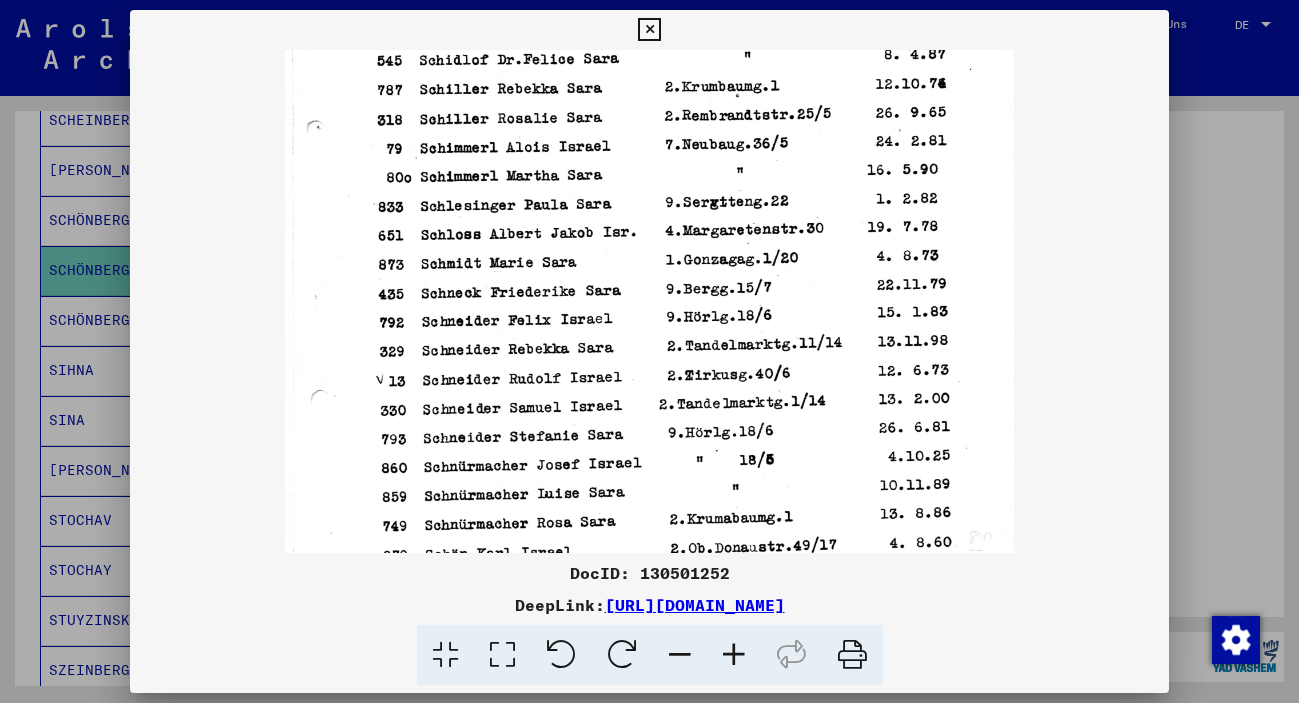 scroll, scrollTop: 325, scrollLeft: 0, axis: vertical 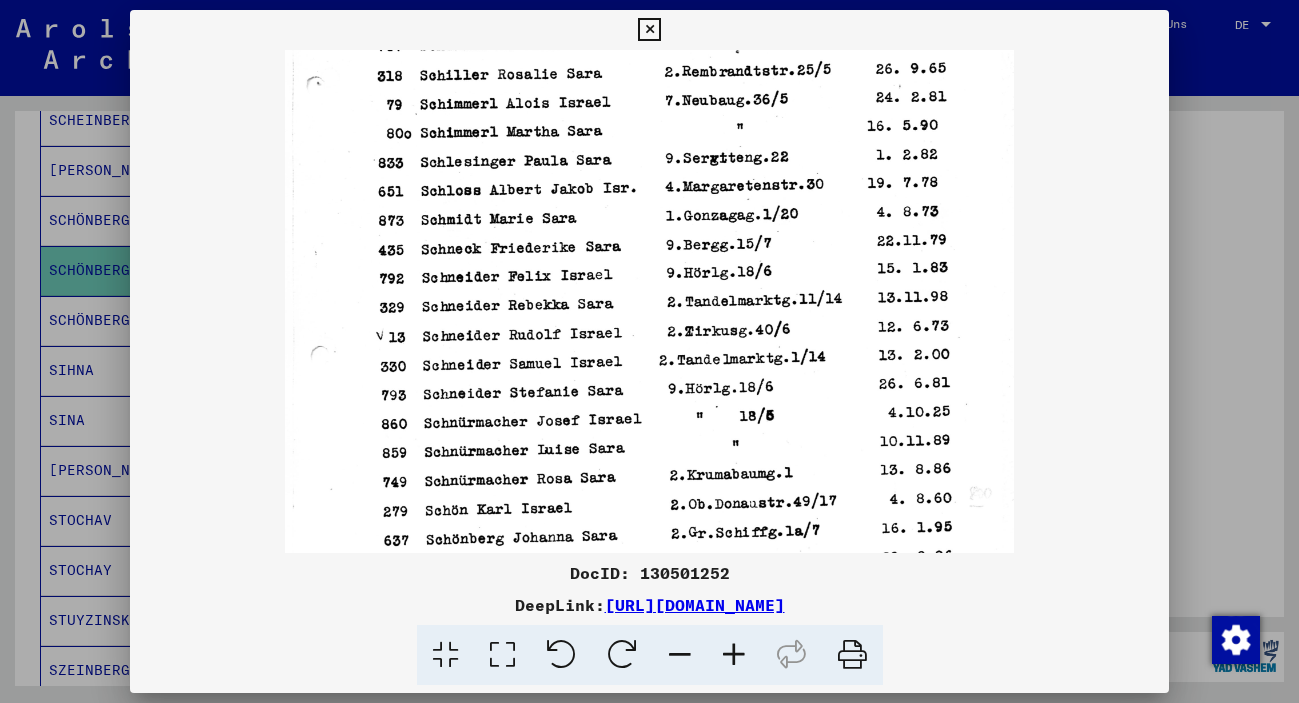drag, startPoint x: 634, startPoint y: 386, endPoint x: 664, endPoint y: 127, distance: 260.73166 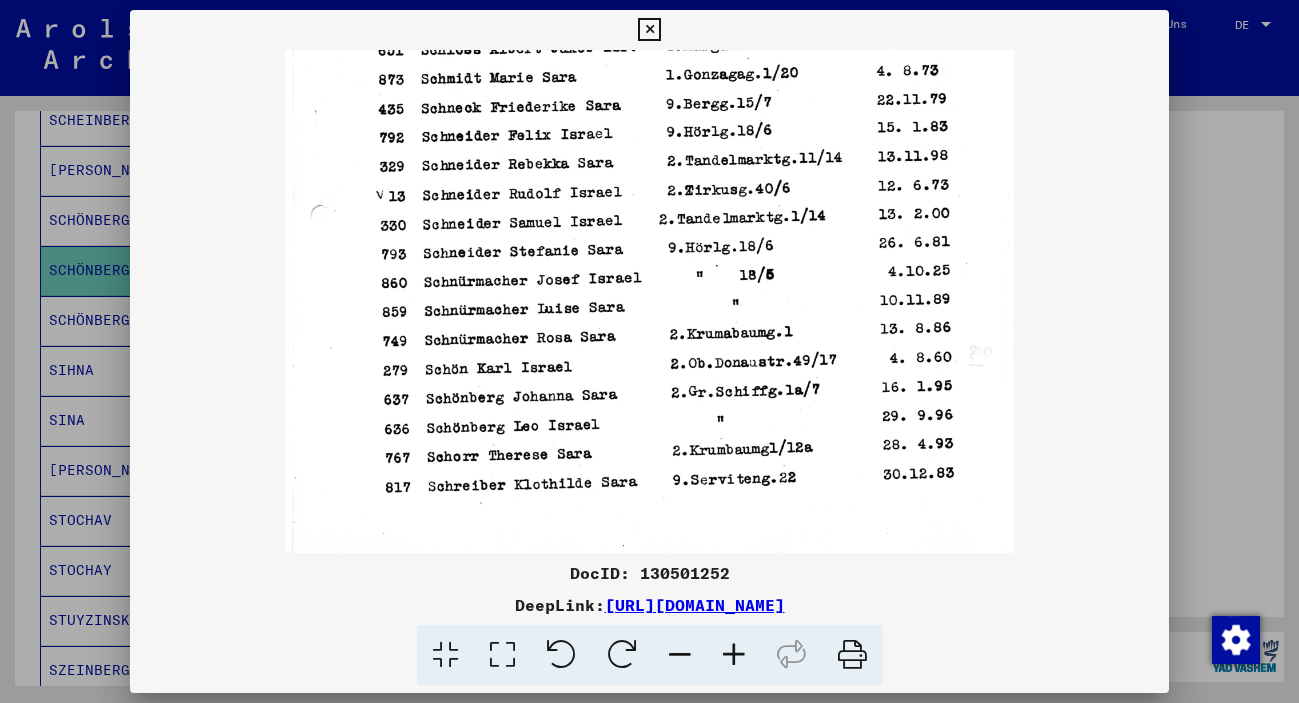 scroll, scrollTop: 484, scrollLeft: 0, axis: vertical 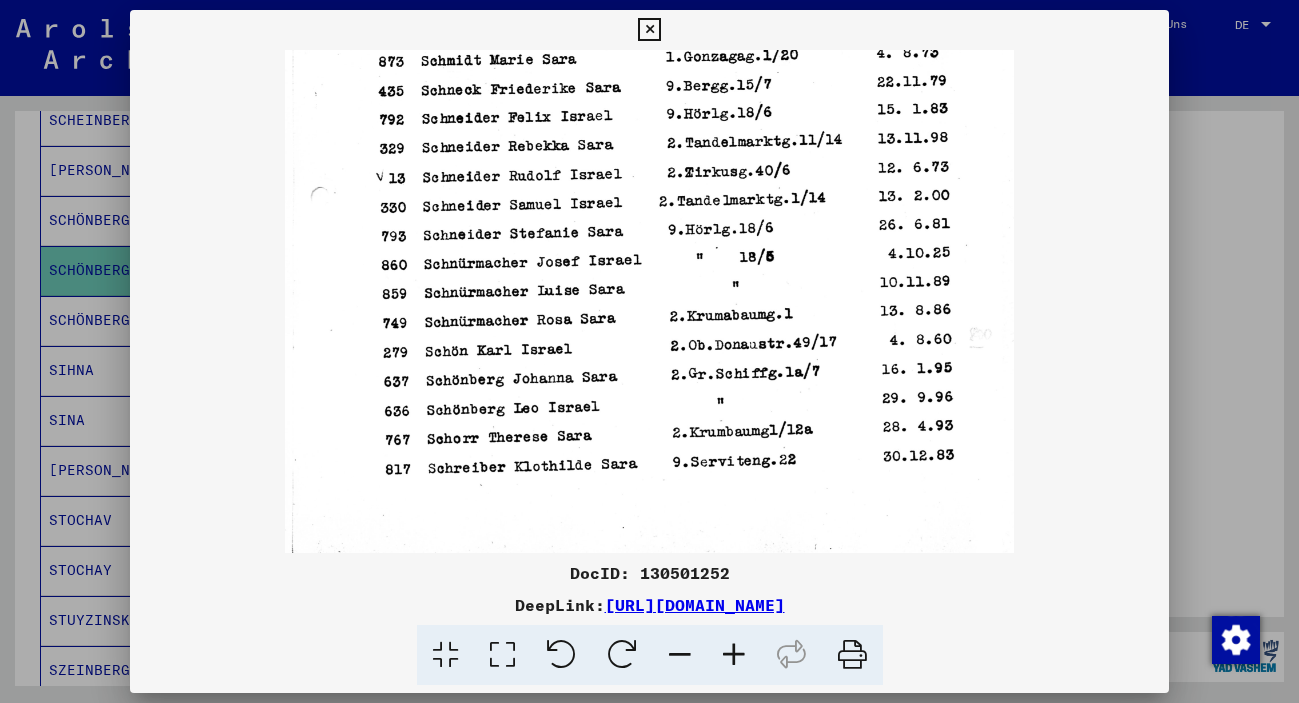drag, startPoint x: 688, startPoint y: 458, endPoint x: 670, endPoint y: 299, distance: 160.01562 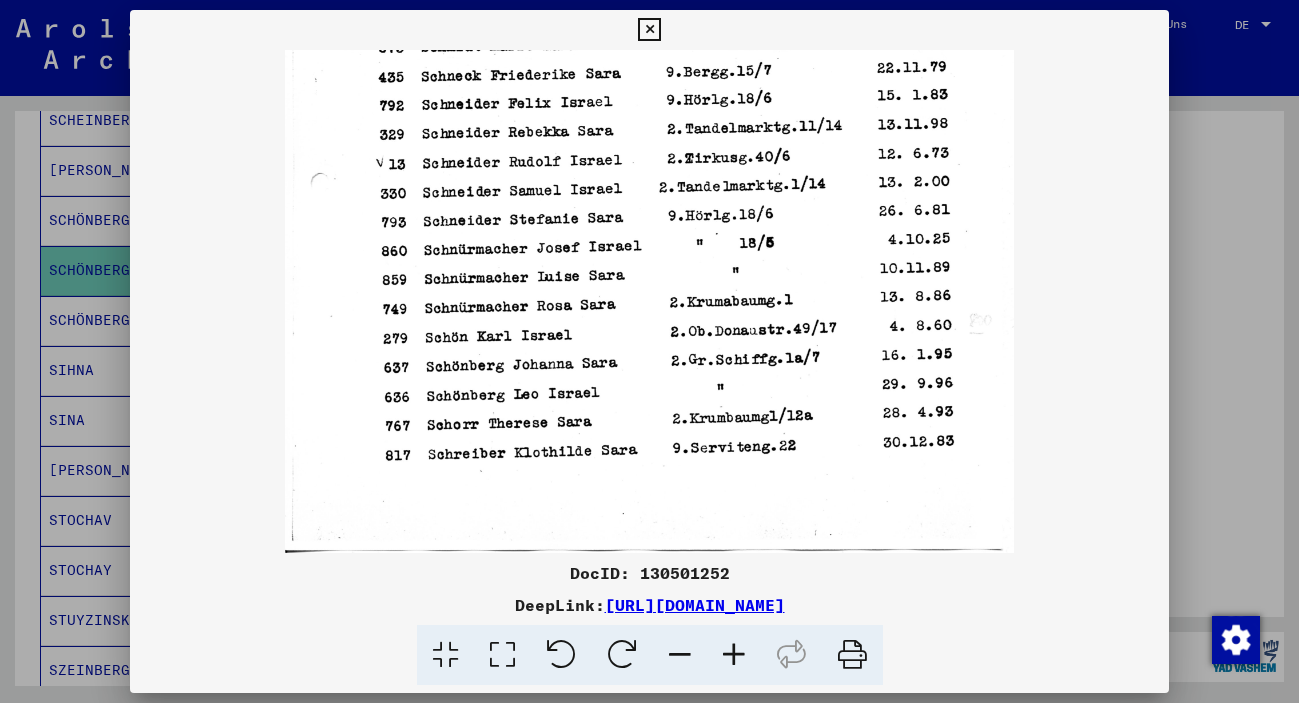 drag, startPoint x: 997, startPoint y: 326, endPoint x: 1010, endPoint y: 312, distance: 19.104973 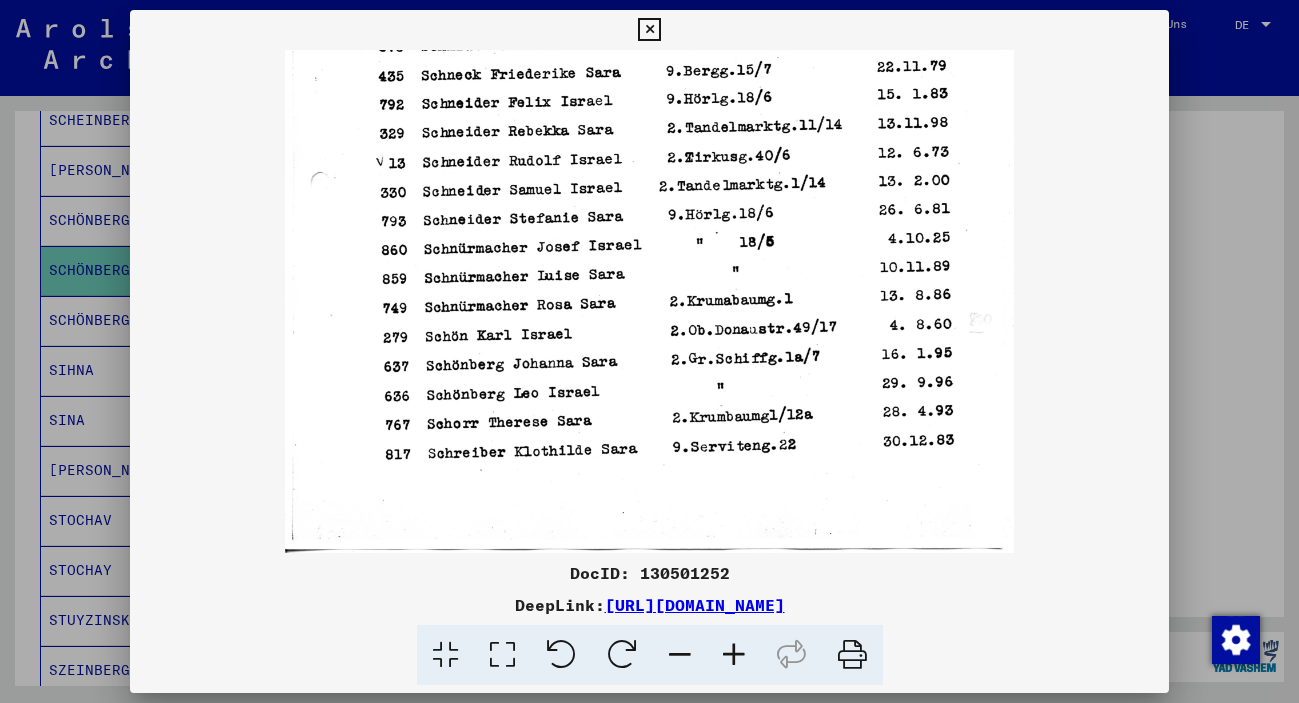 click at bounding box center (649, 301) 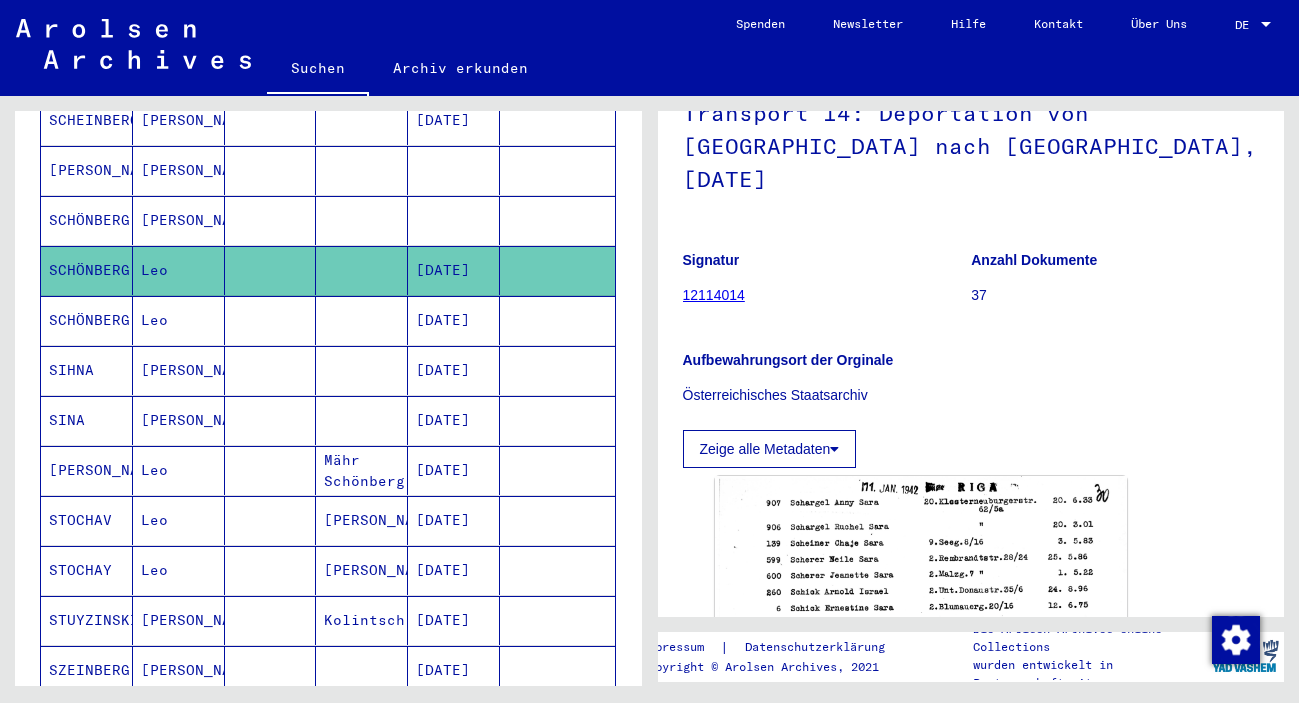 scroll, scrollTop: 108, scrollLeft: 0, axis: vertical 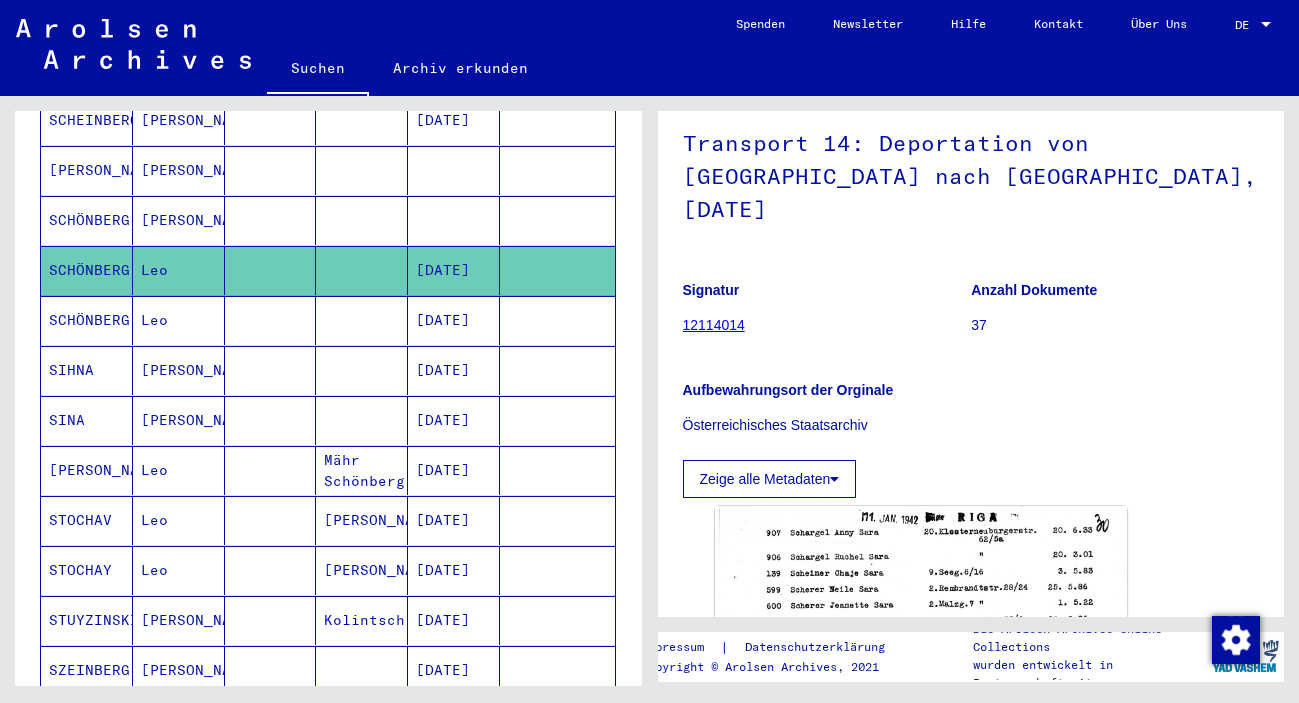 drag, startPoint x: 895, startPoint y: 192, endPoint x: 770, endPoint y: 197, distance: 125.09996 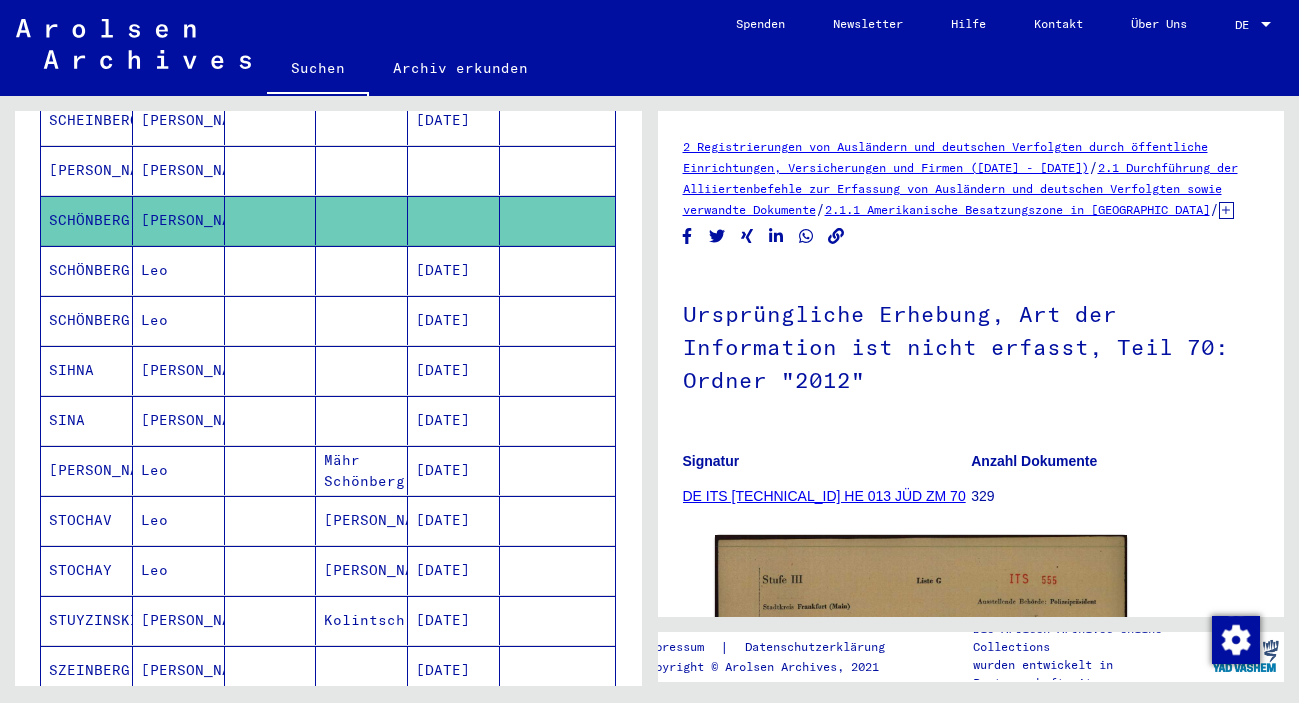 click on "Ursprüngliche Erhebung, Art der Information ist nicht erfasst, Teil 70: Ordner "2012"" 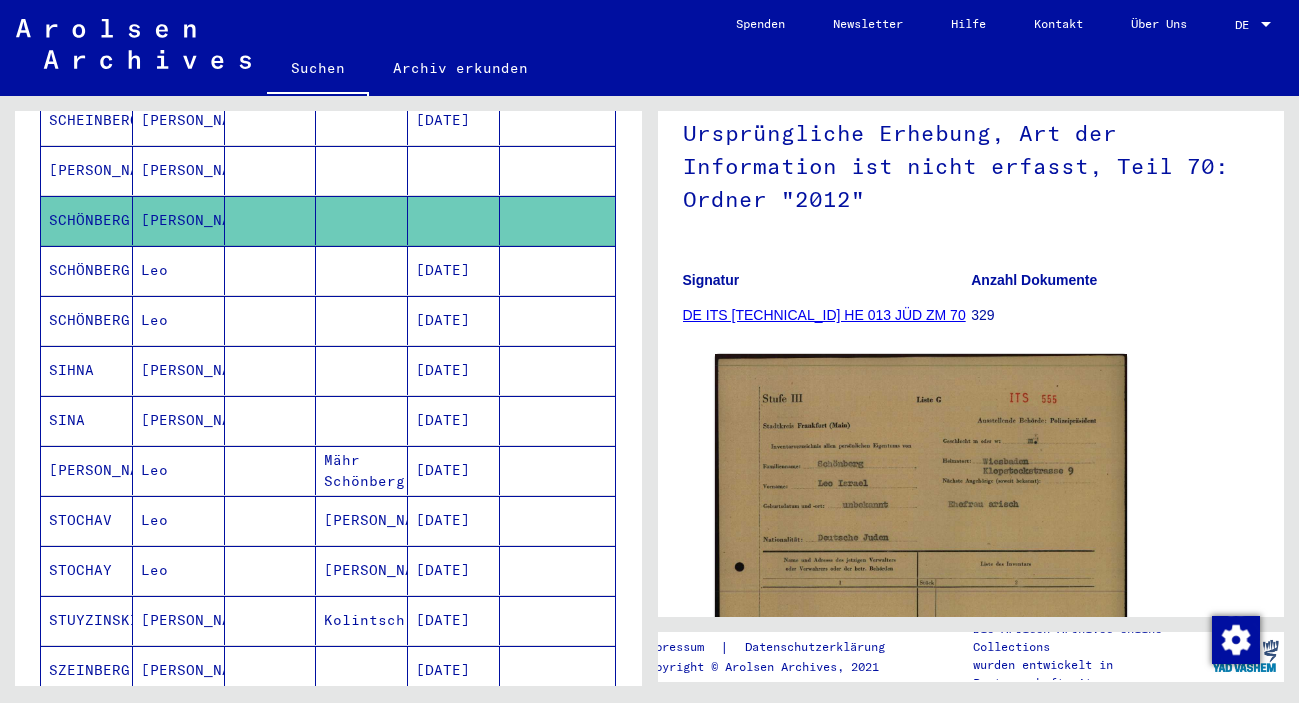 scroll, scrollTop: 216, scrollLeft: 0, axis: vertical 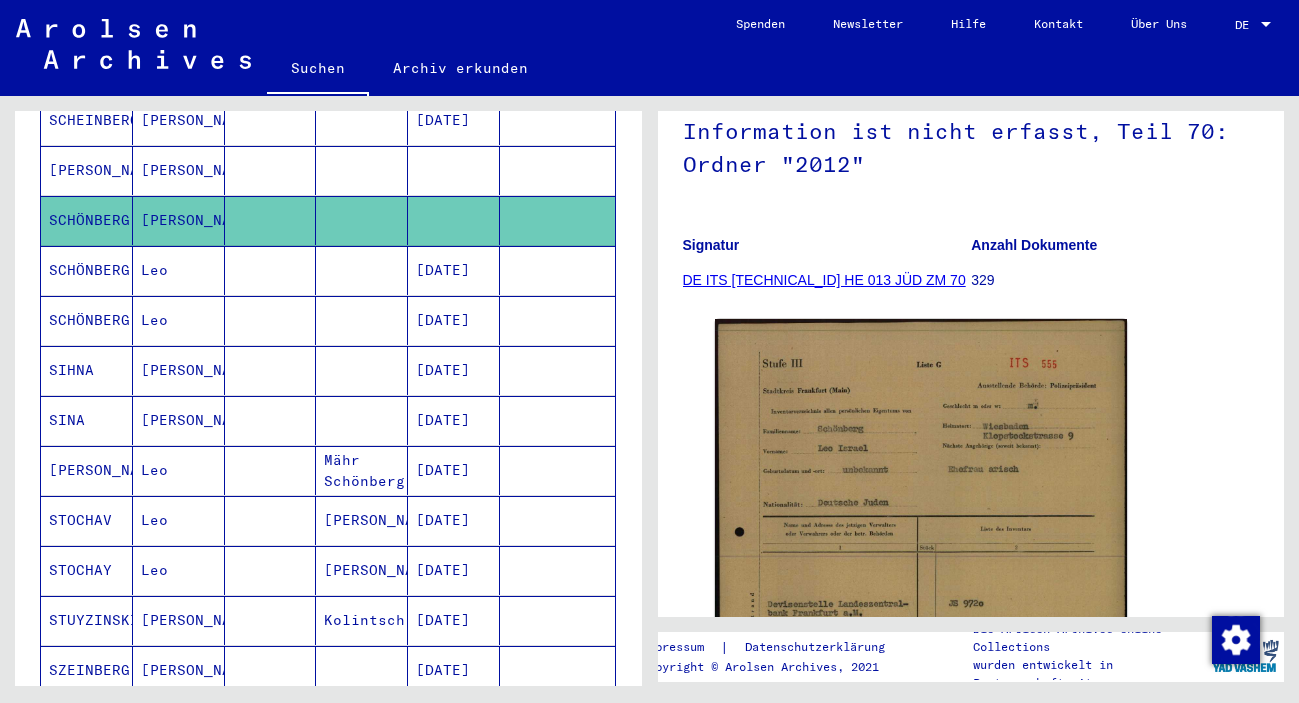click on "Ursprüngliche Erhebung, Art der Information ist nicht erfasst, Teil 70: Ordner "2012"" 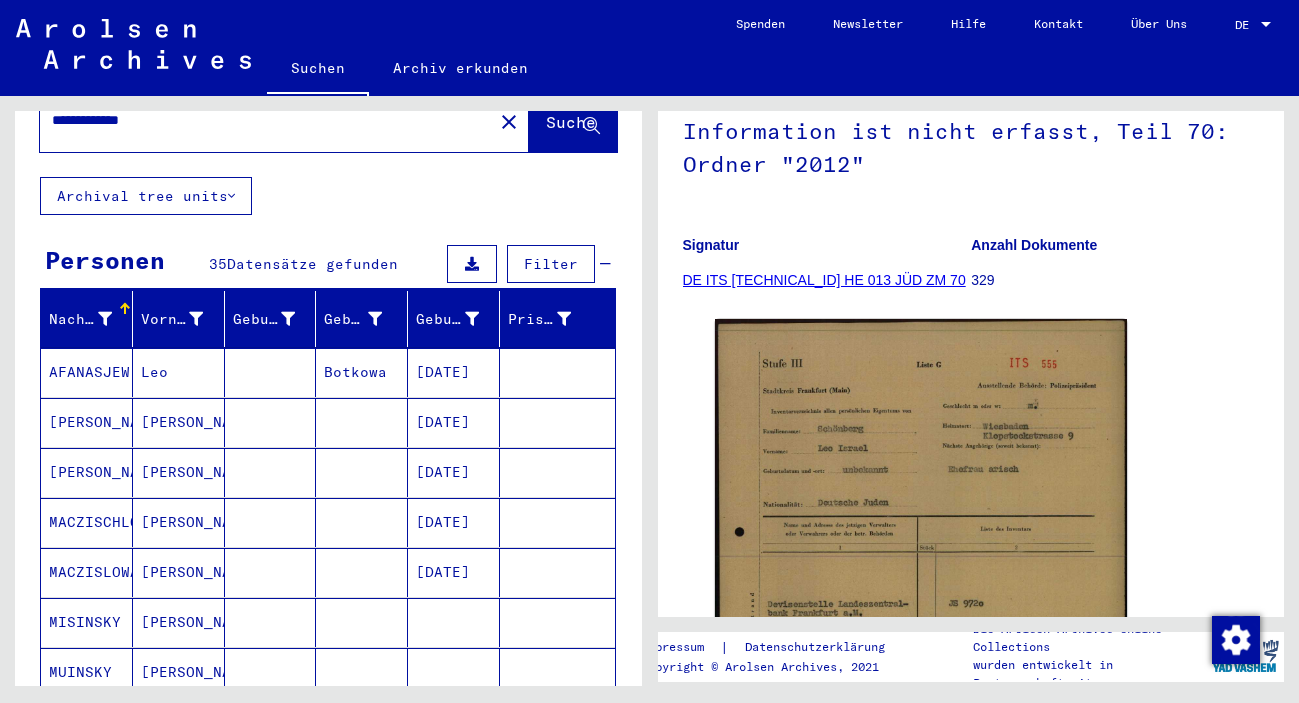 scroll, scrollTop: 0, scrollLeft: 0, axis: both 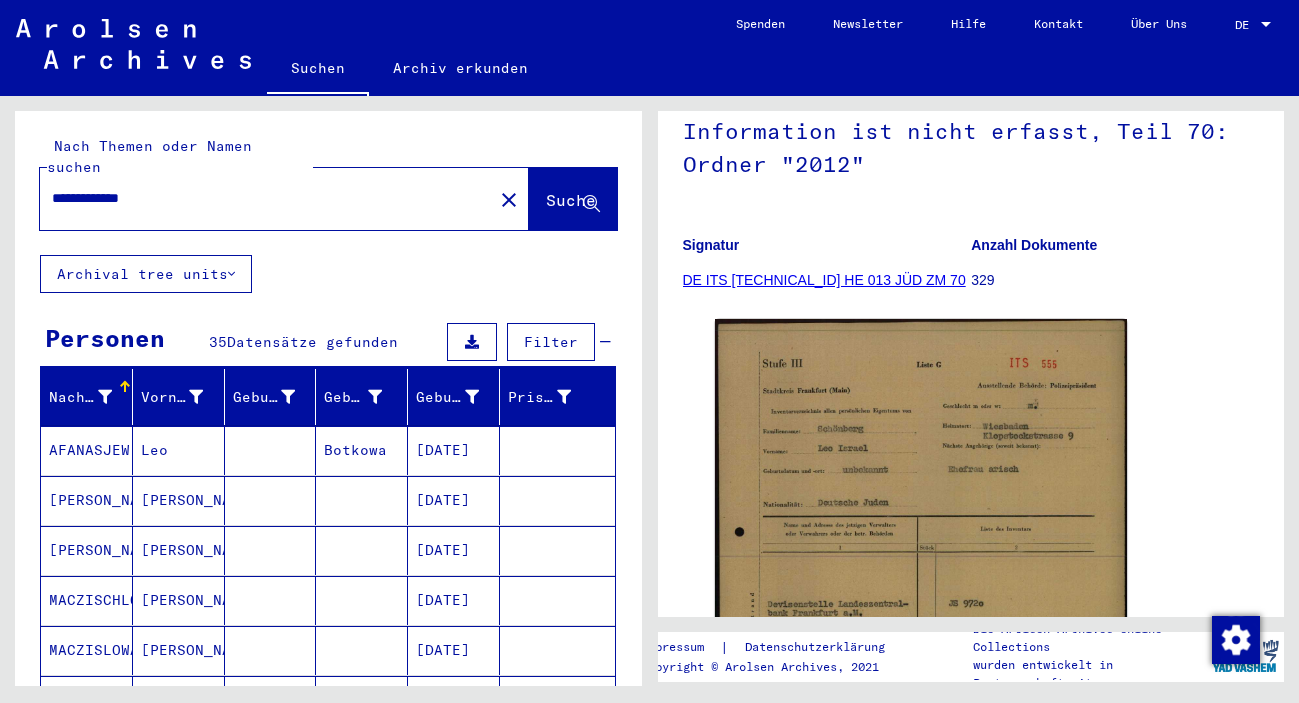 drag, startPoint x: 208, startPoint y: 175, endPoint x: 154, endPoint y: 188, distance: 55.542778 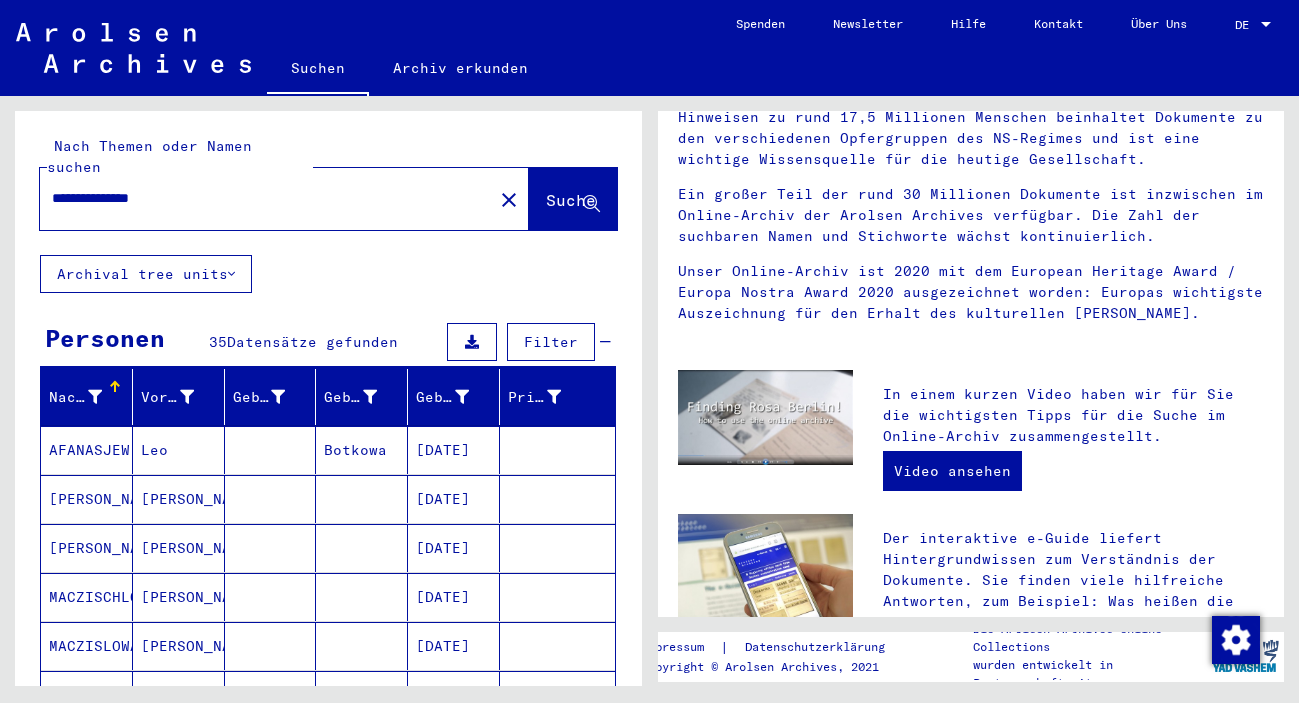 scroll, scrollTop: 0, scrollLeft: 0, axis: both 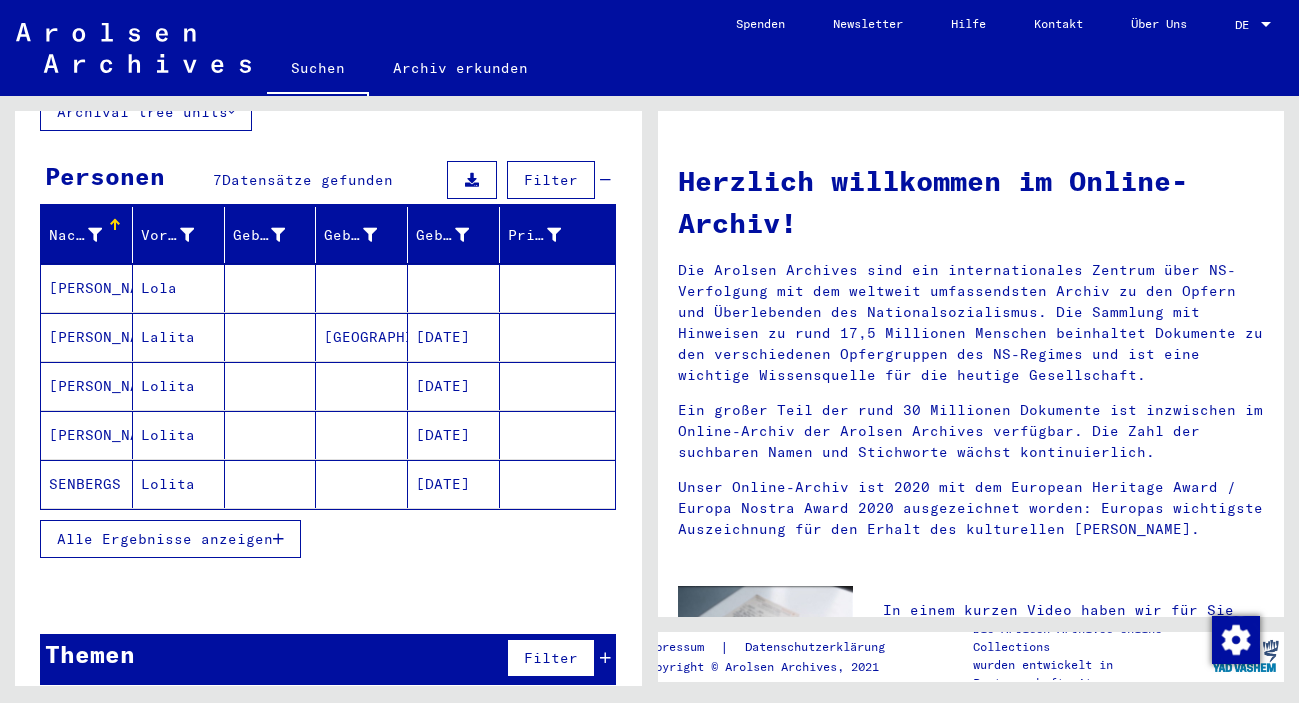 click on "Alle Ergebnisse anzeigen" at bounding box center (165, 539) 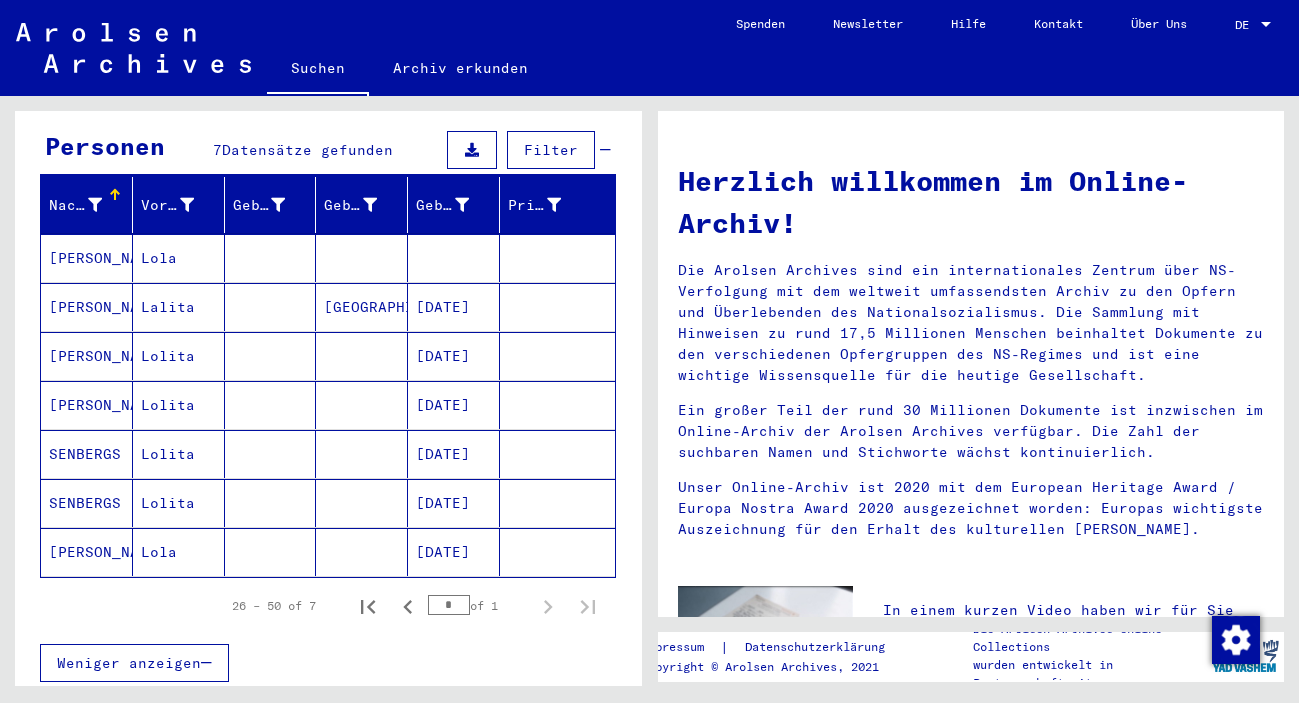 scroll, scrollTop: 0, scrollLeft: 0, axis: both 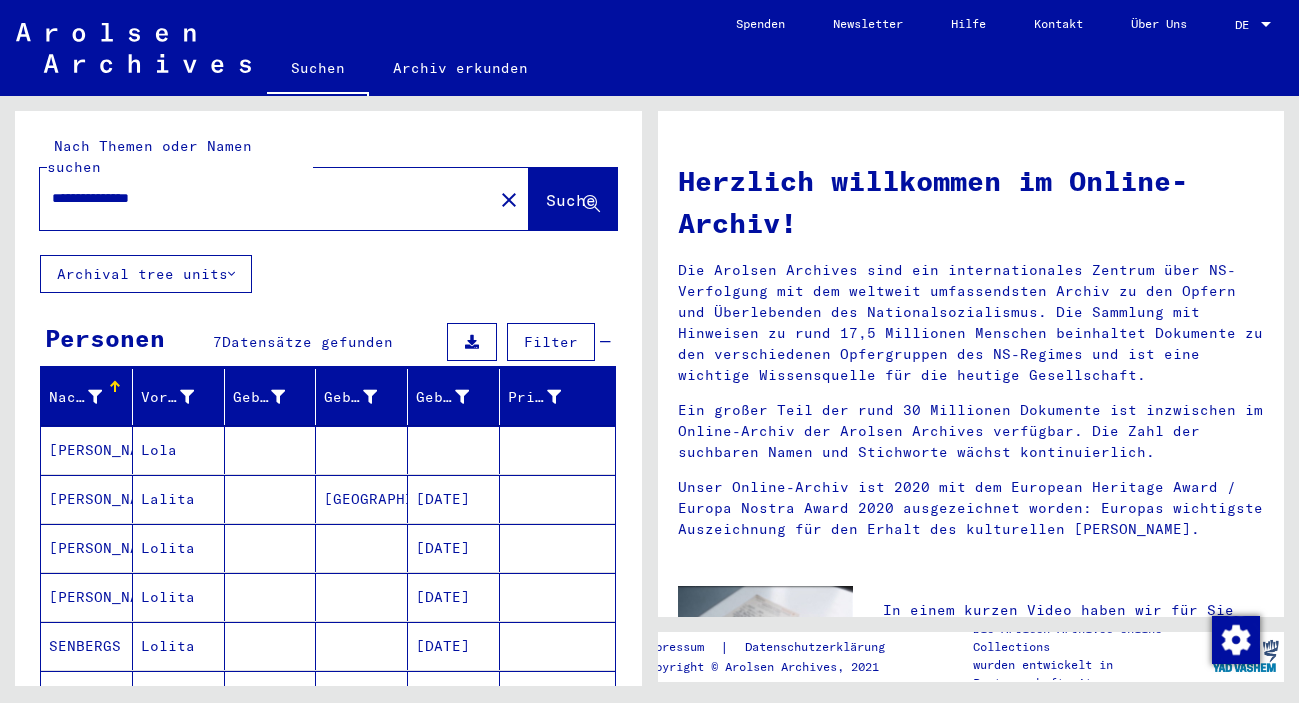 click on "**********" at bounding box center (260, 198) 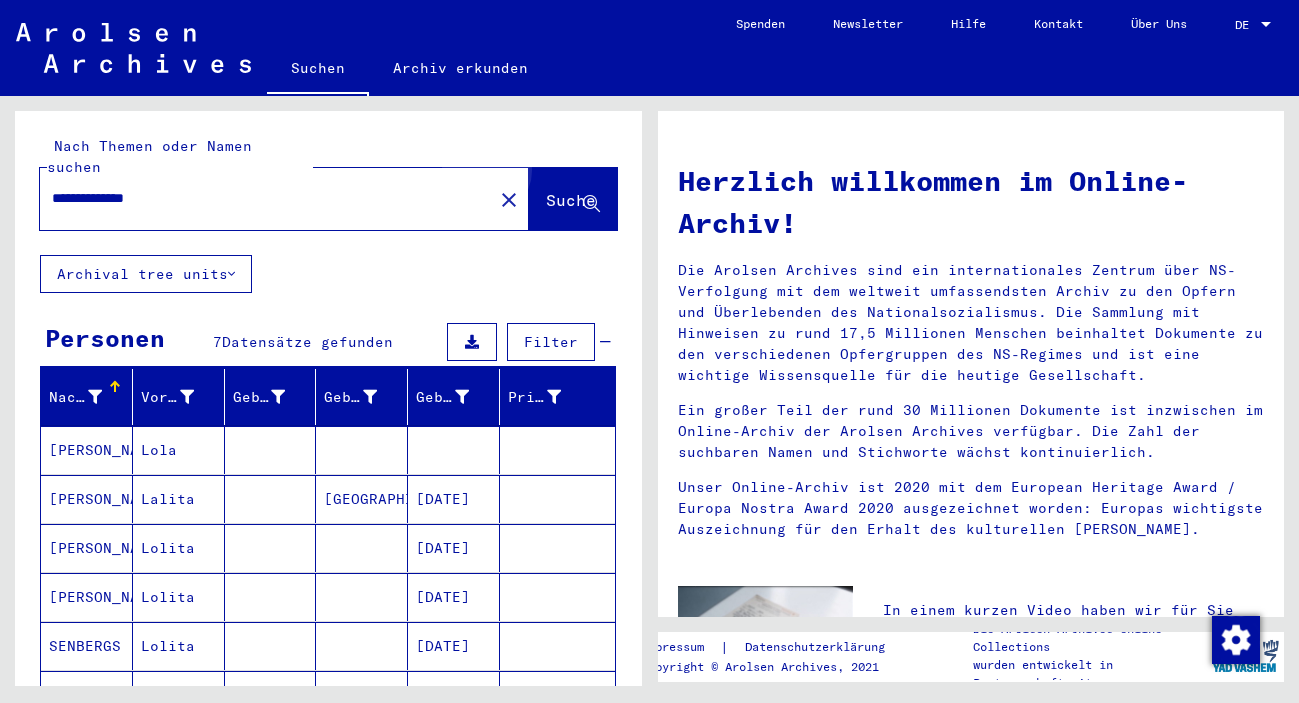 click on "Suche" 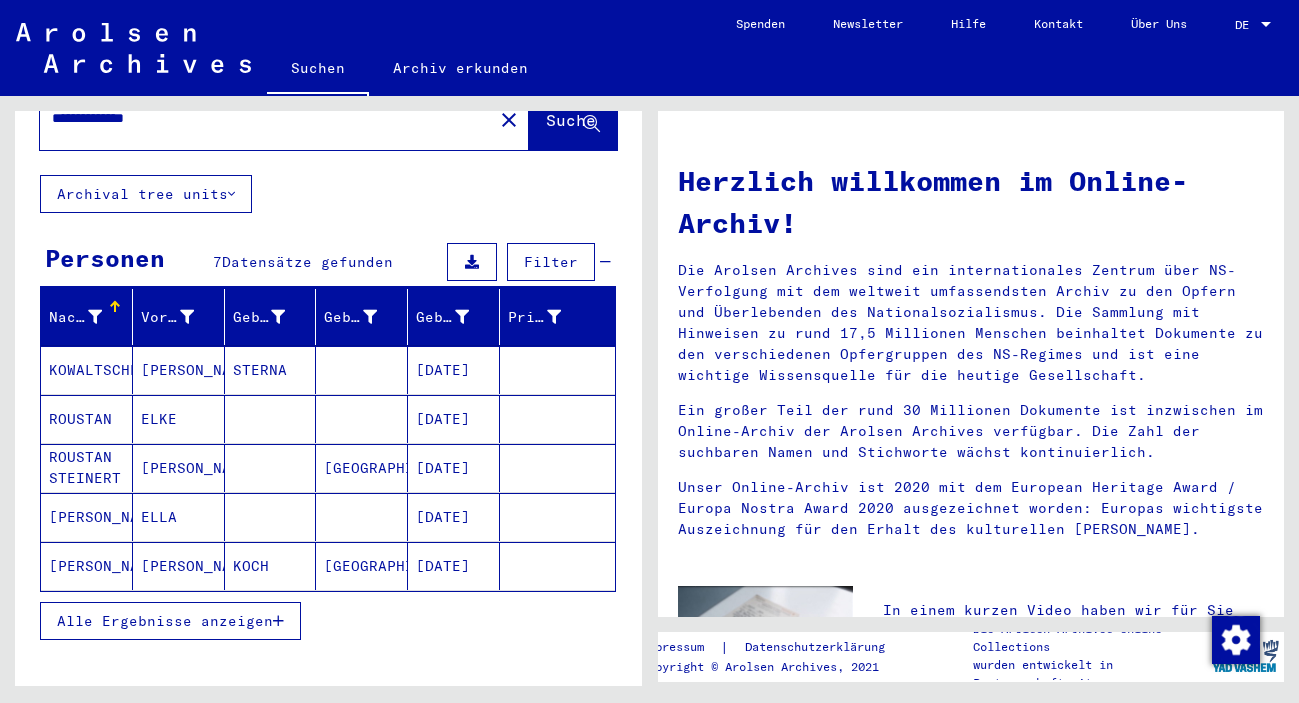 scroll, scrollTop: 162, scrollLeft: 0, axis: vertical 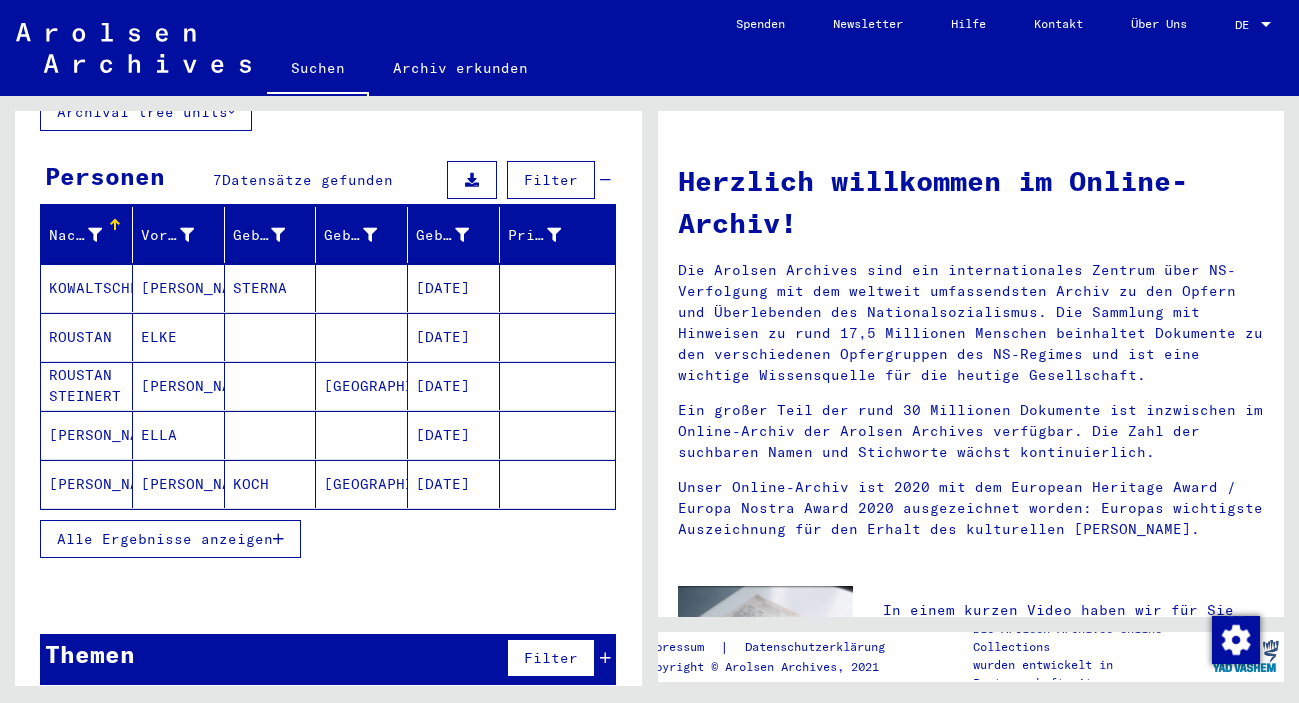 click on "Alle Ergebnisse anzeigen" at bounding box center [165, 539] 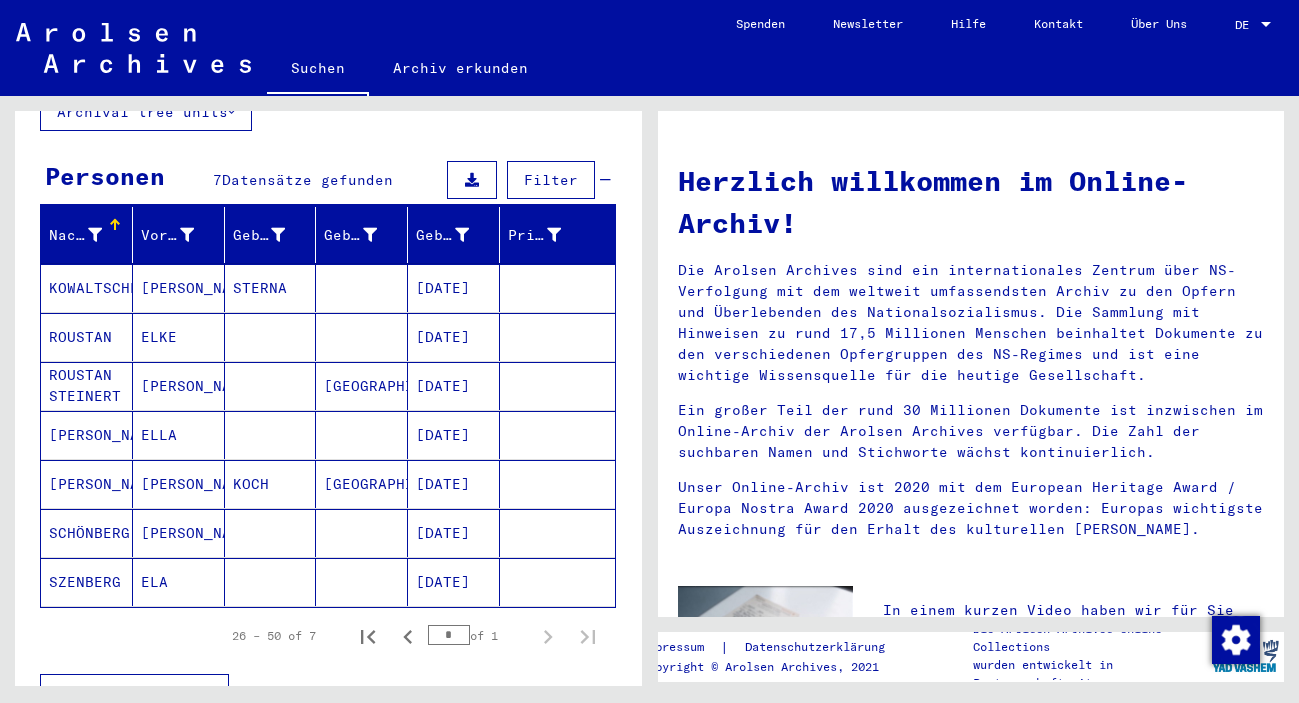 click on "[DATE]" at bounding box center [454, 582] 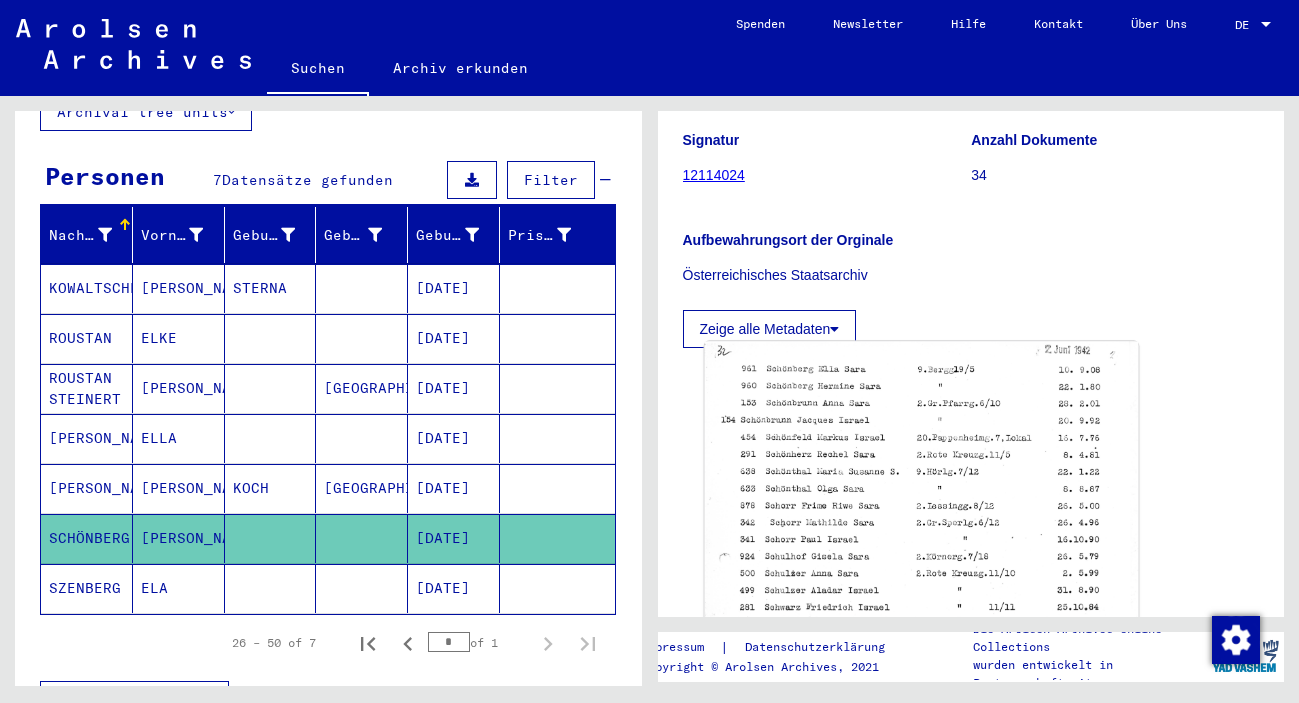 scroll, scrollTop: 324, scrollLeft: 0, axis: vertical 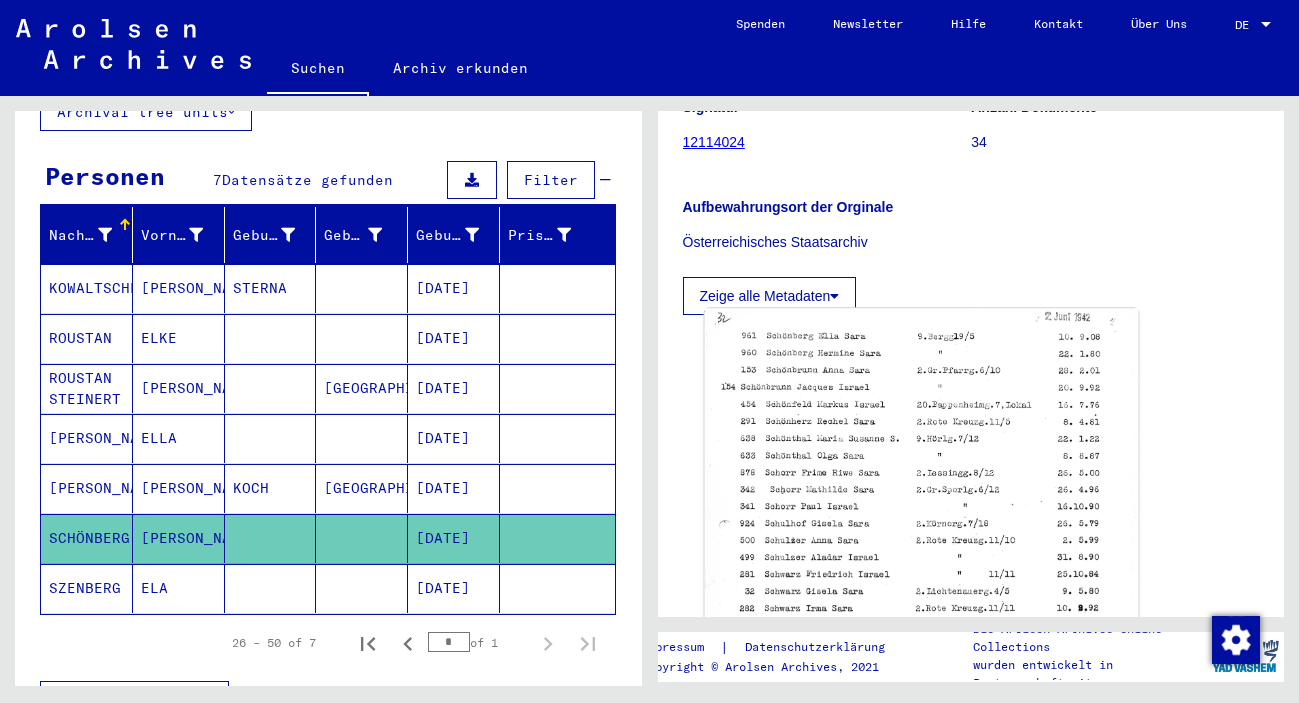 click 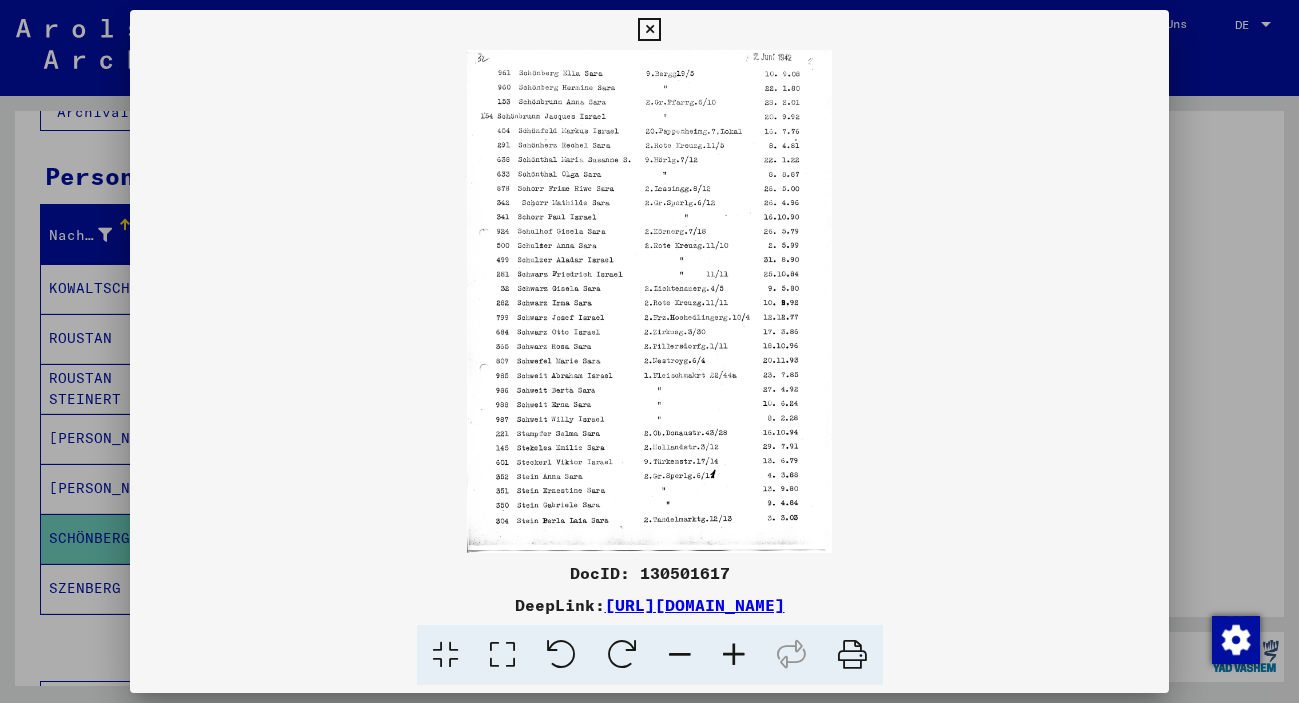 click at bounding box center [734, 655] 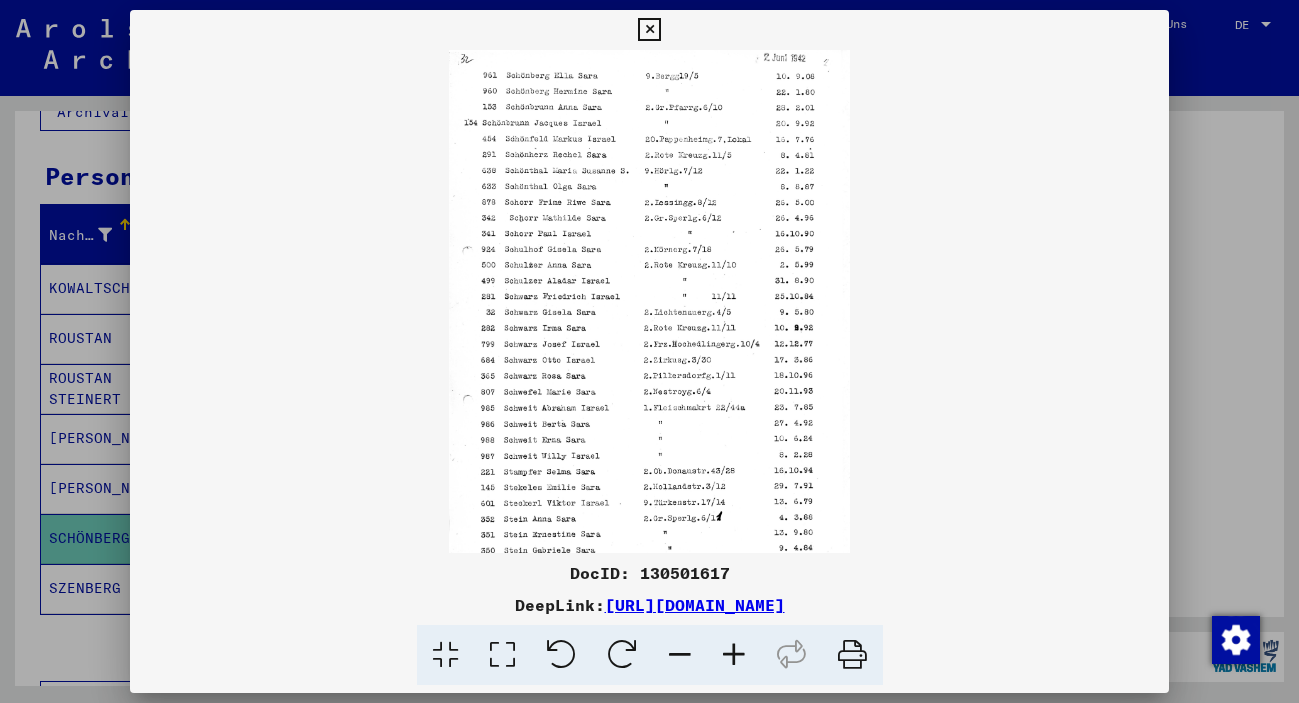 click at bounding box center [734, 655] 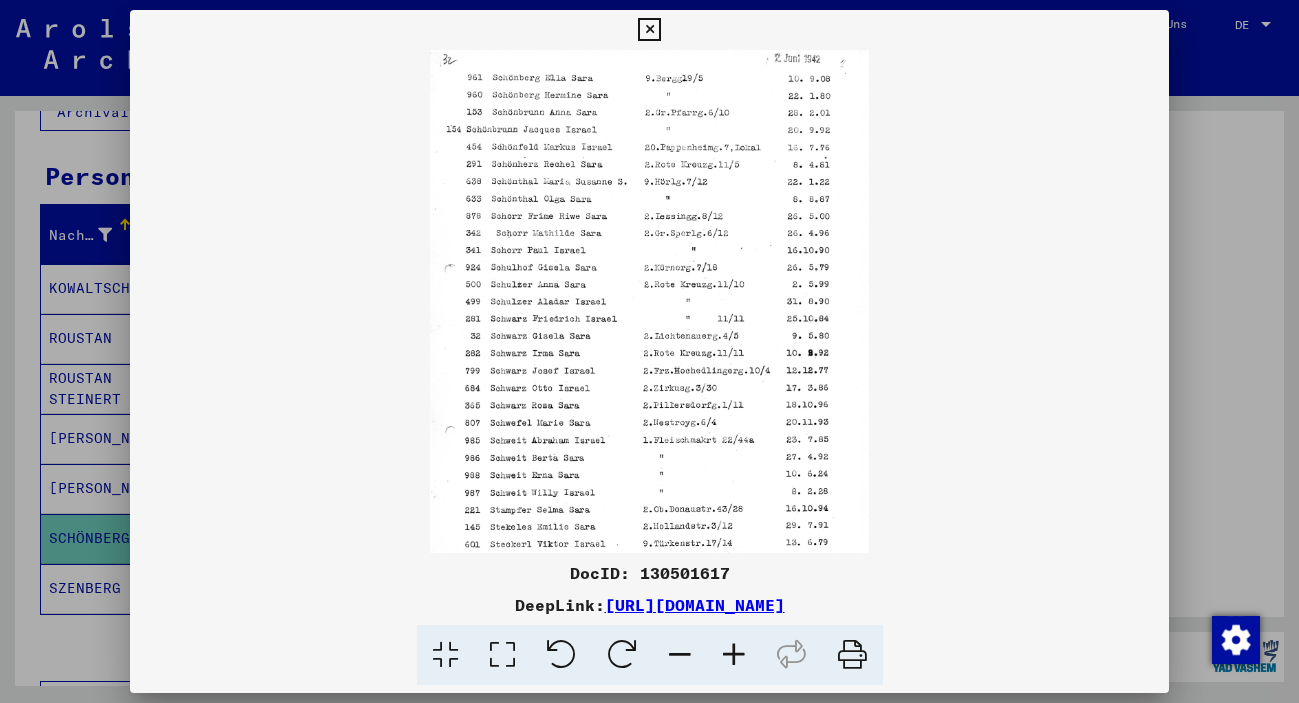 click at bounding box center [734, 655] 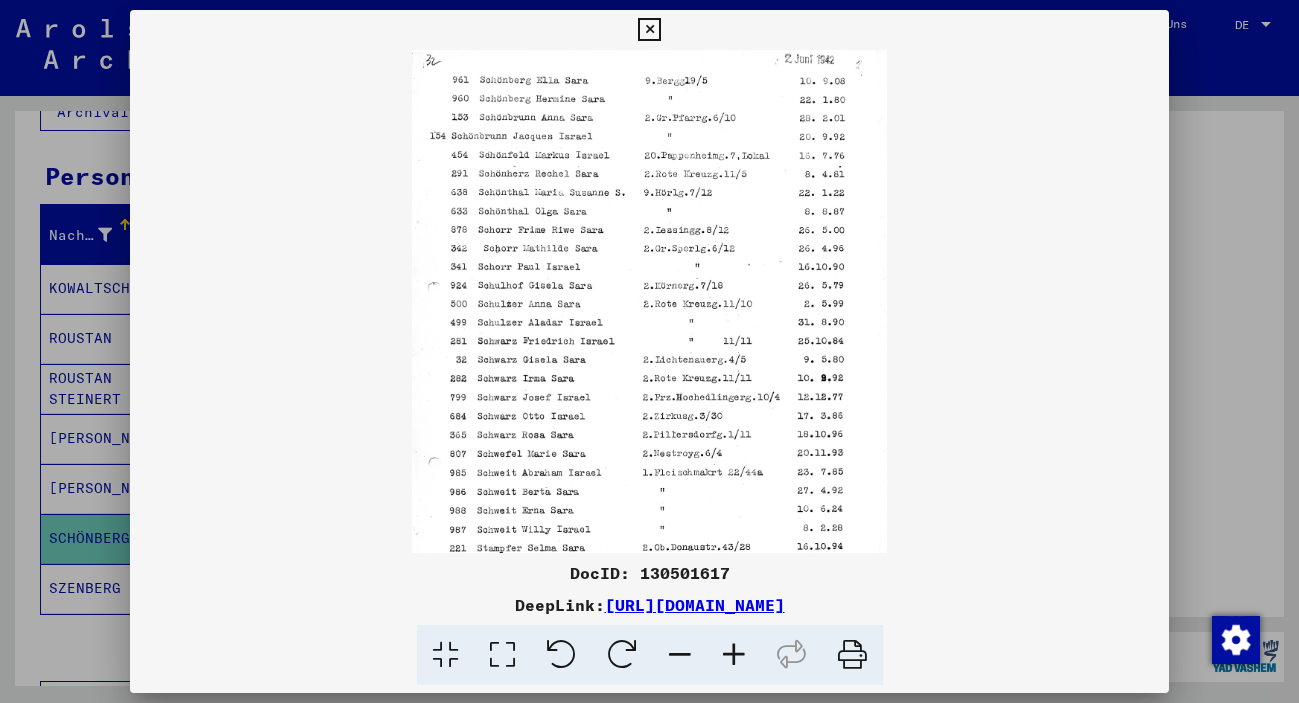 click at bounding box center (734, 655) 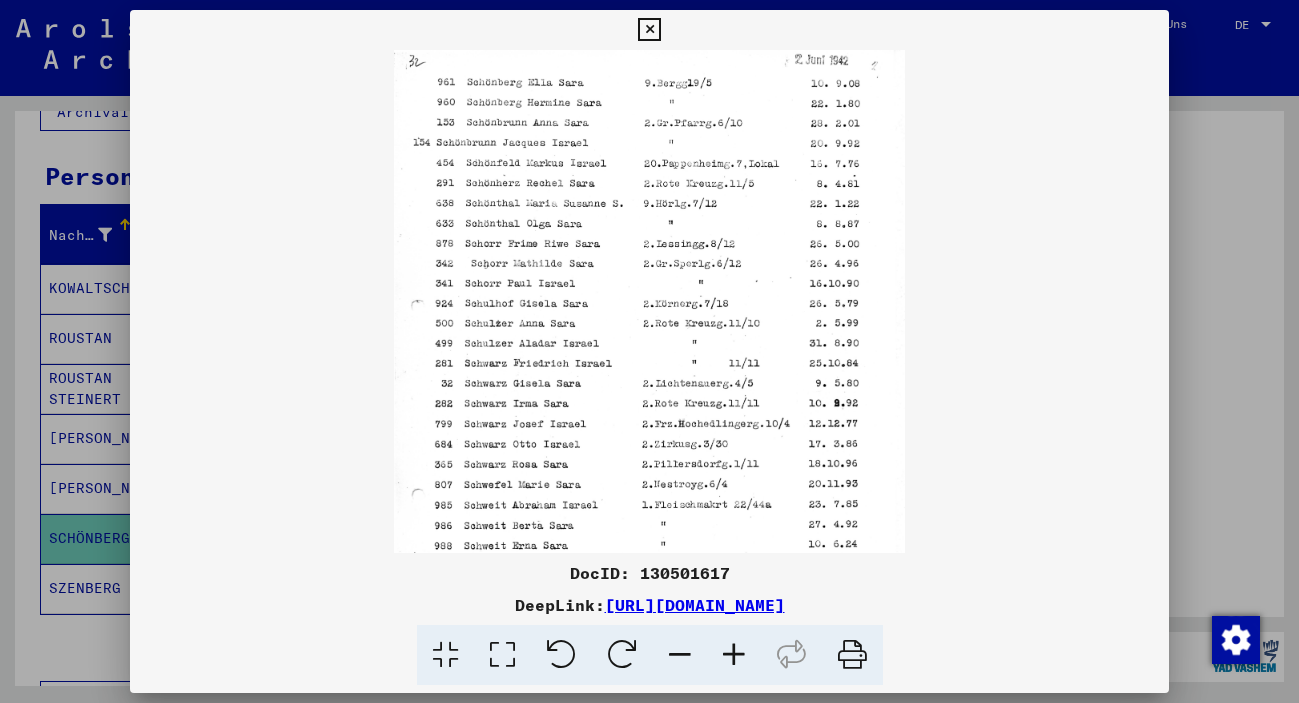 click at bounding box center [734, 655] 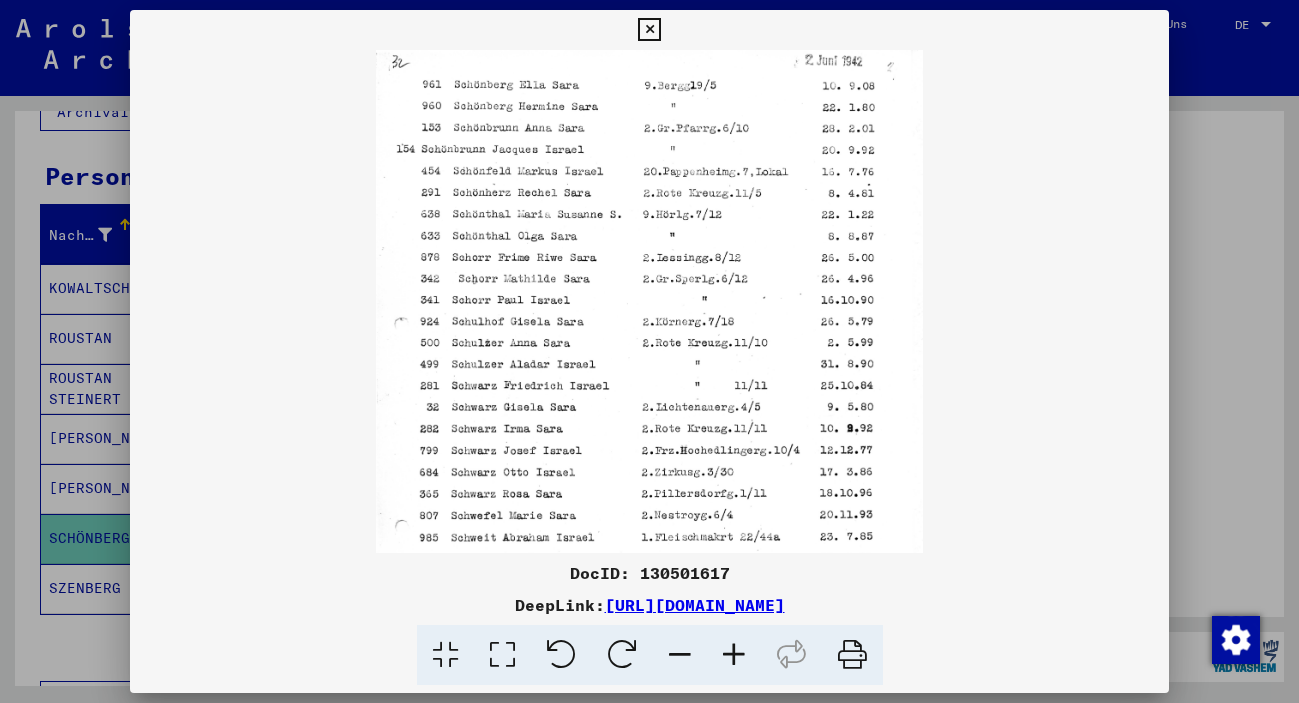 click at bounding box center [734, 655] 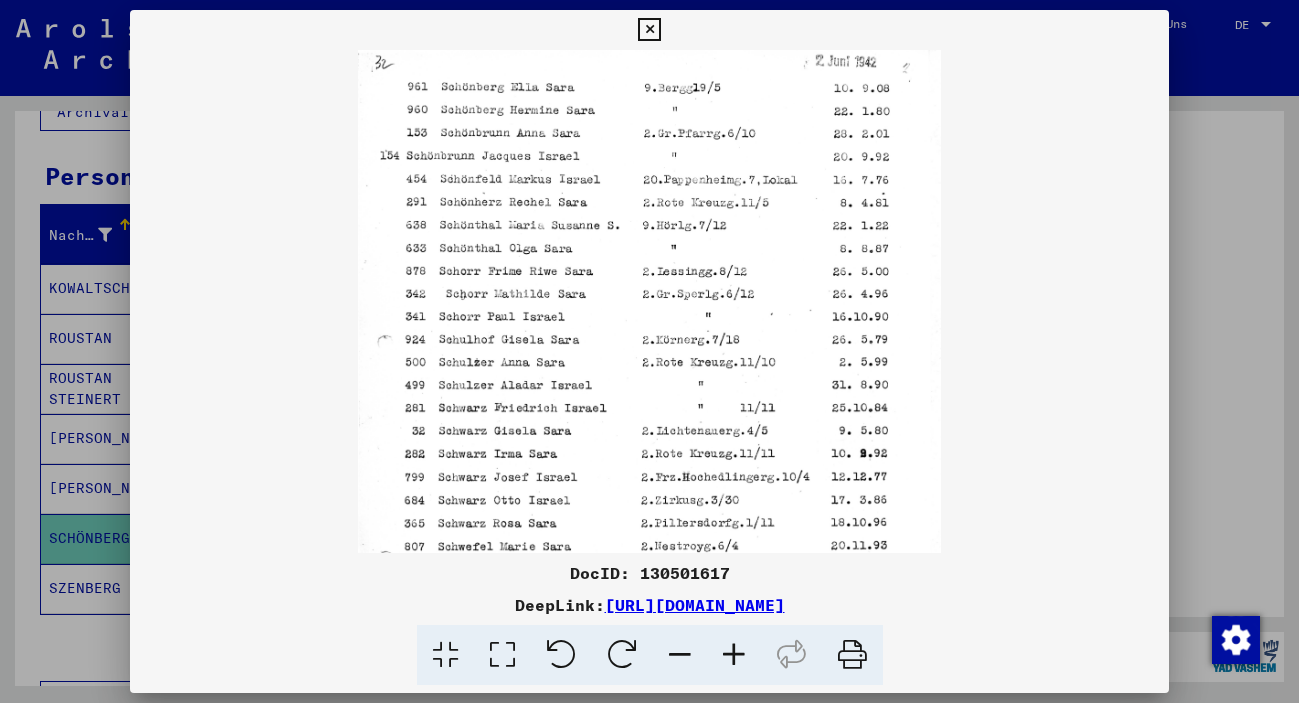 click at bounding box center (734, 655) 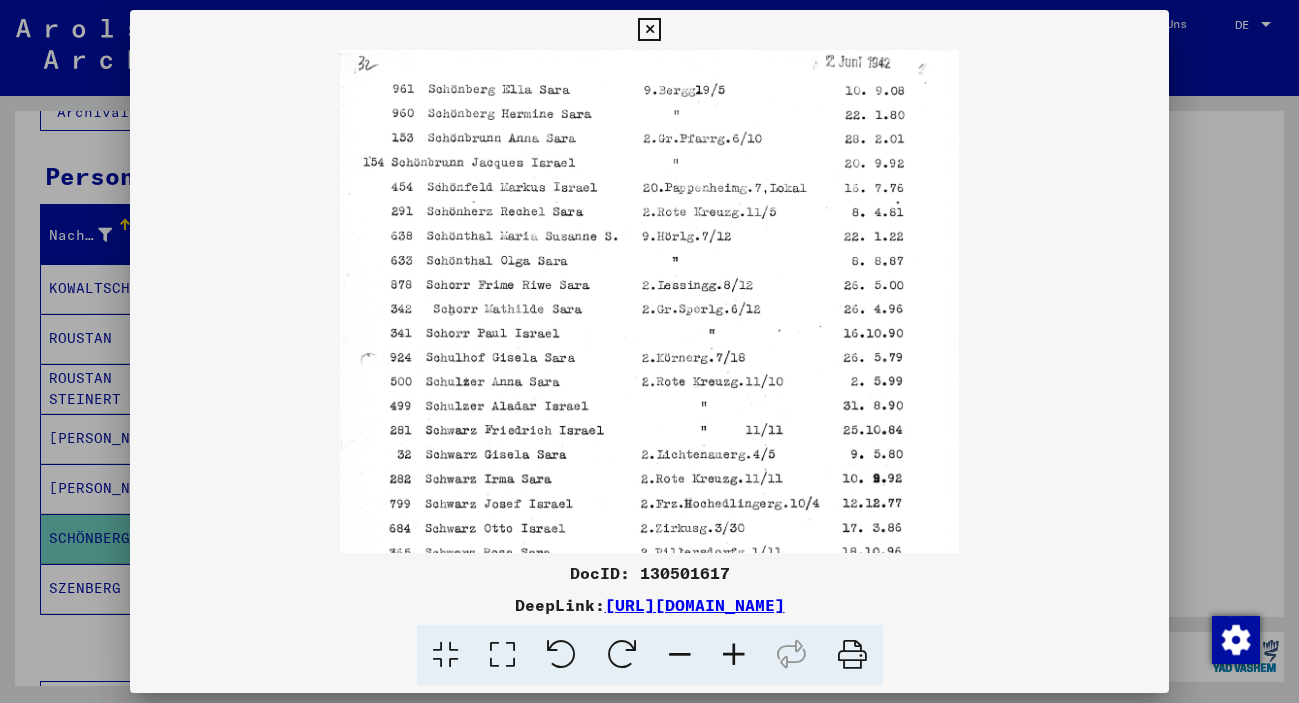 click at bounding box center (734, 655) 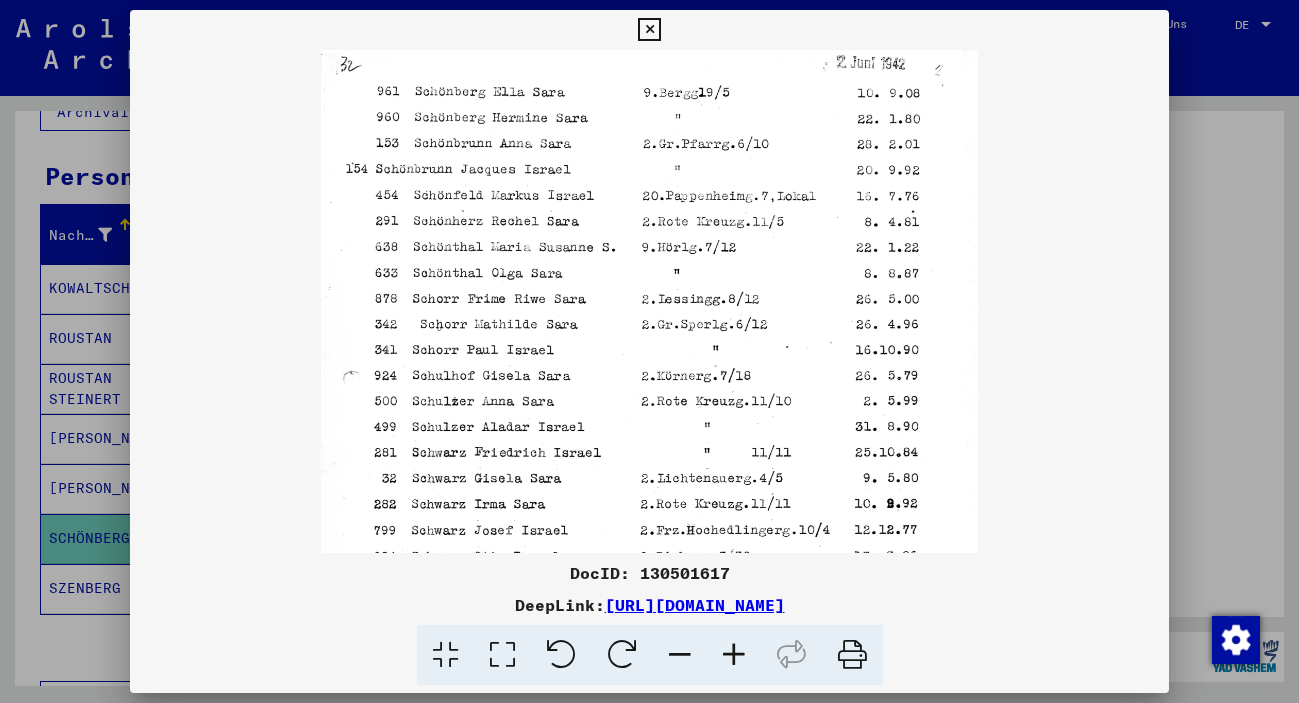 click at bounding box center [734, 655] 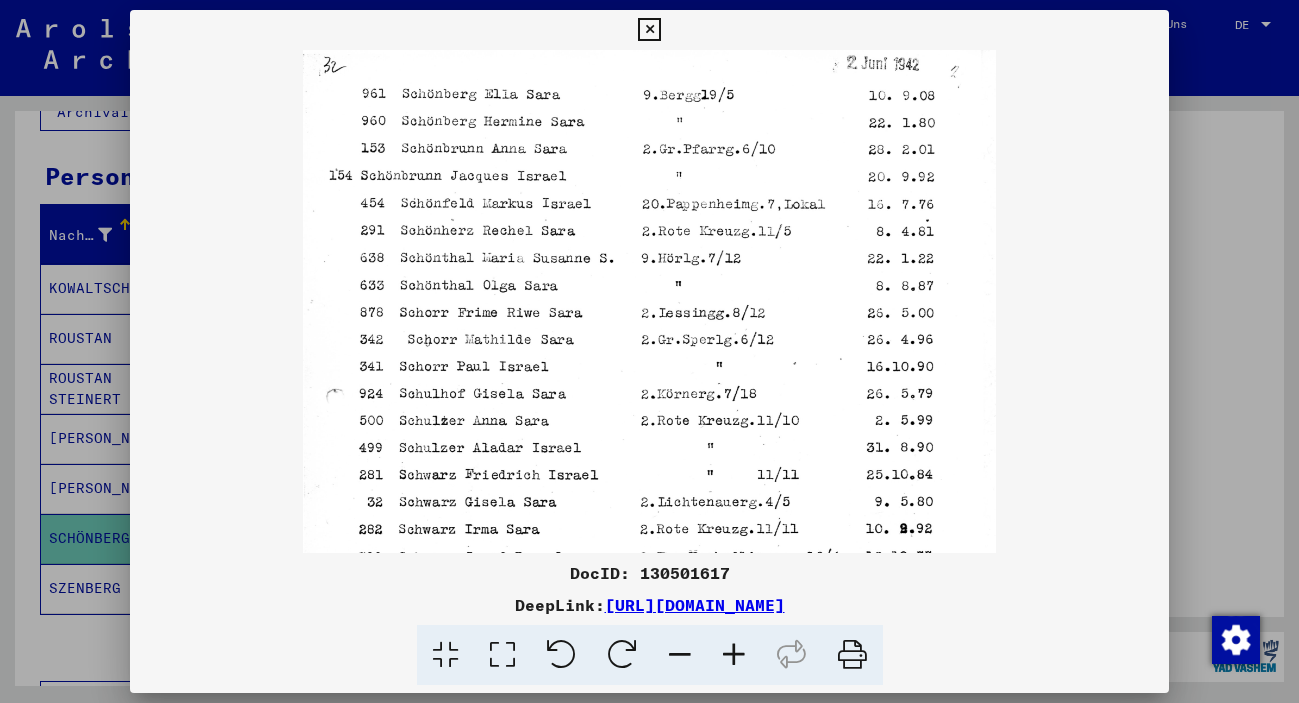 click at bounding box center [734, 655] 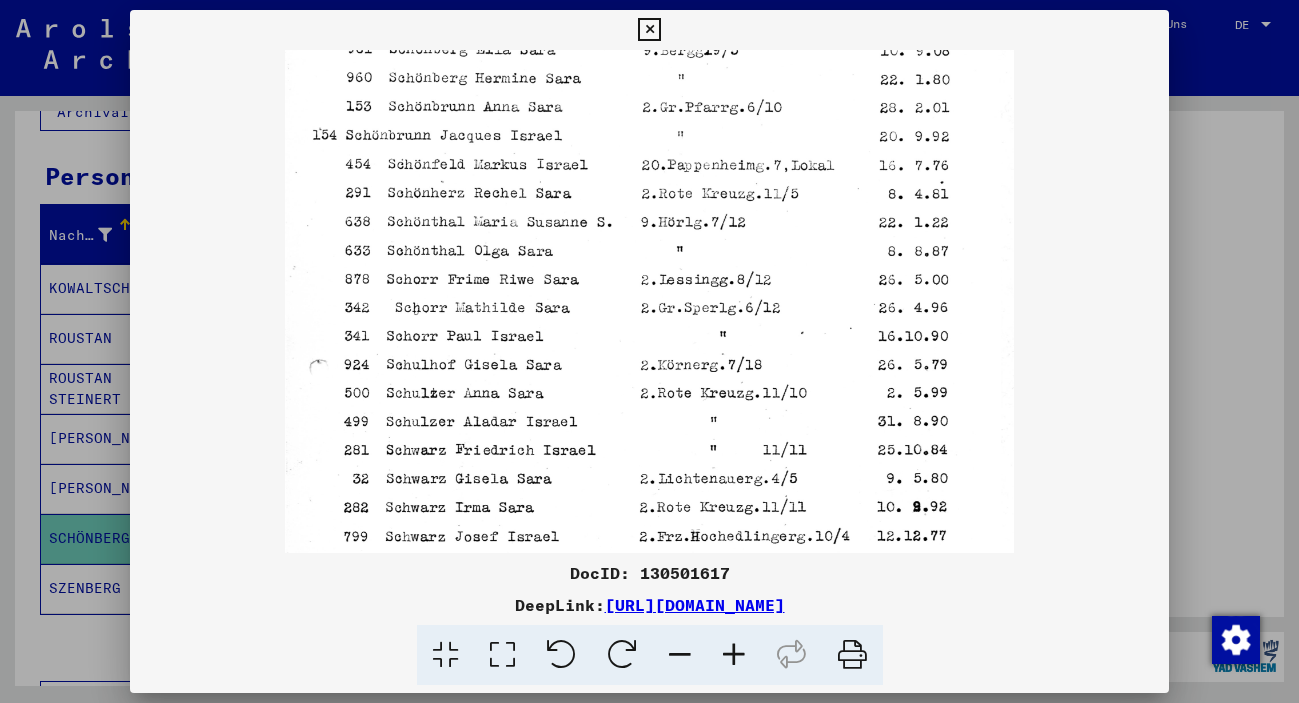 scroll, scrollTop: 8, scrollLeft: 0, axis: vertical 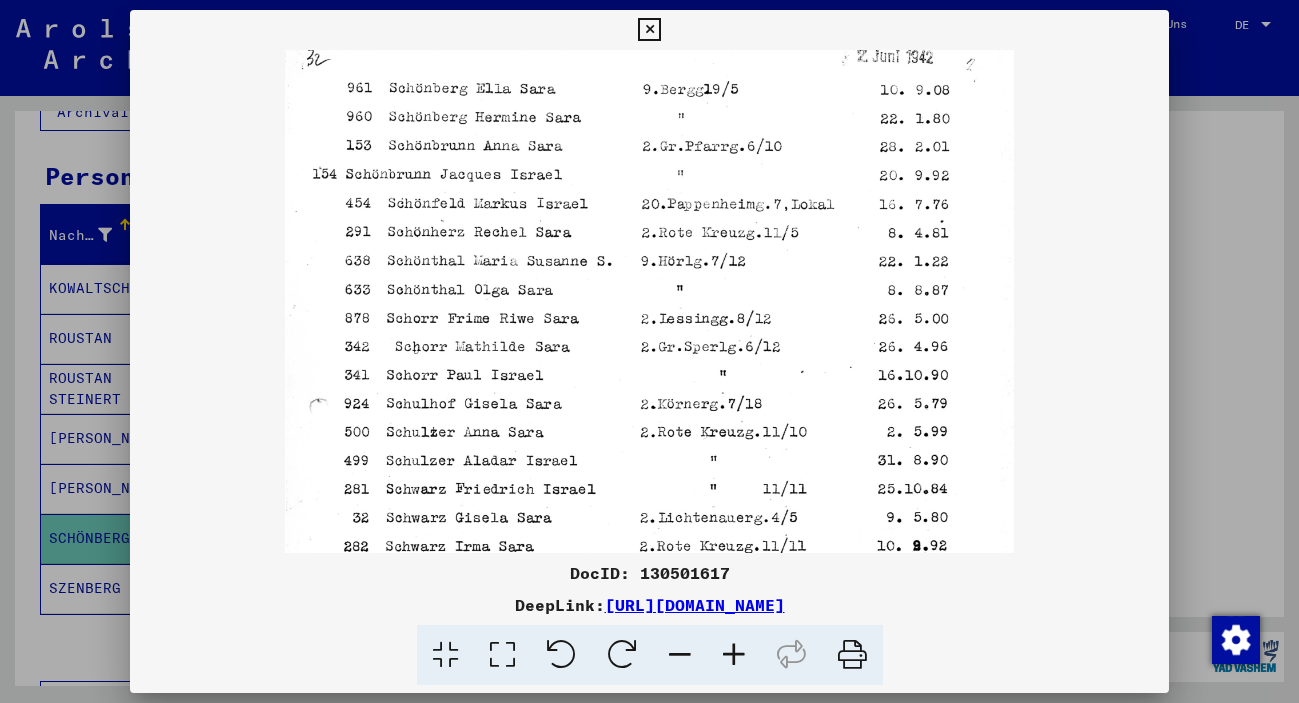click at bounding box center (649, 543) 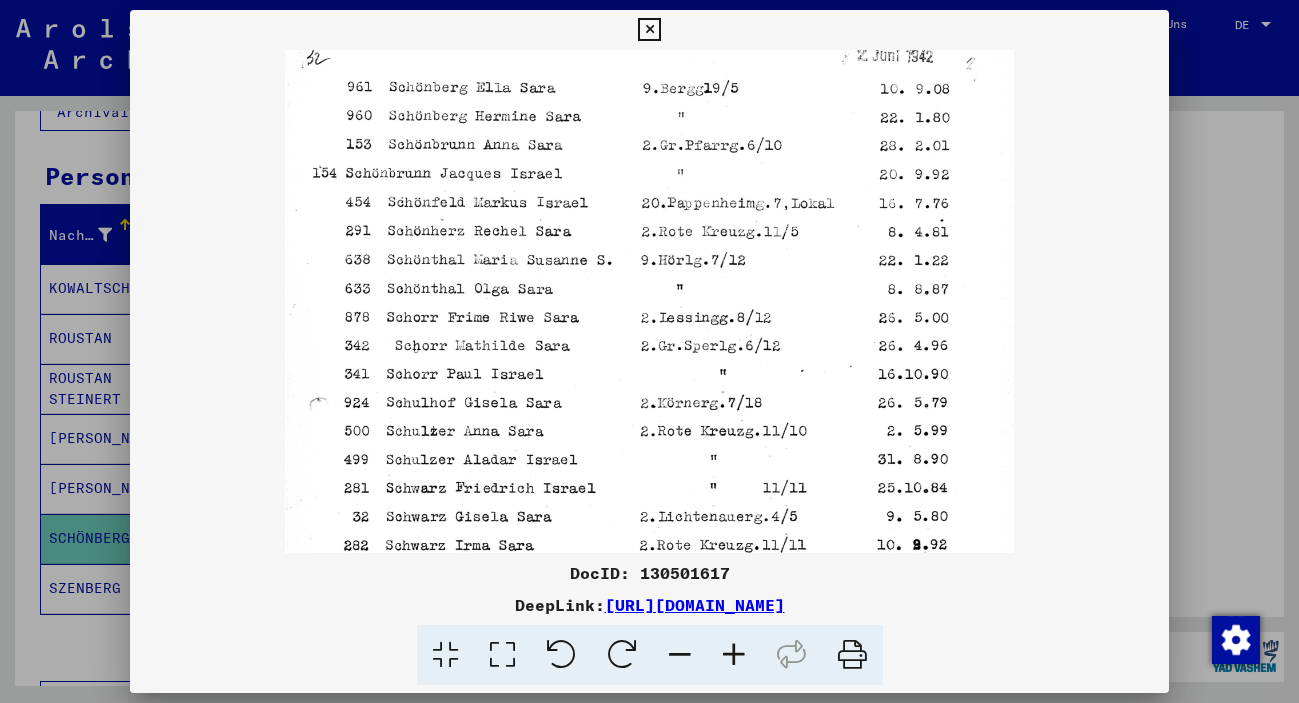 scroll, scrollTop: 0, scrollLeft: 0, axis: both 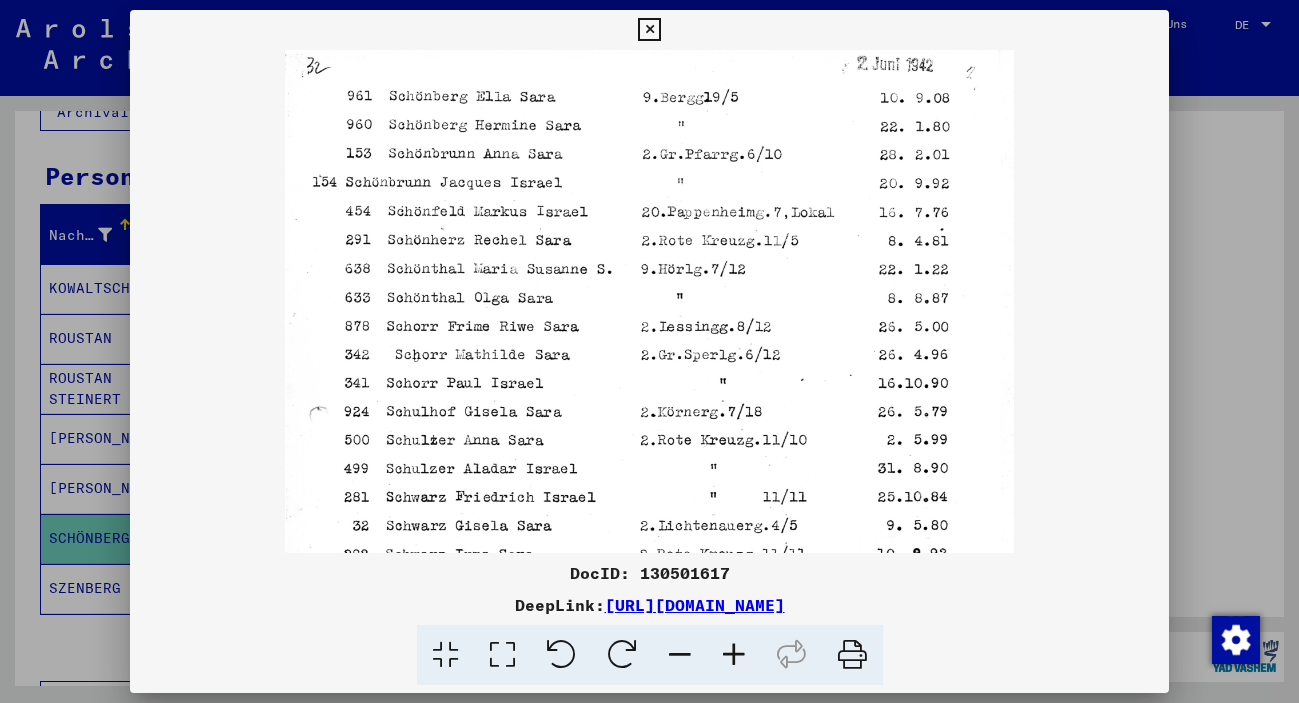drag, startPoint x: 1090, startPoint y: 373, endPoint x: 1089, endPoint y: 385, distance: 12.0415945 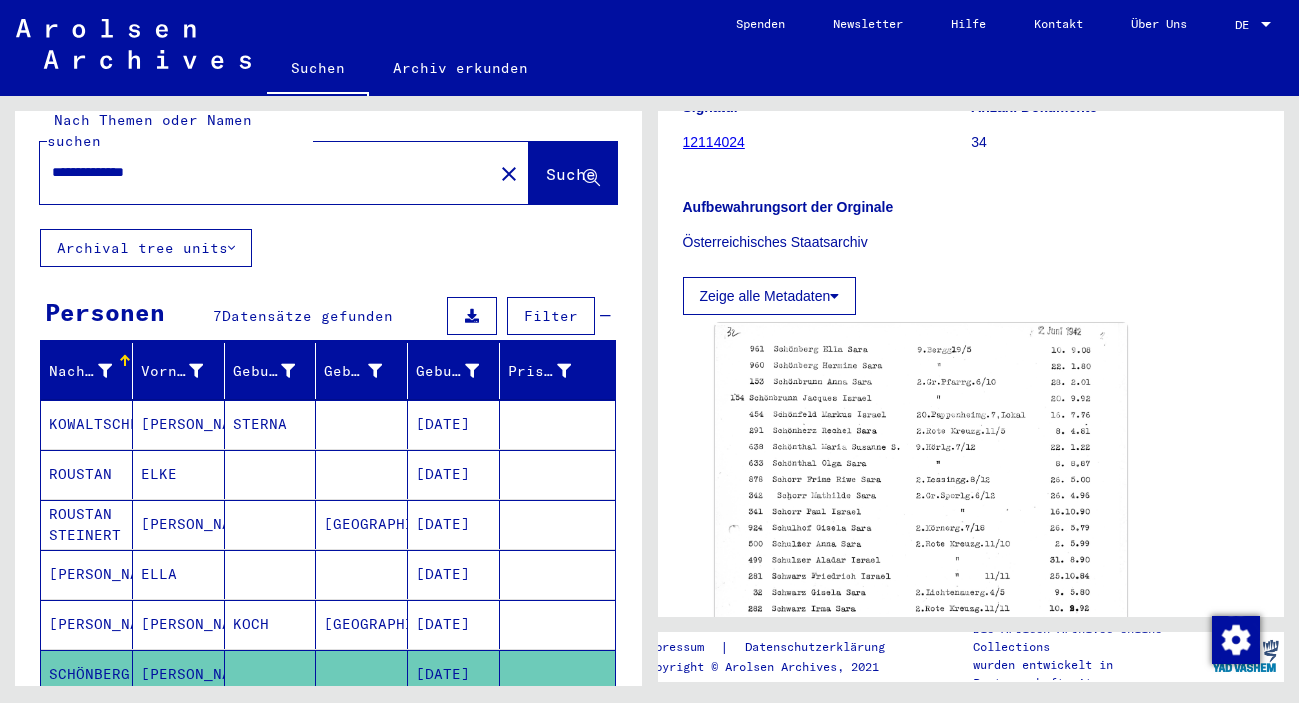 scroll, scrollTop: 0, scrollLeft: 0, axis: both 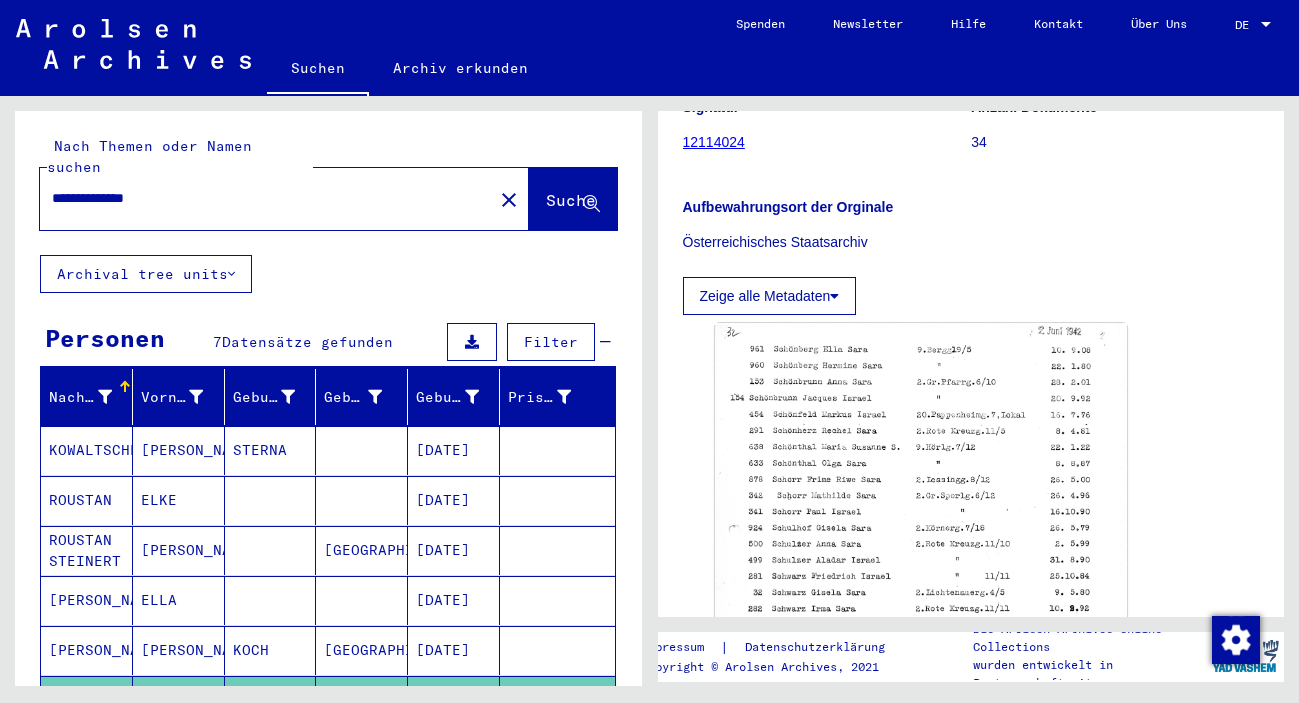 drag, startPoint x: 246, startPoint y: 174, endPoint x: -177, endPoint y: 160, distance: 423.23163 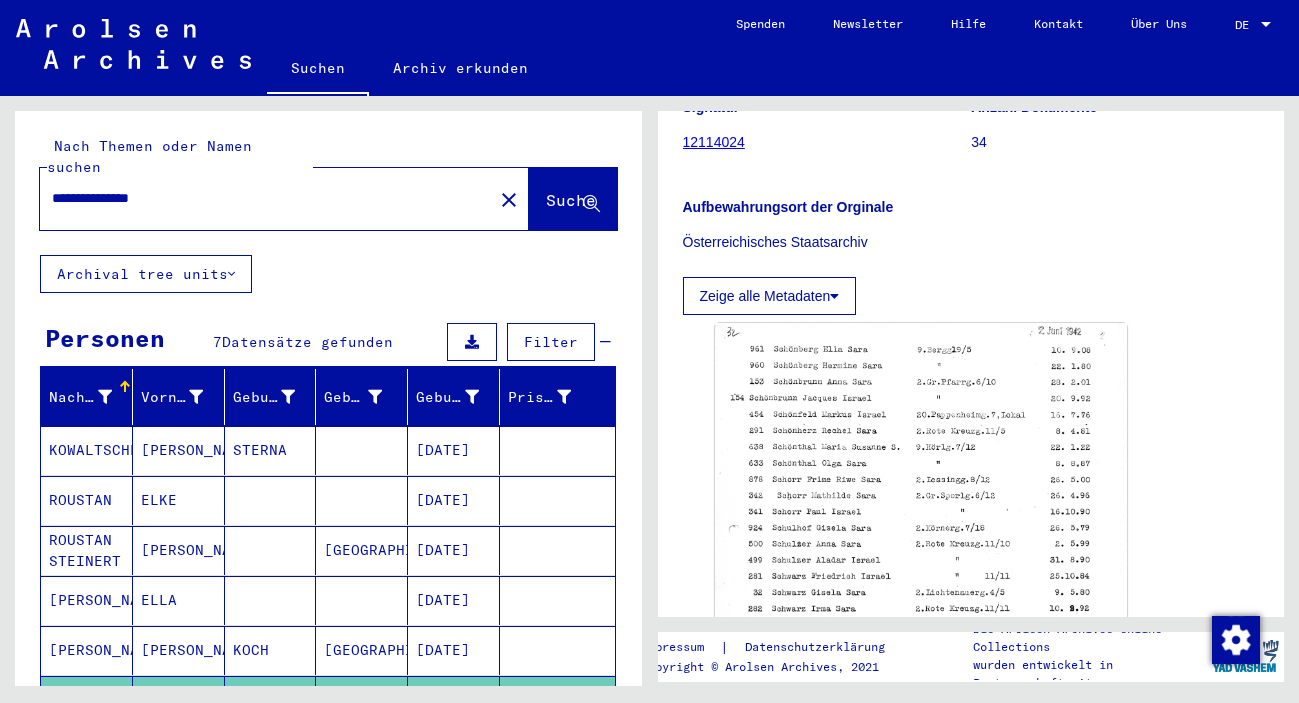 click on "Suche" 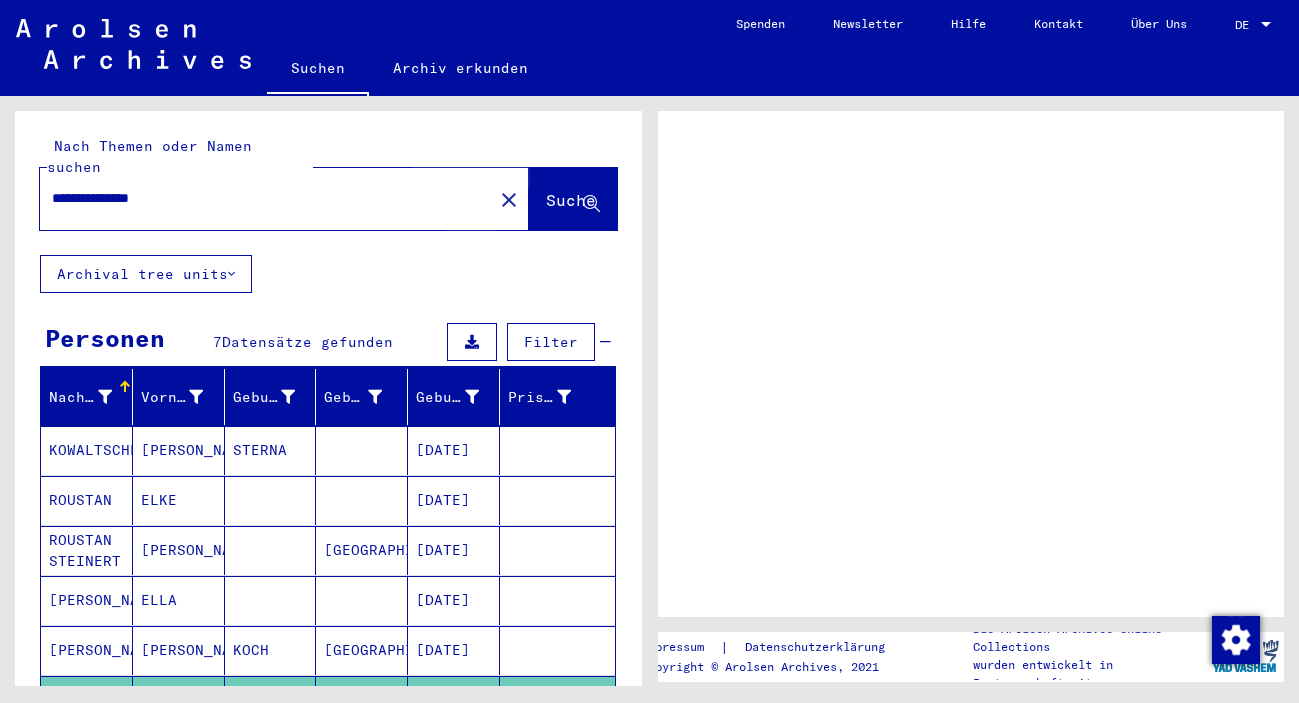 scroll, scrollTop: 0, scrollLeft: 0, axis: both 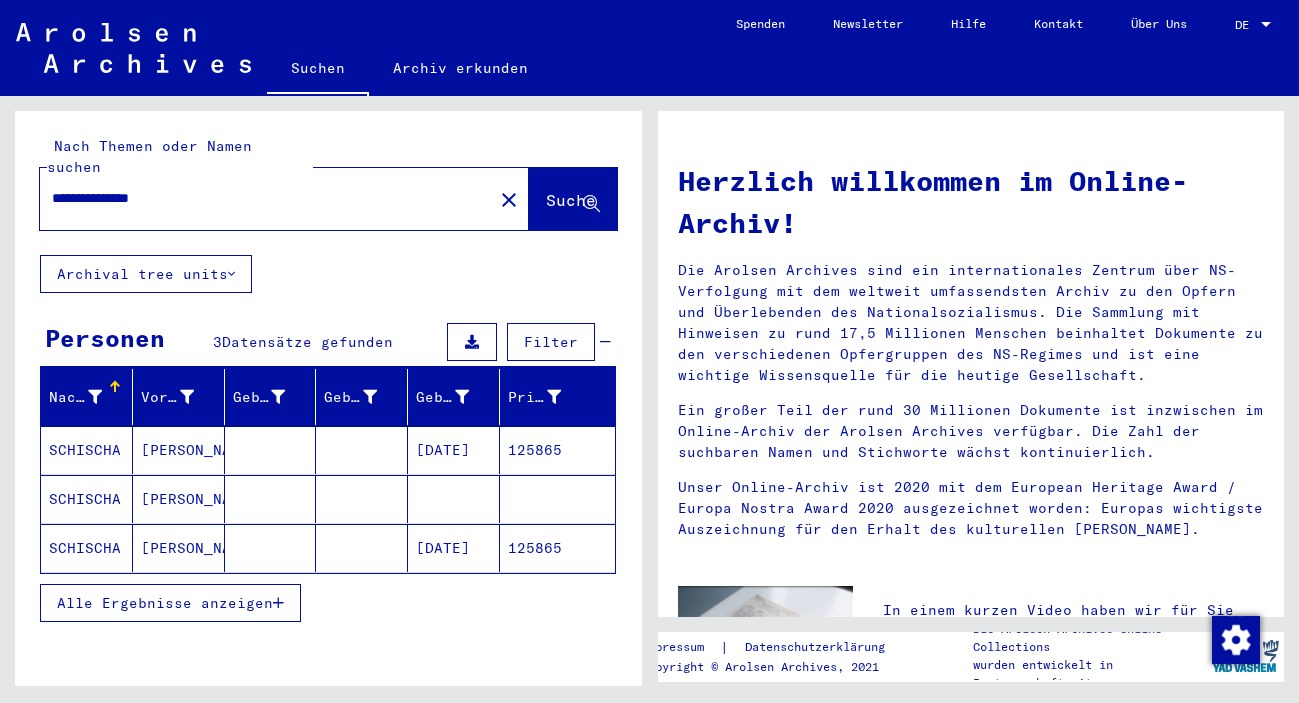 click on "[DATE]" at bounding box center (454, 499) 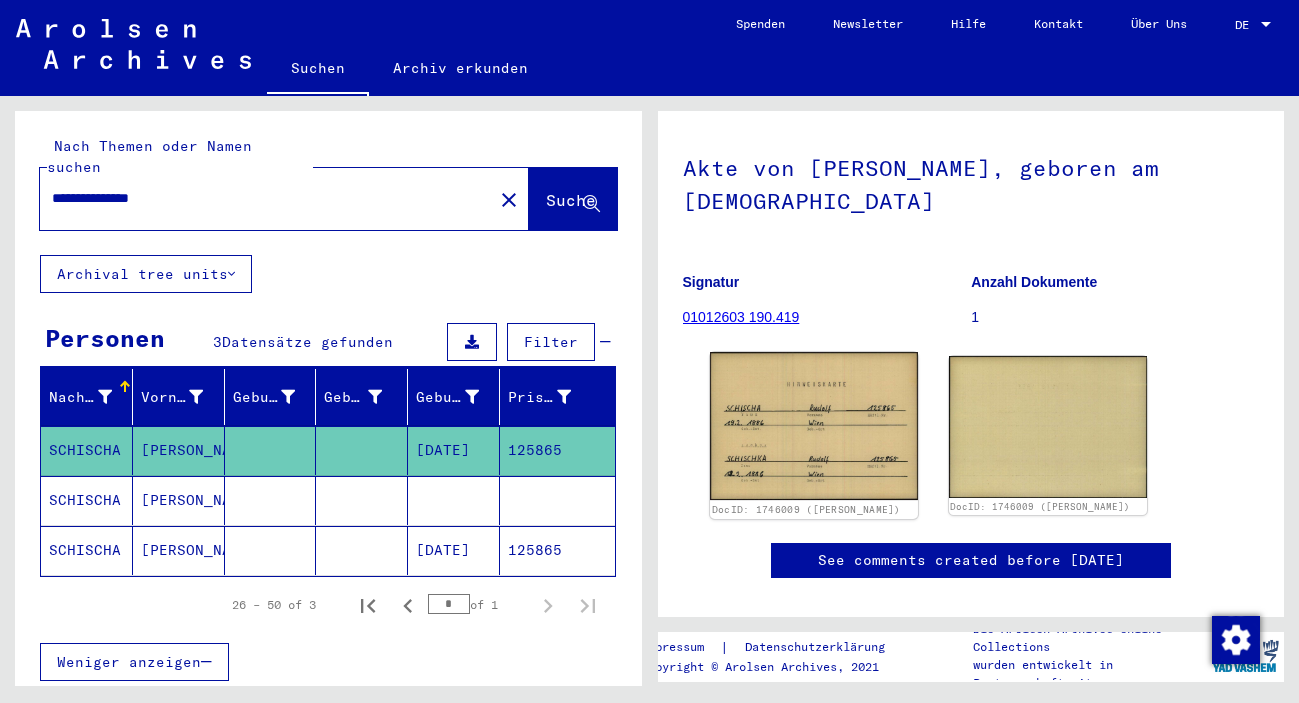 scroll, scrollTop: 108, scrollLeft: 0, axis: vertical 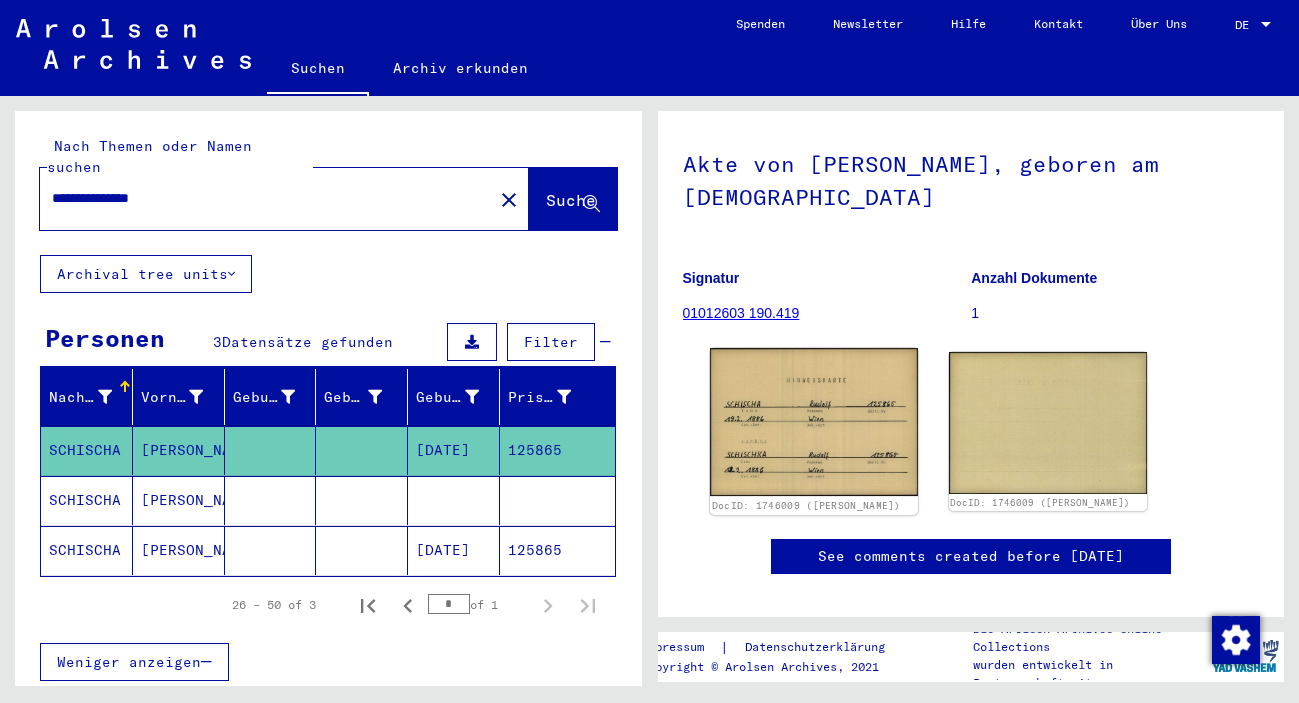 click 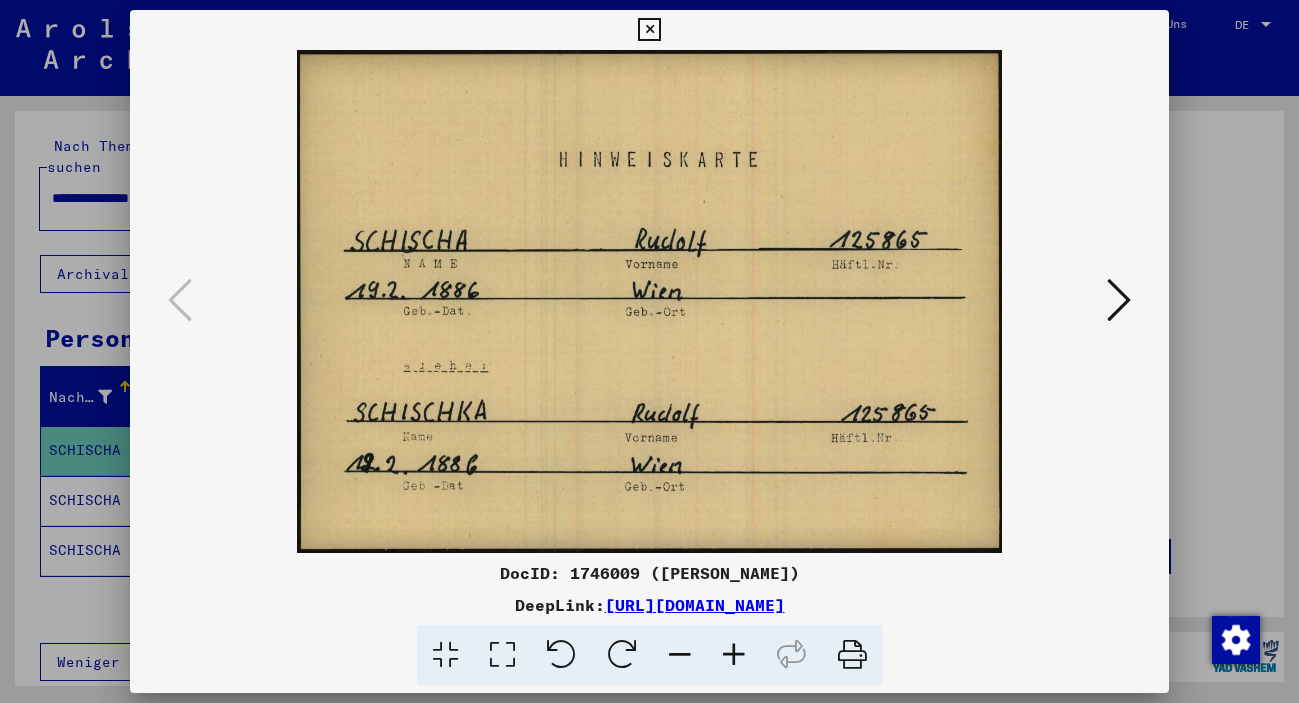 click at bounding box center (649, 301) 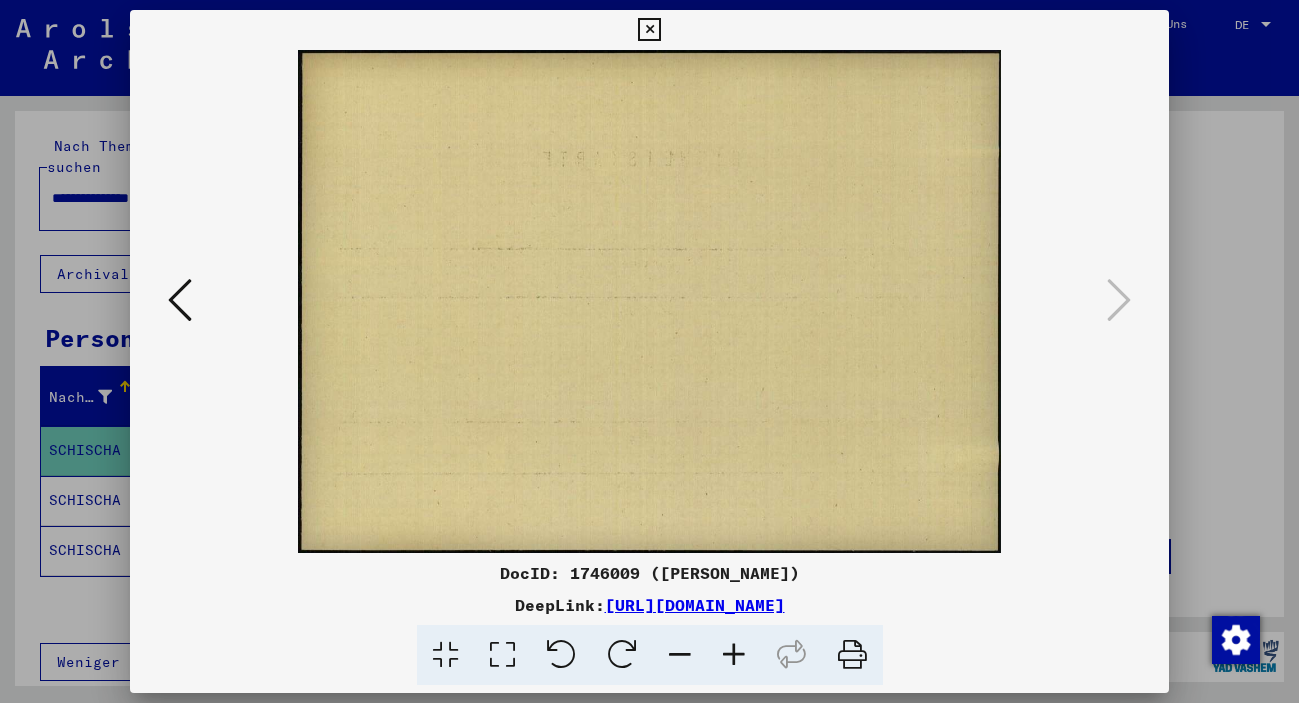 click at bounding box center [649, 30] 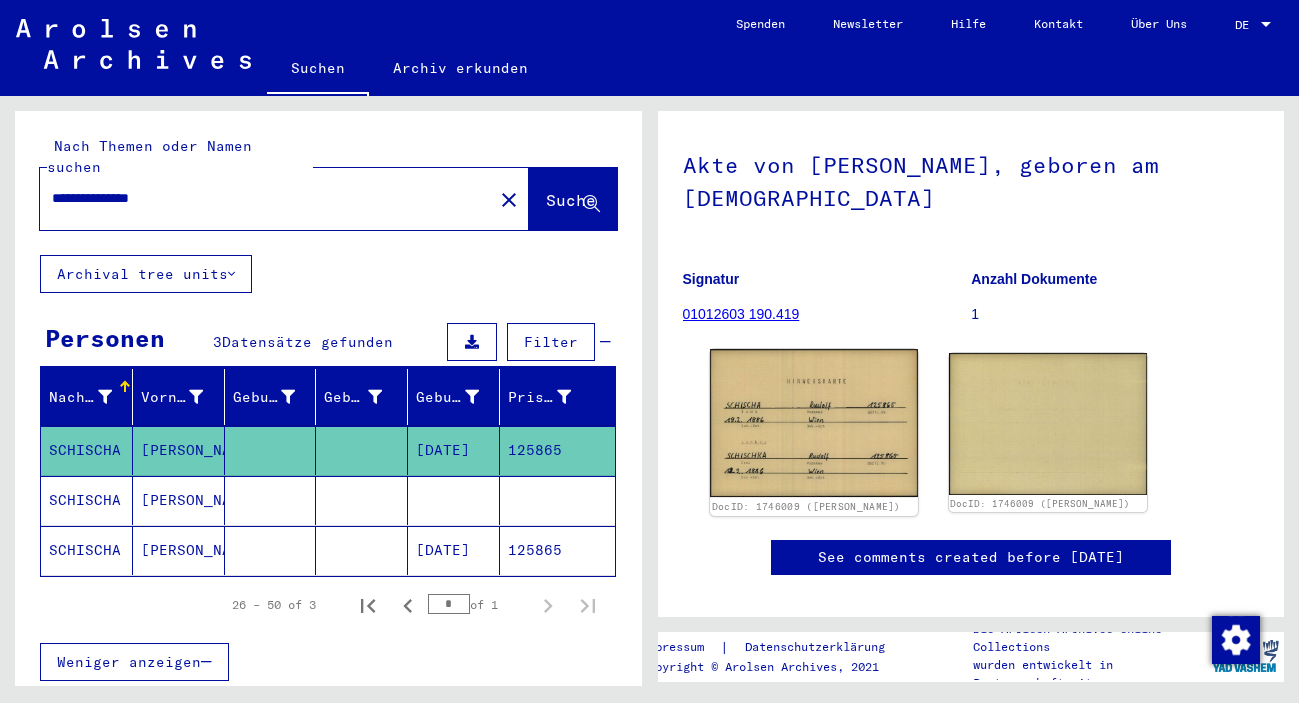 scroll, scrollTop: 108, scrollLeft: 0, axis: vertical 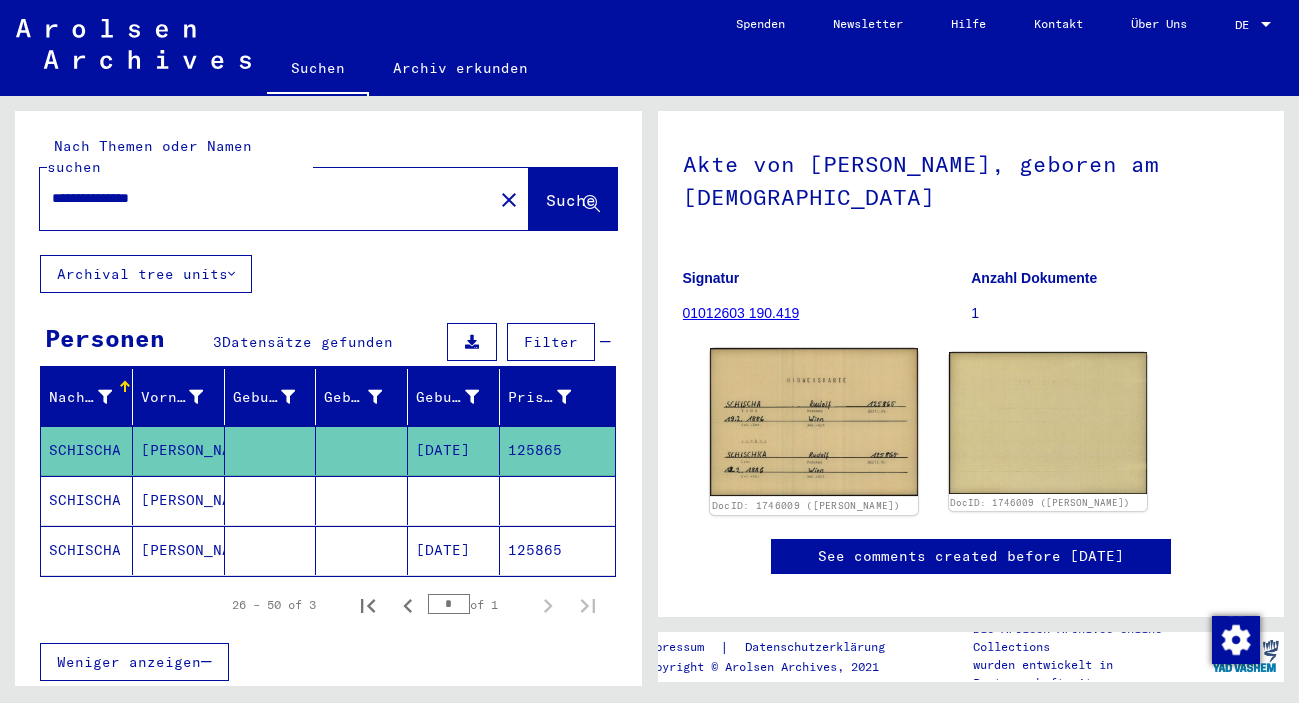 click 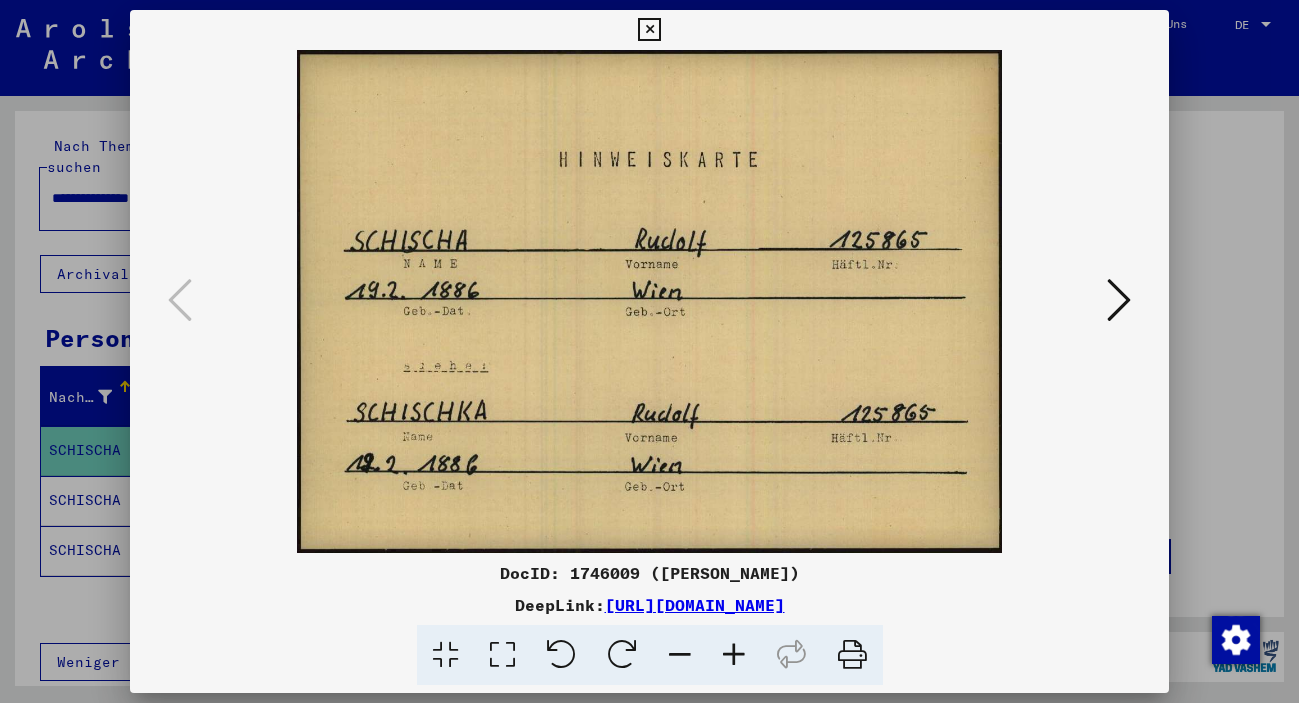 drag, startPoint x: 1012, startPoint y: 618, endPoint x: 394, endPoint y: 602, distance: 618.2071 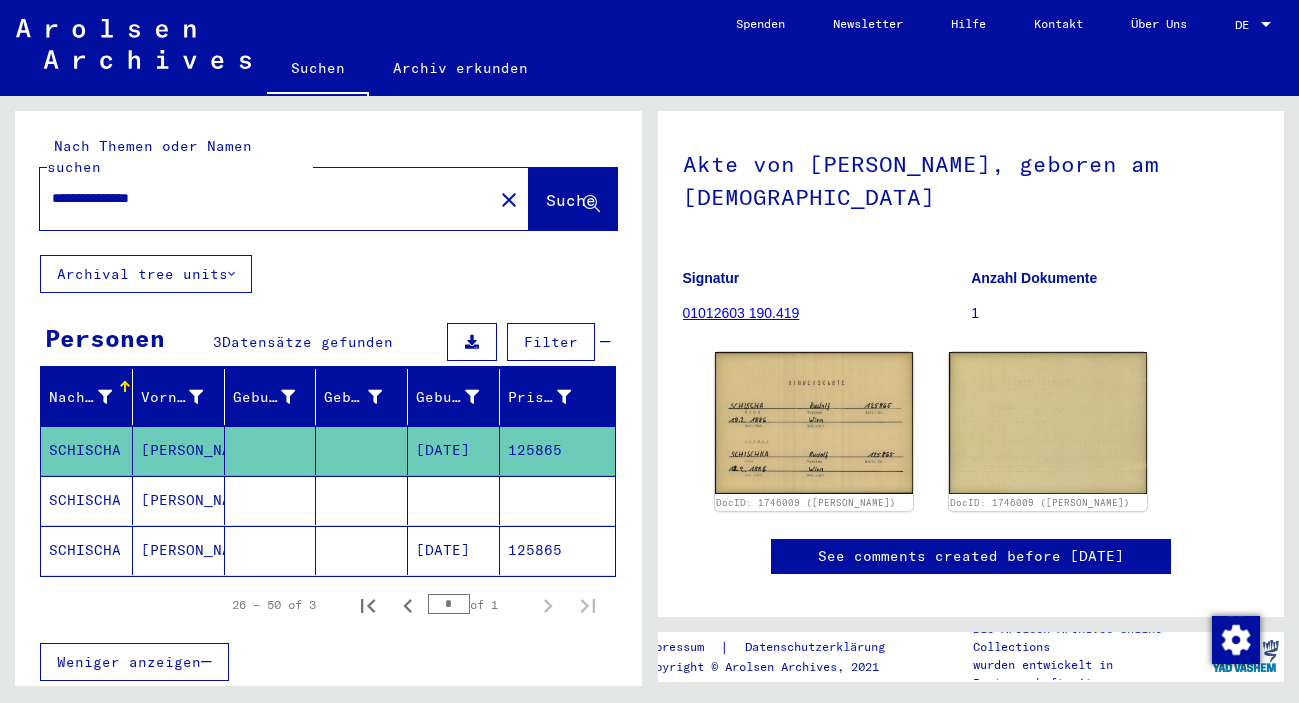 click on "[DATE]" 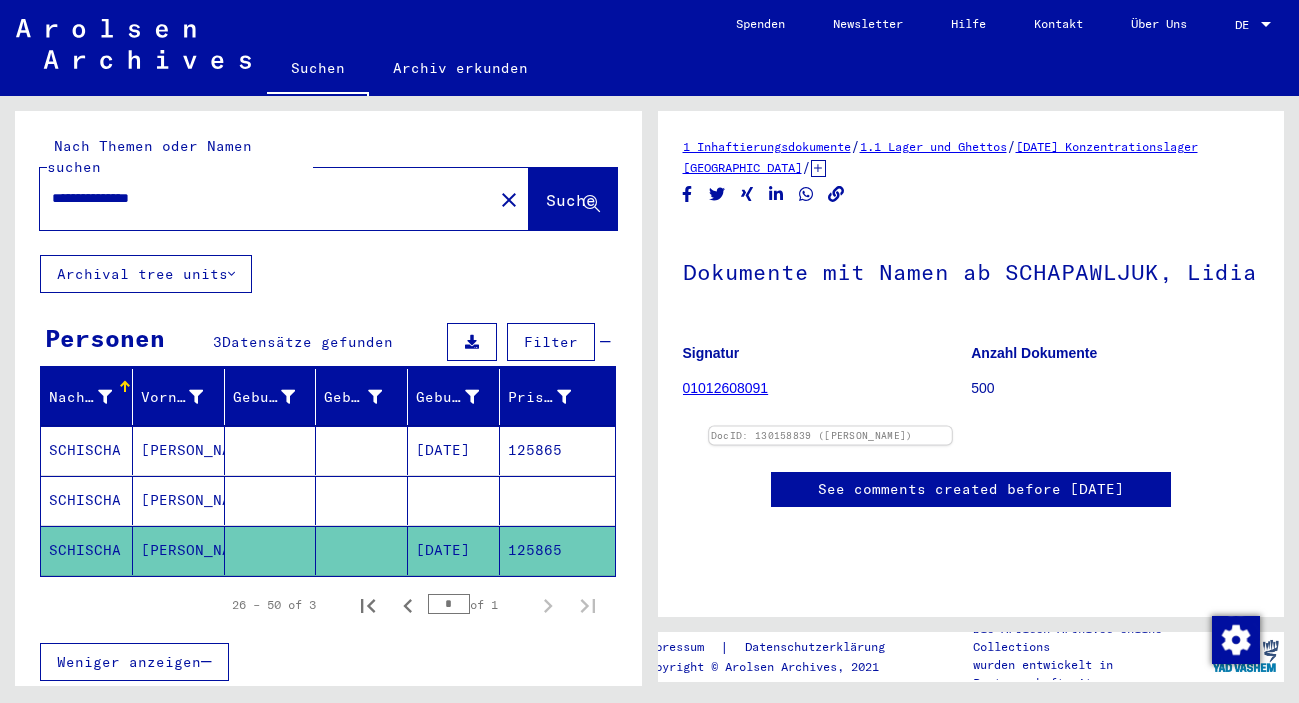 scroll, scrollTop: 216, scrollLeft: 0, axis: vertical 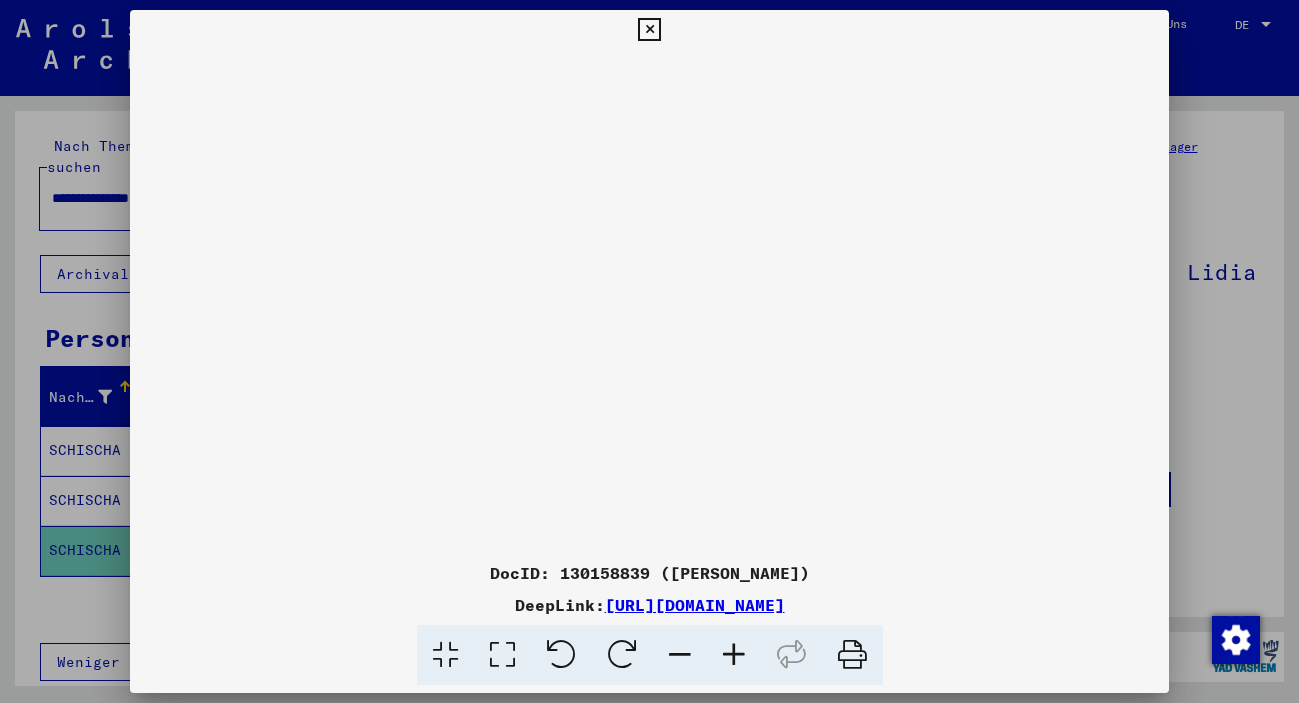 click at bounding box center (734, 655) 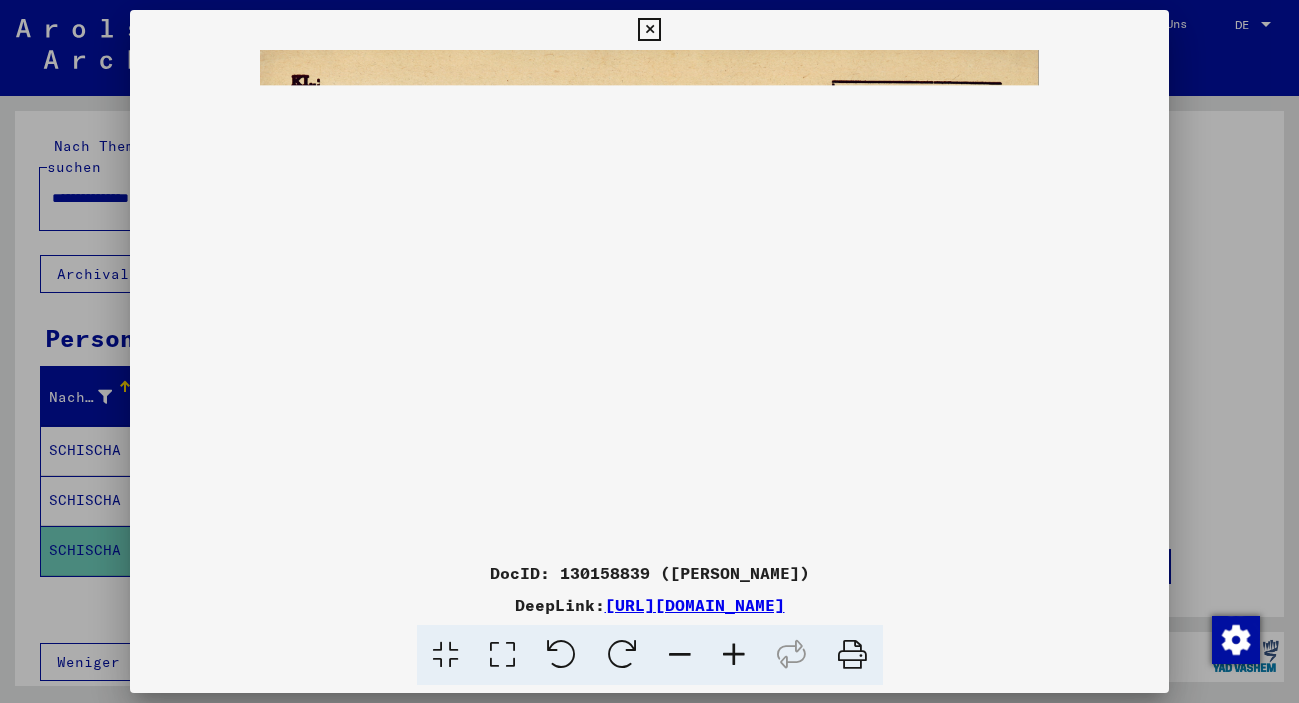 click at bounding box center (734, 655) 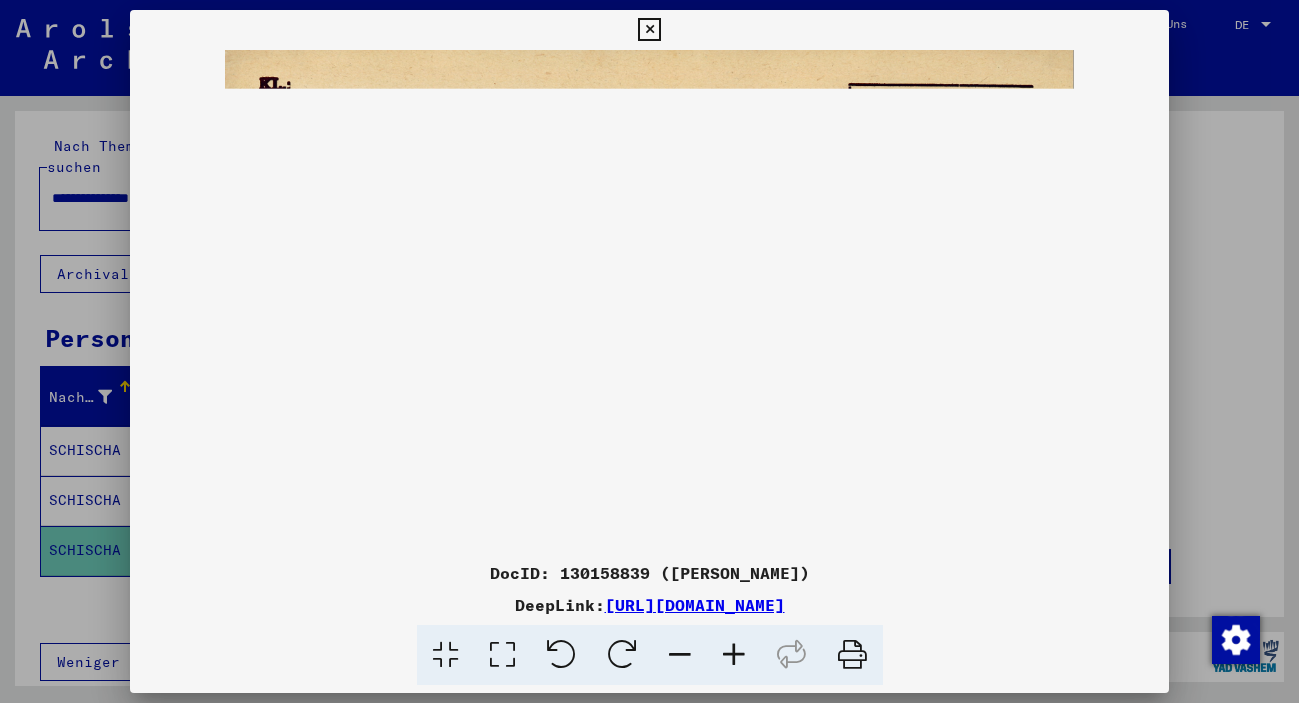 click at bounding box center [734, 655] 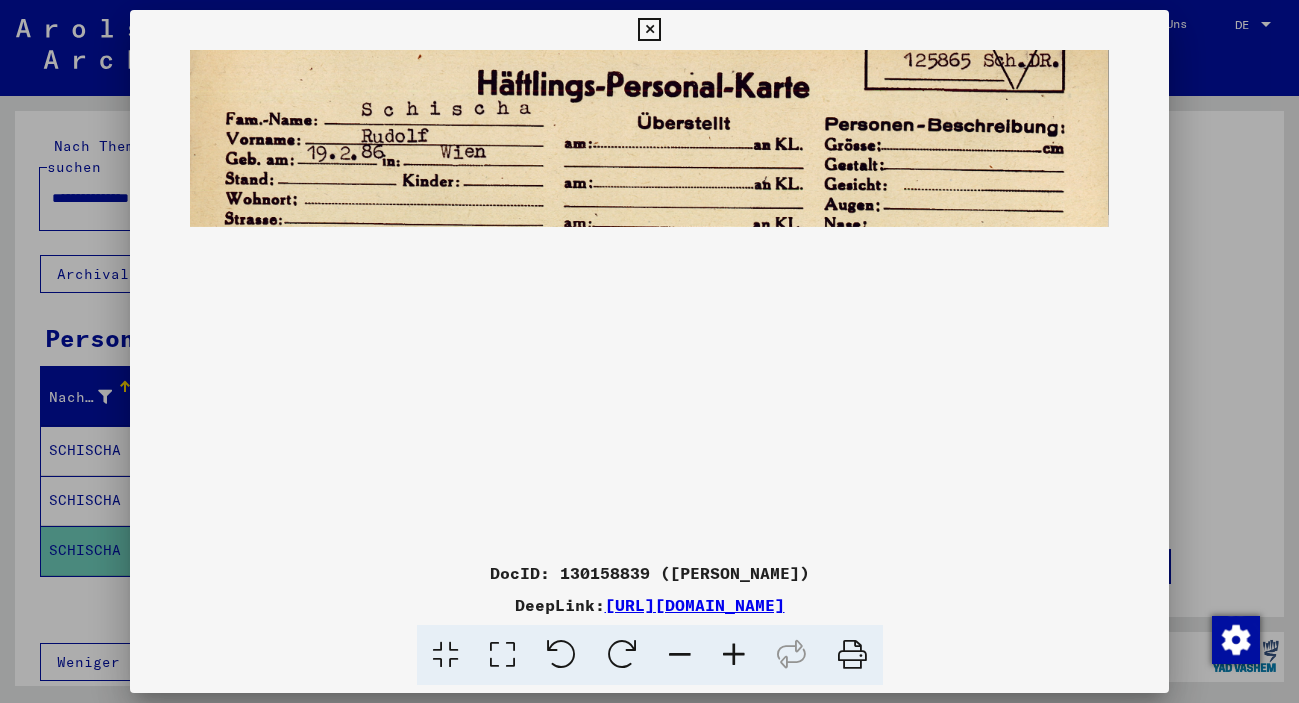 scroll, scrollTop: 150, scrollLeft: 0, axis: vertical 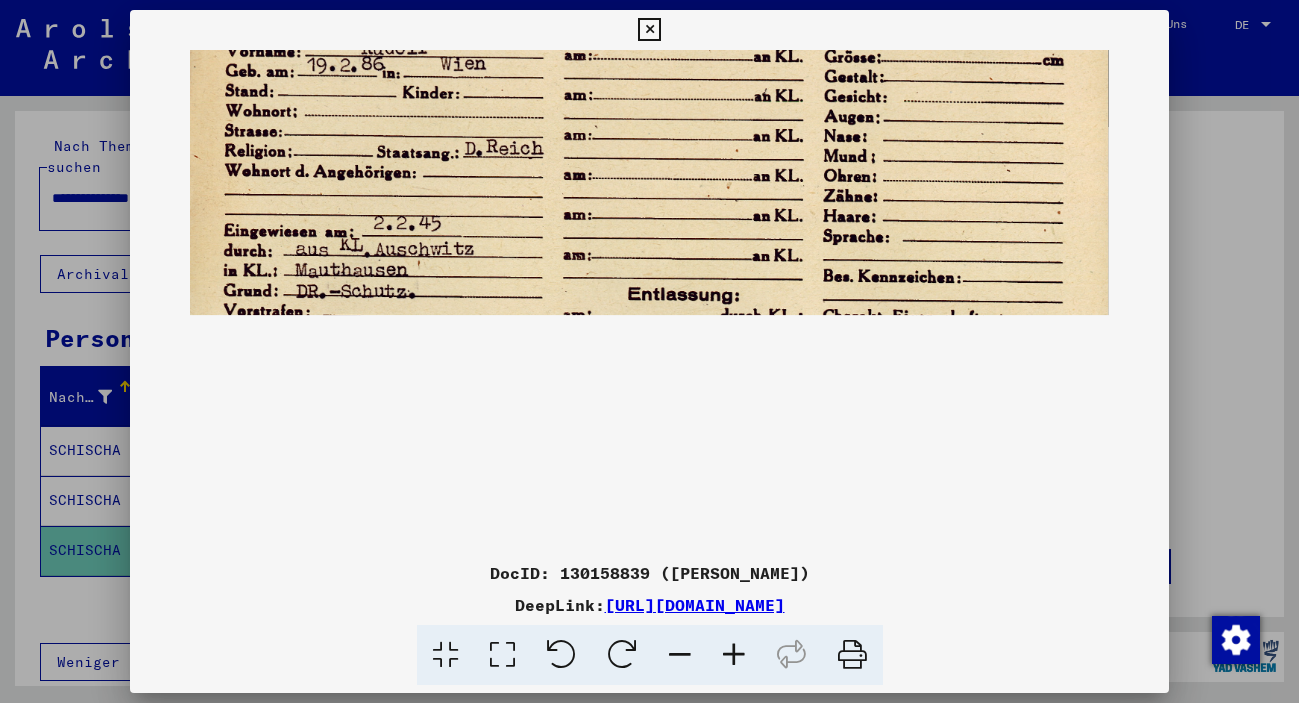 drag, startPoint x: 725, startPoint y: 451, endPoint x: 709, endPoint y: 193, distance: 258.49564 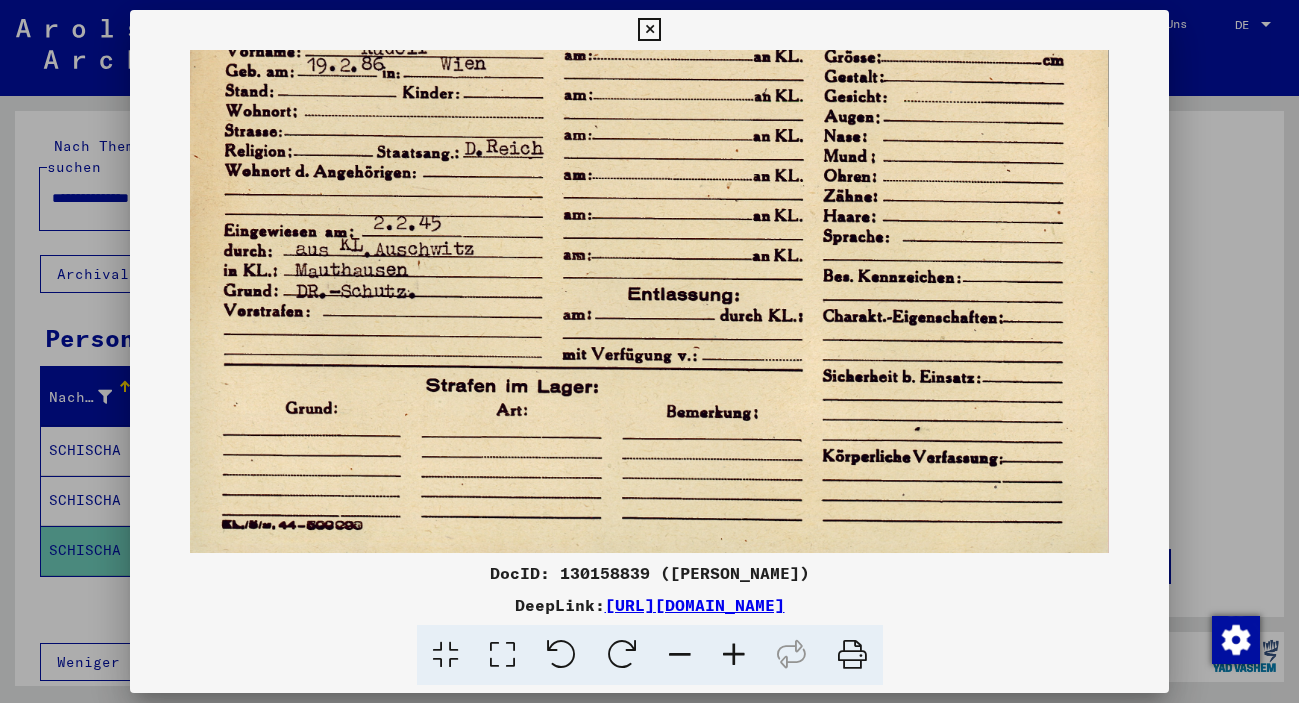 drag, startPoint x: 1027, startPoint y: 604, endPoint x: 386, endPoint y: 604, distance: 641 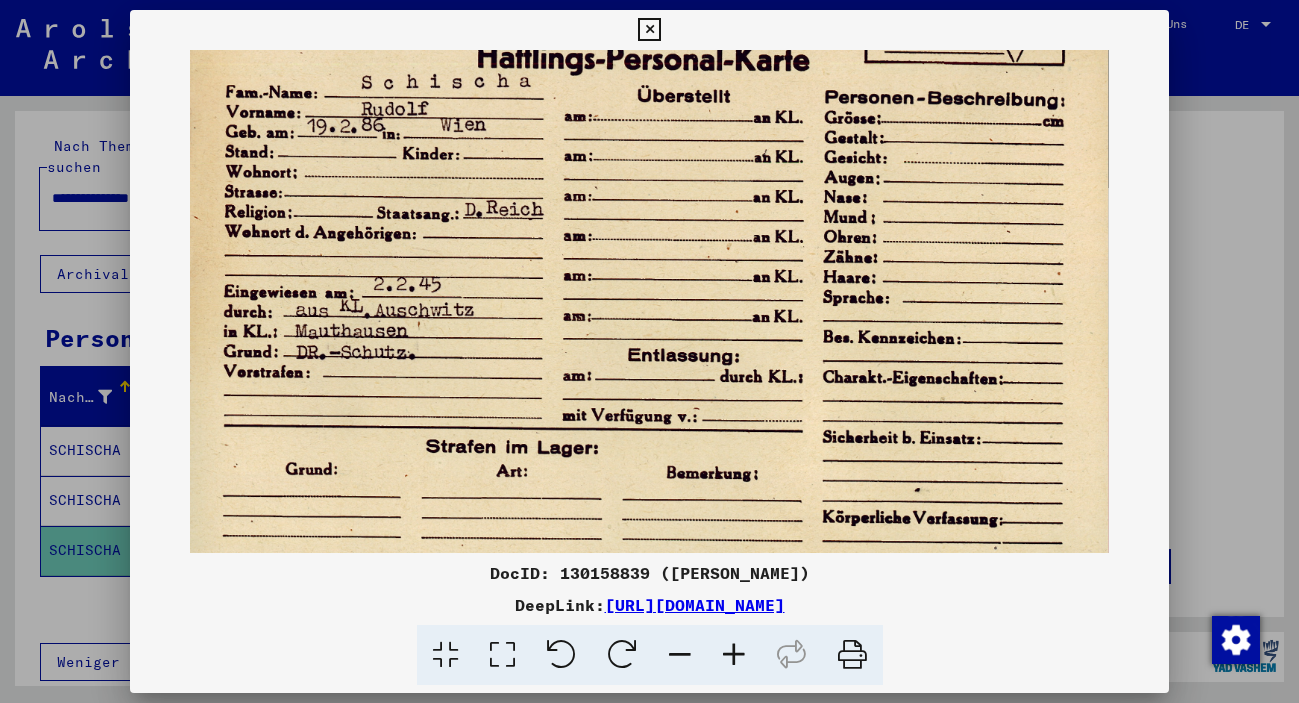 scroll, scrollTop: 0, scrollLeft: 0, axis: both 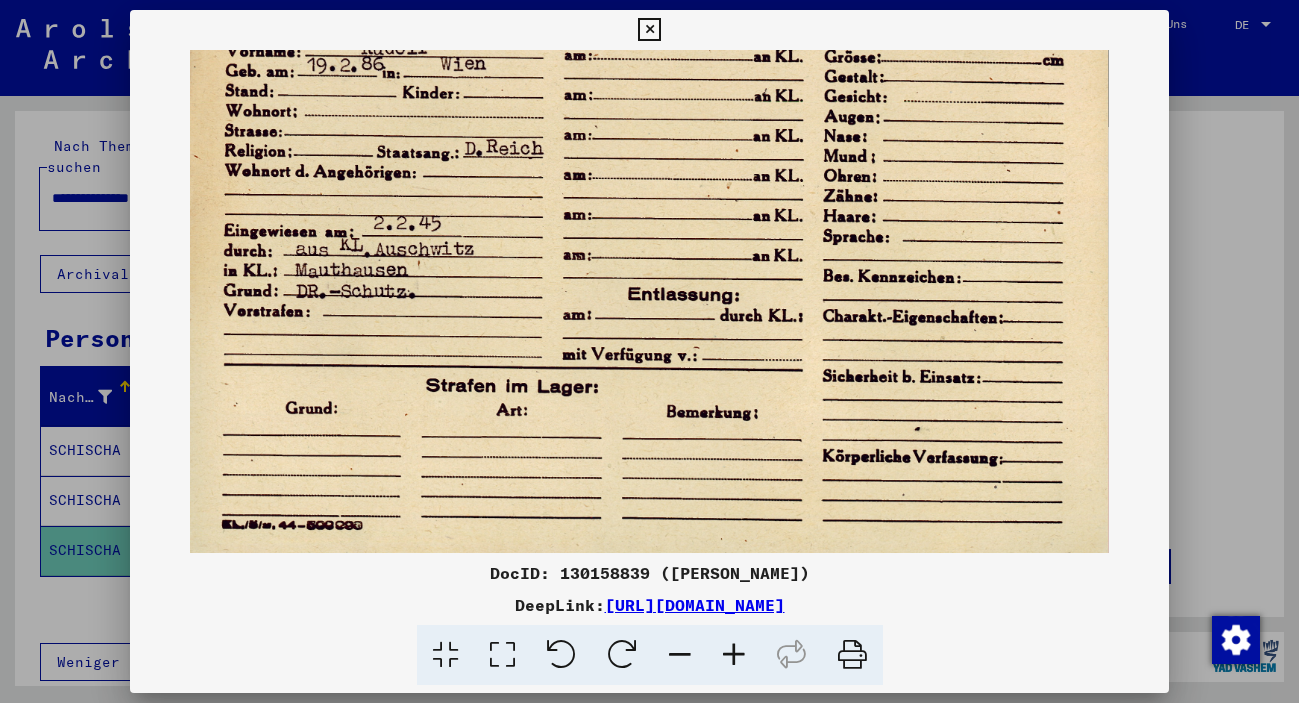 drag, startPoint x: 546, startPoint y: 215, endPoint x: 643, endPoint y: 1, distance: 234.95744 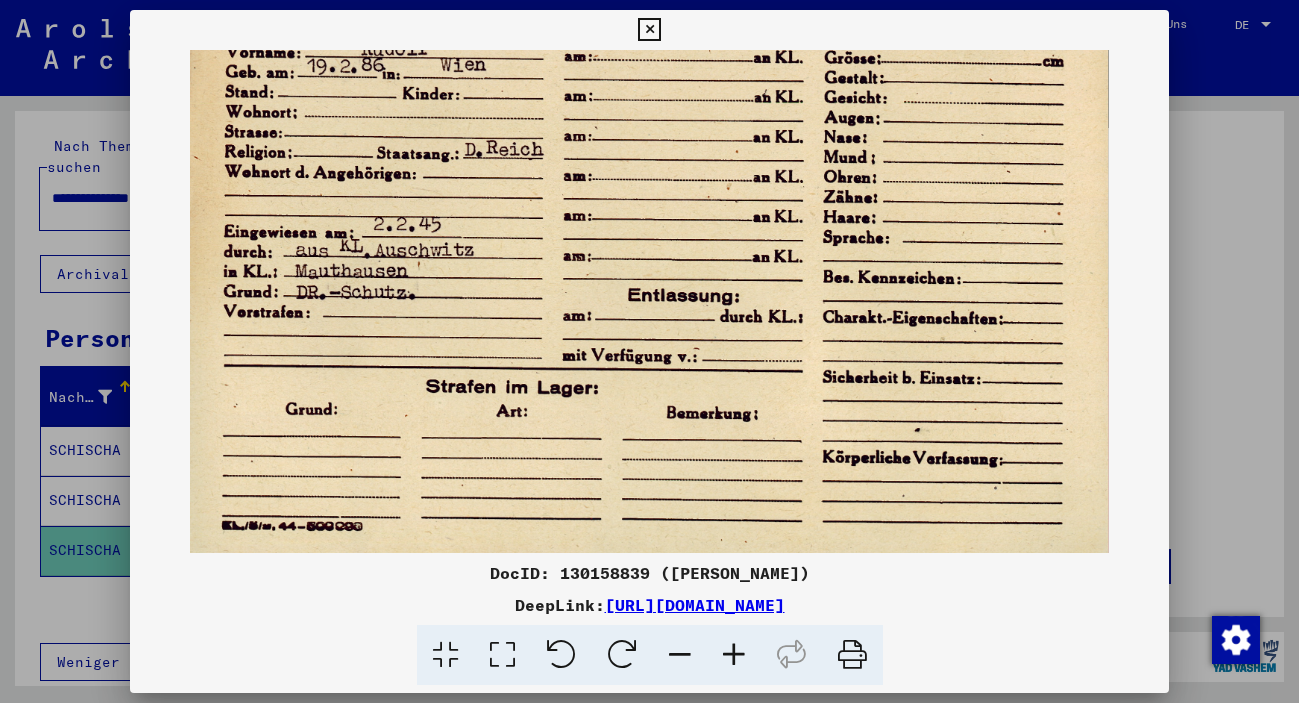 drag, startPoint x: 1150, startPoint y: 20, endPoint x: 1092, endPoint y: 198, distance: 187.2111 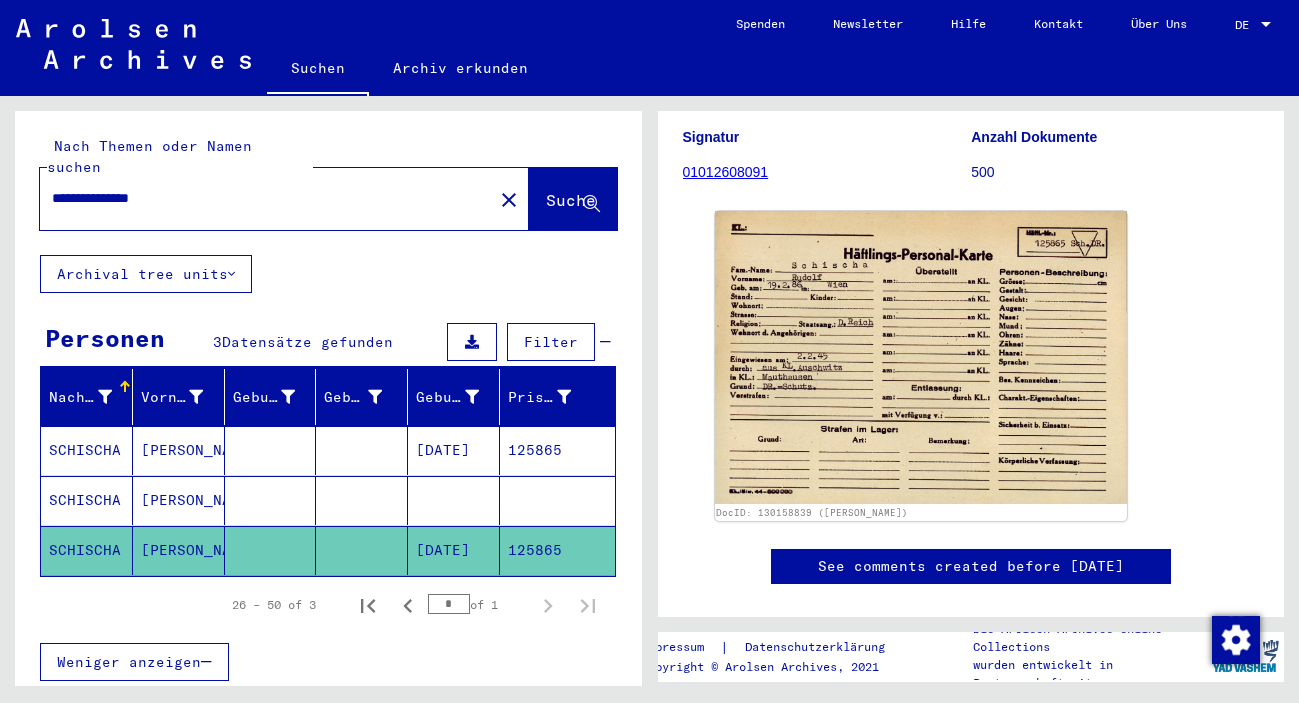click at bounding box center [454, 550] 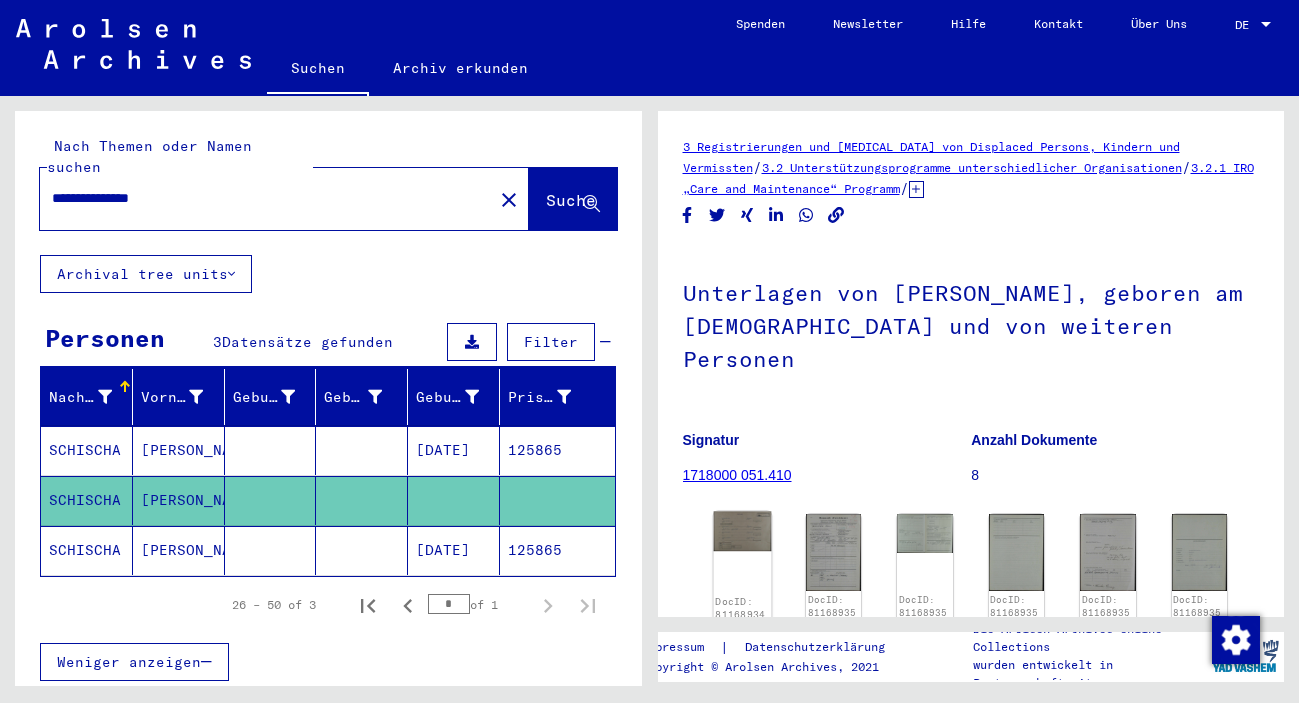 click 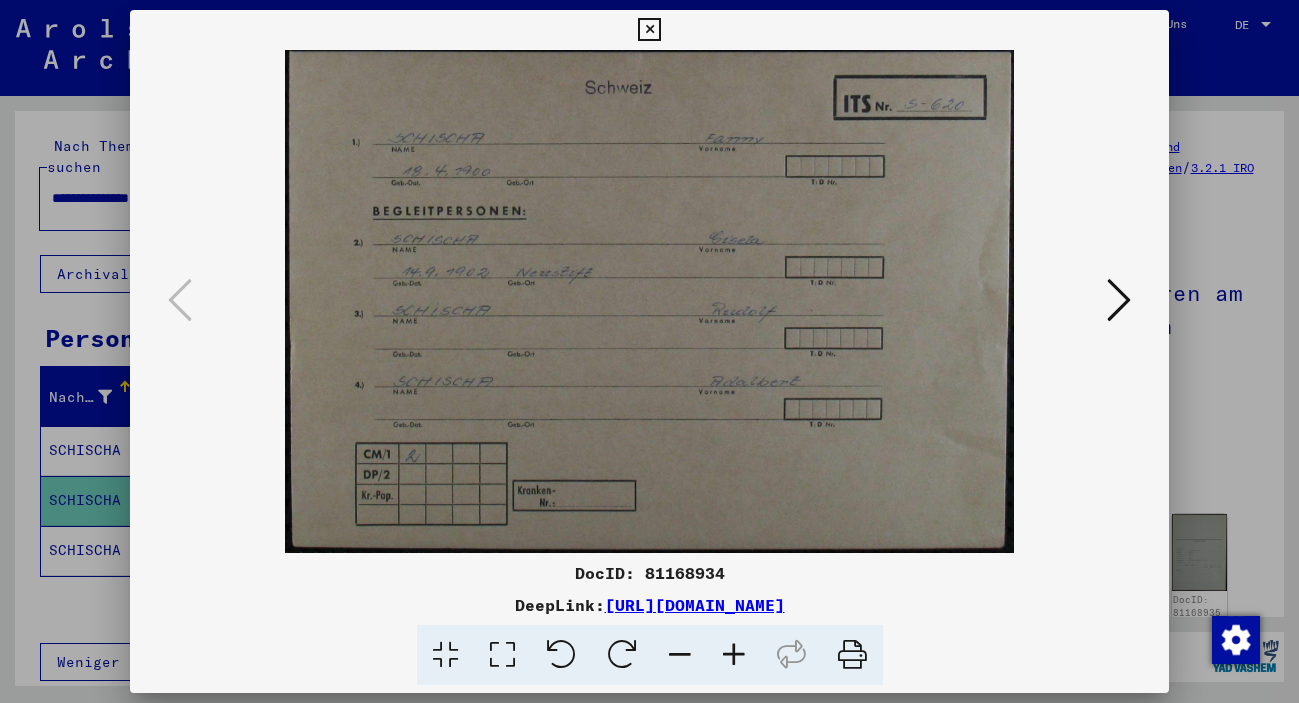 click at bounding box center [734, 655] 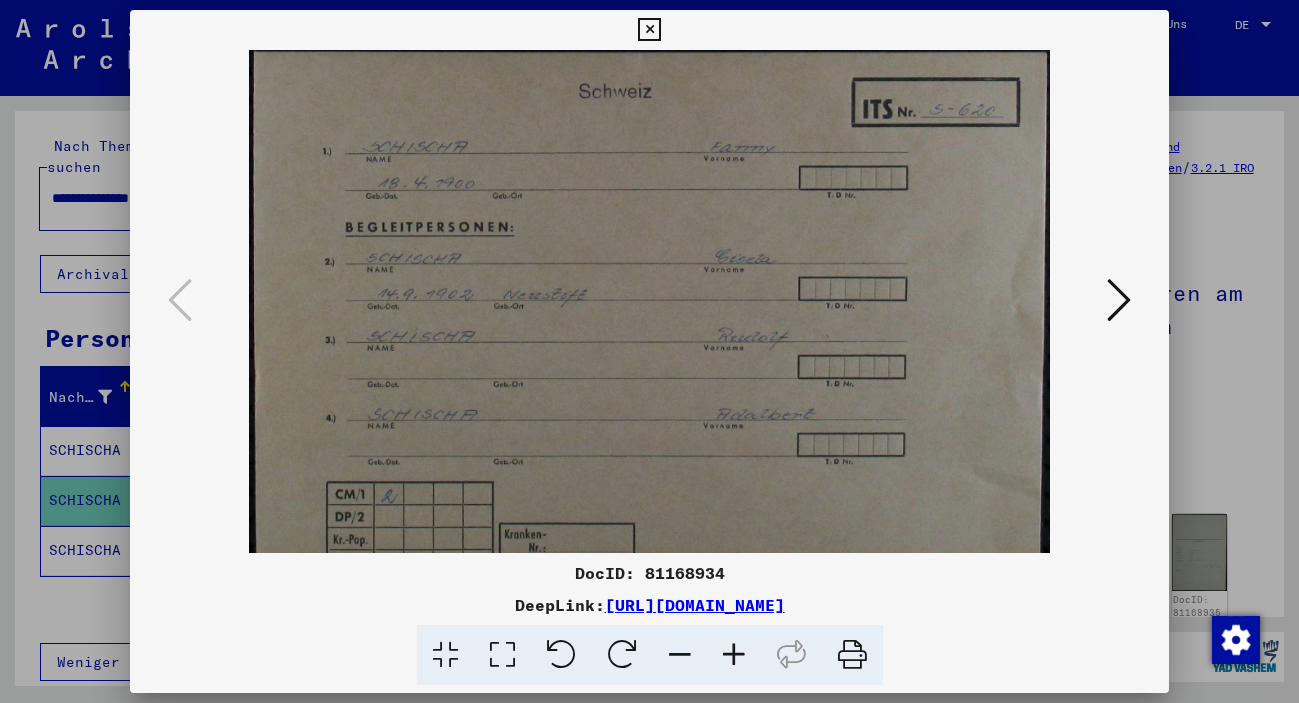 click at bounding box center [734, 655] 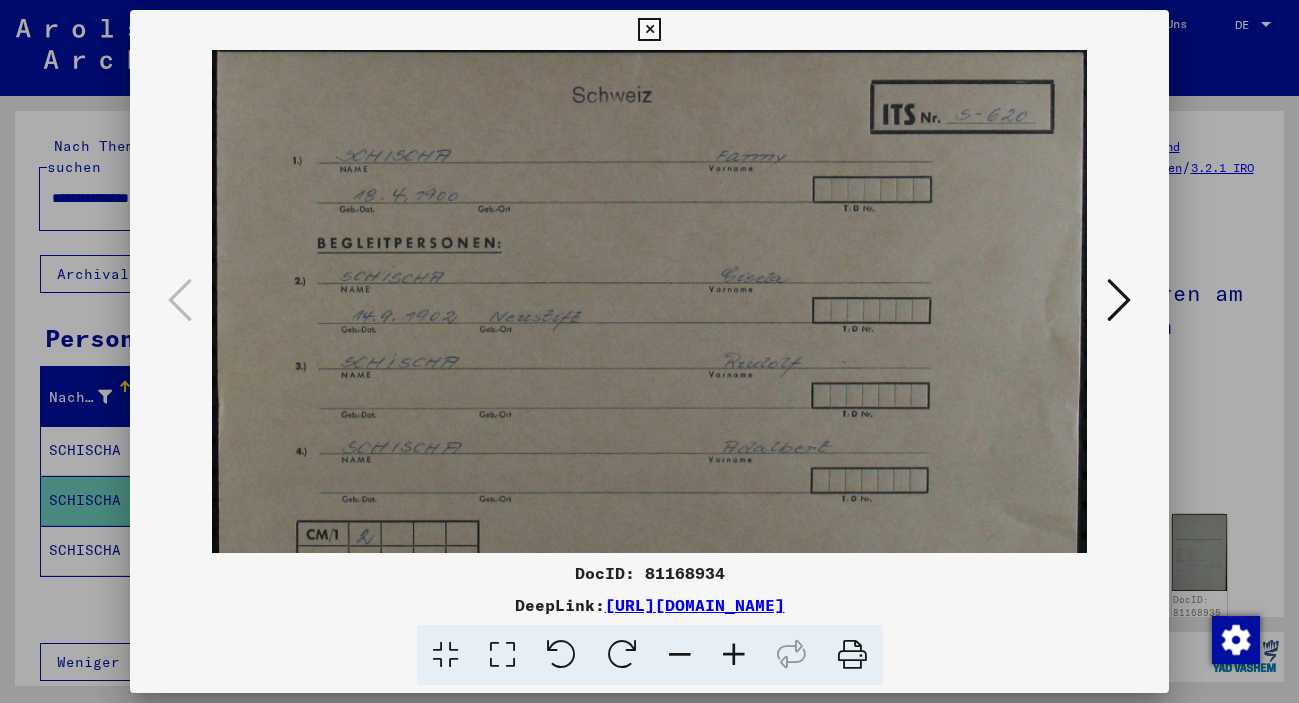 click at bounding box center (734, 655) 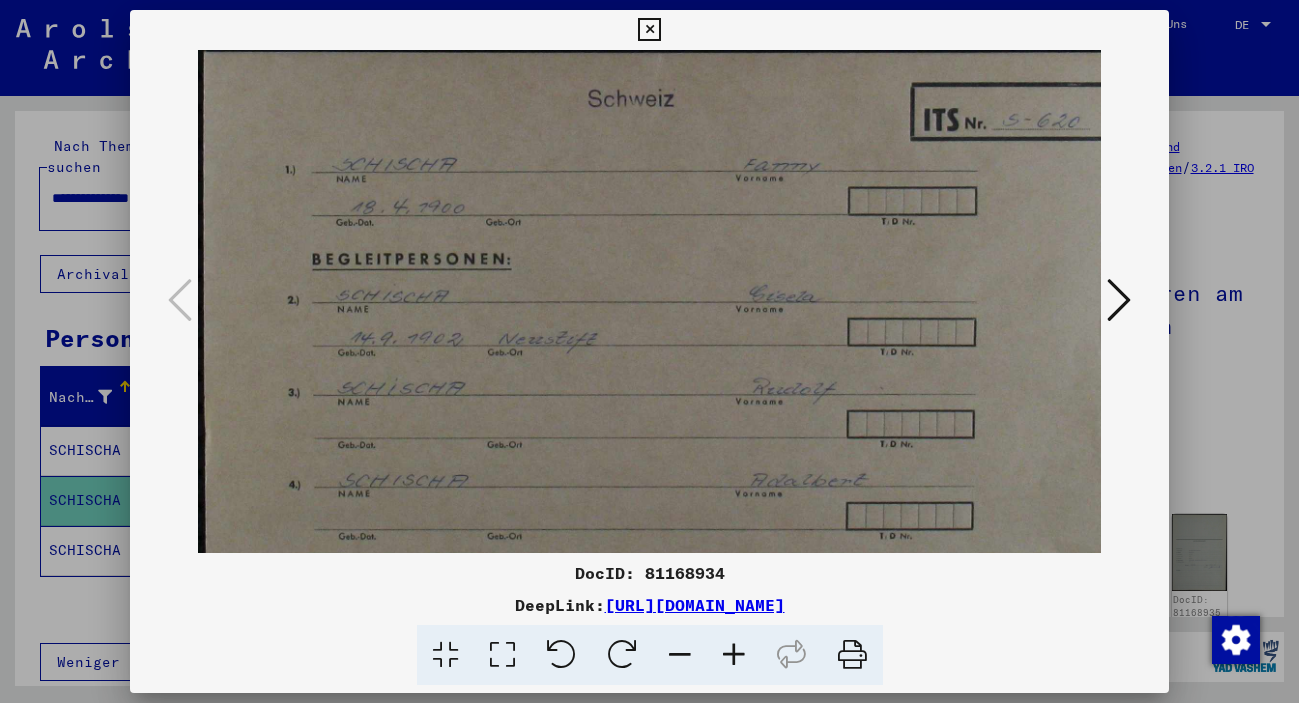 click at bounding box center (734, 655) 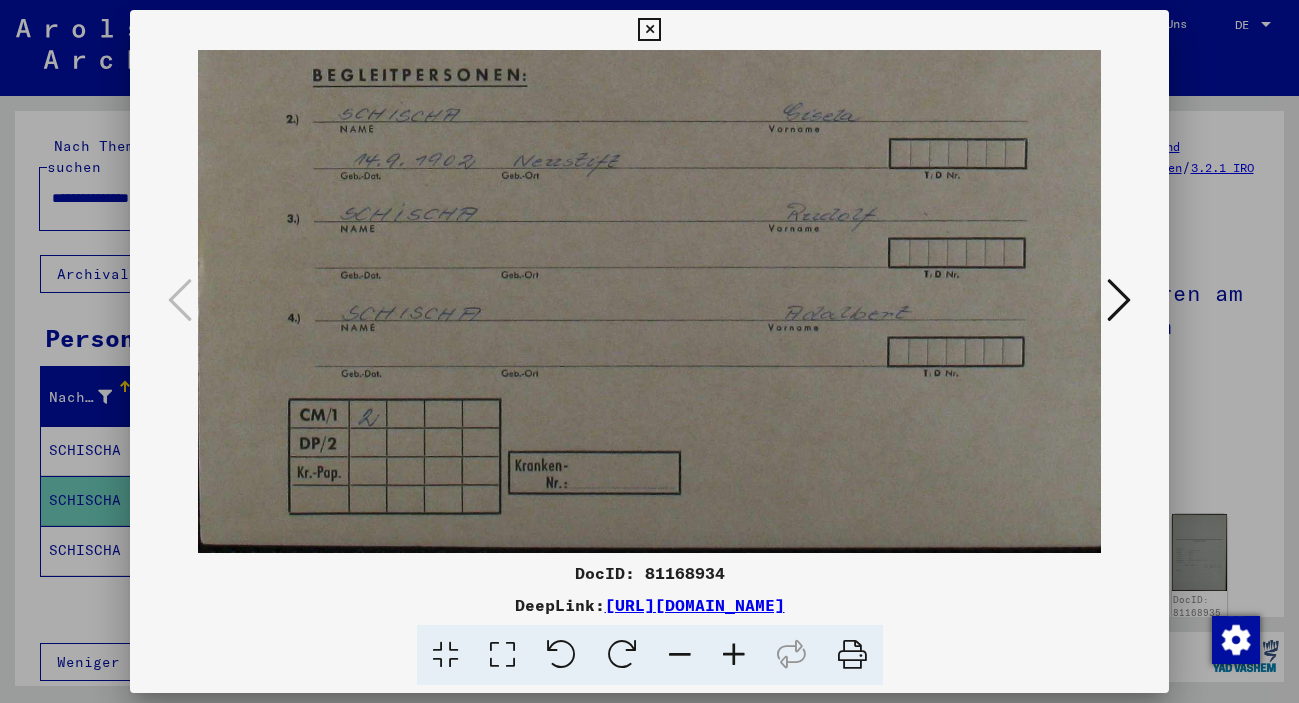 scroll, scrollTop: 200, scrollLeft: 10, axis: both 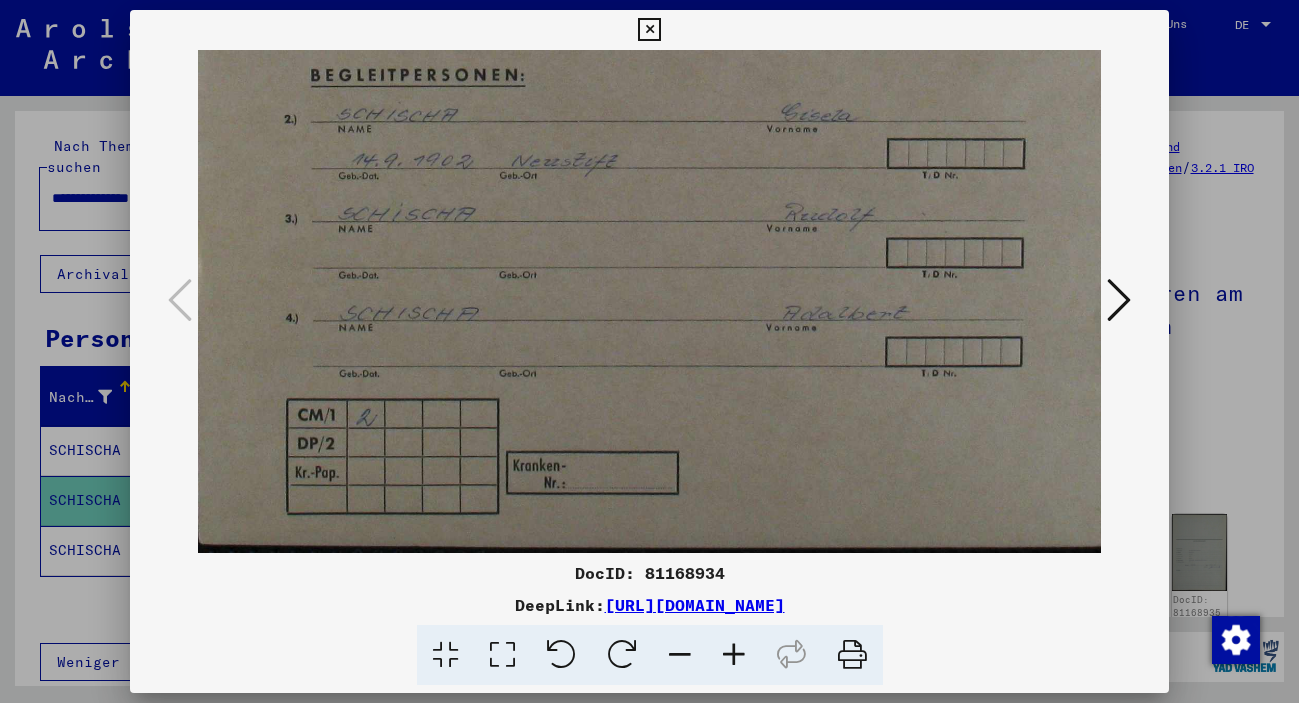 drag, startPoint x: 627, startPoint y: 430, endPoint x: 643, endPoint y: 70, distance: 360.35538 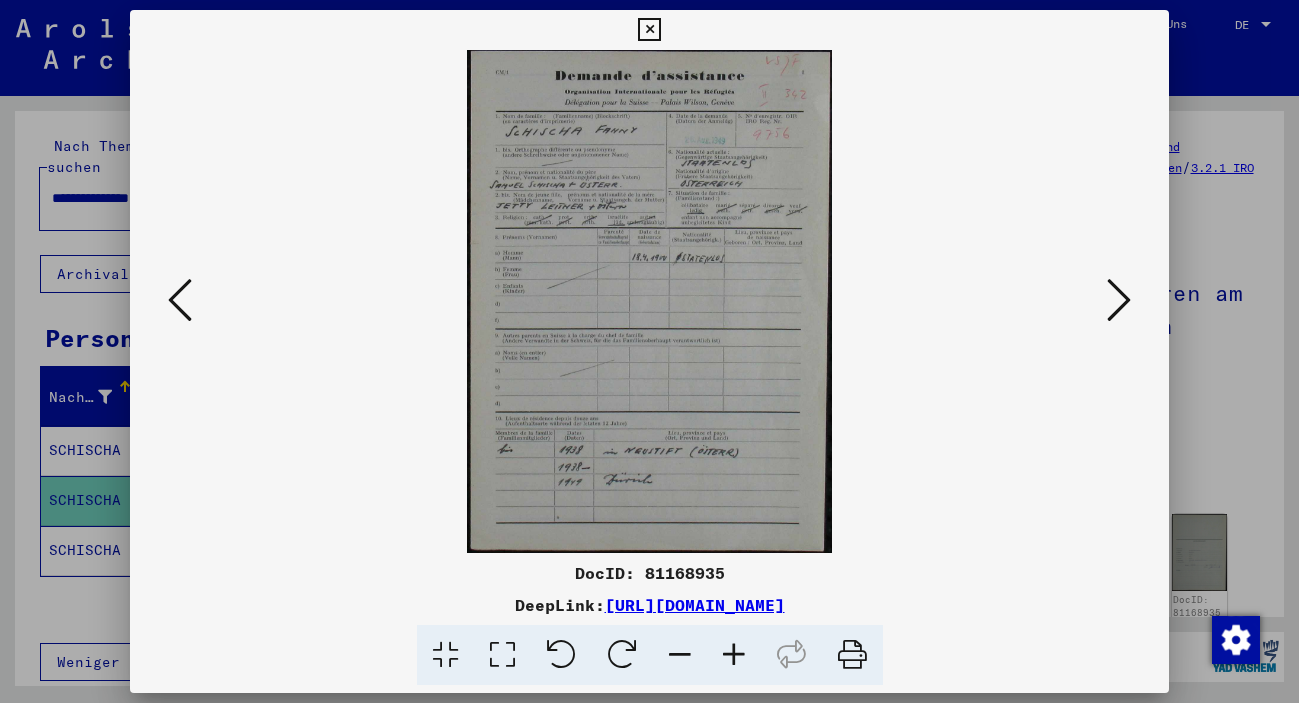 scroll, scrollTop: 0, scrollLeft: 0, axis: both 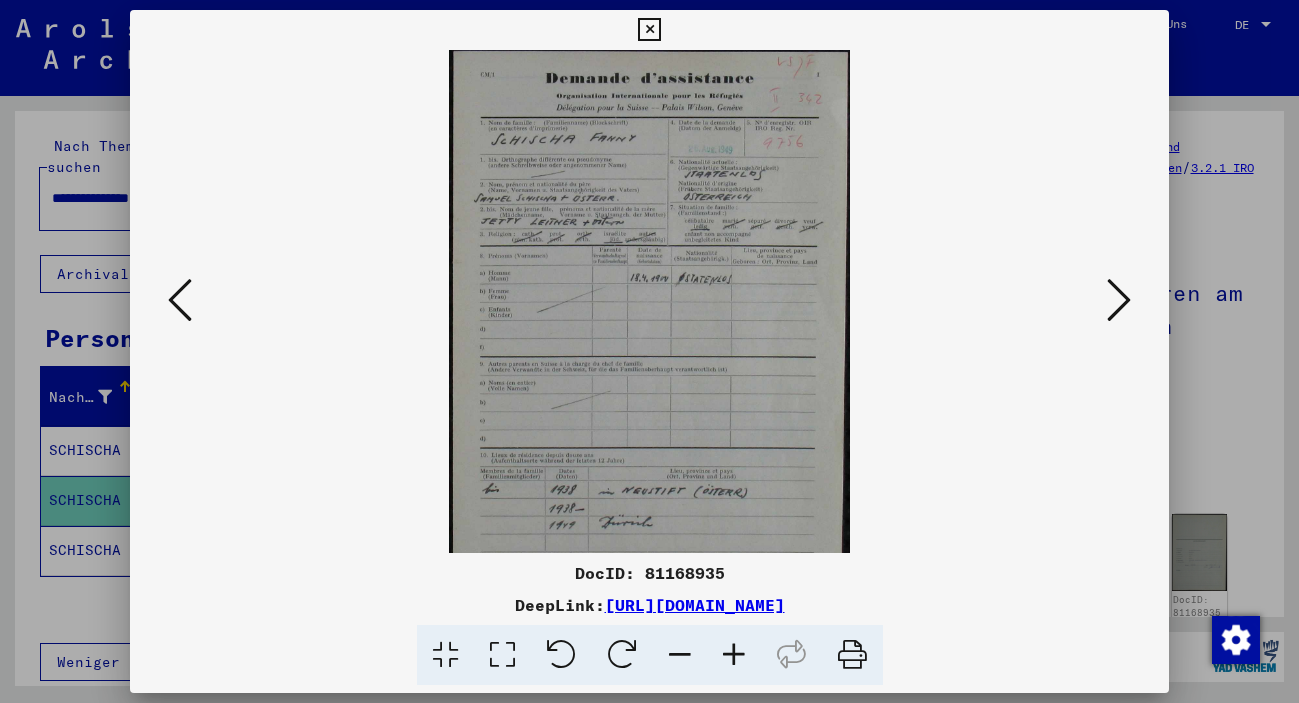 click at bounding box center (734, 655) 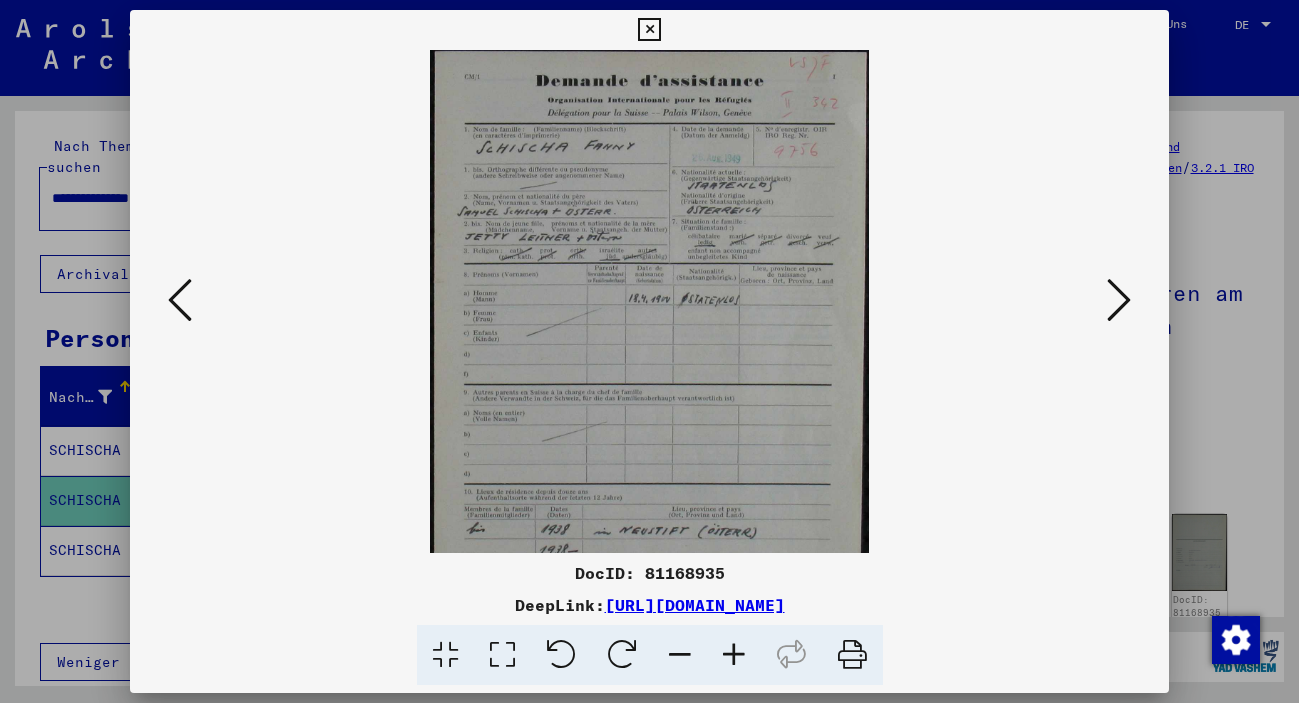 click at bounding box center [734, 655] 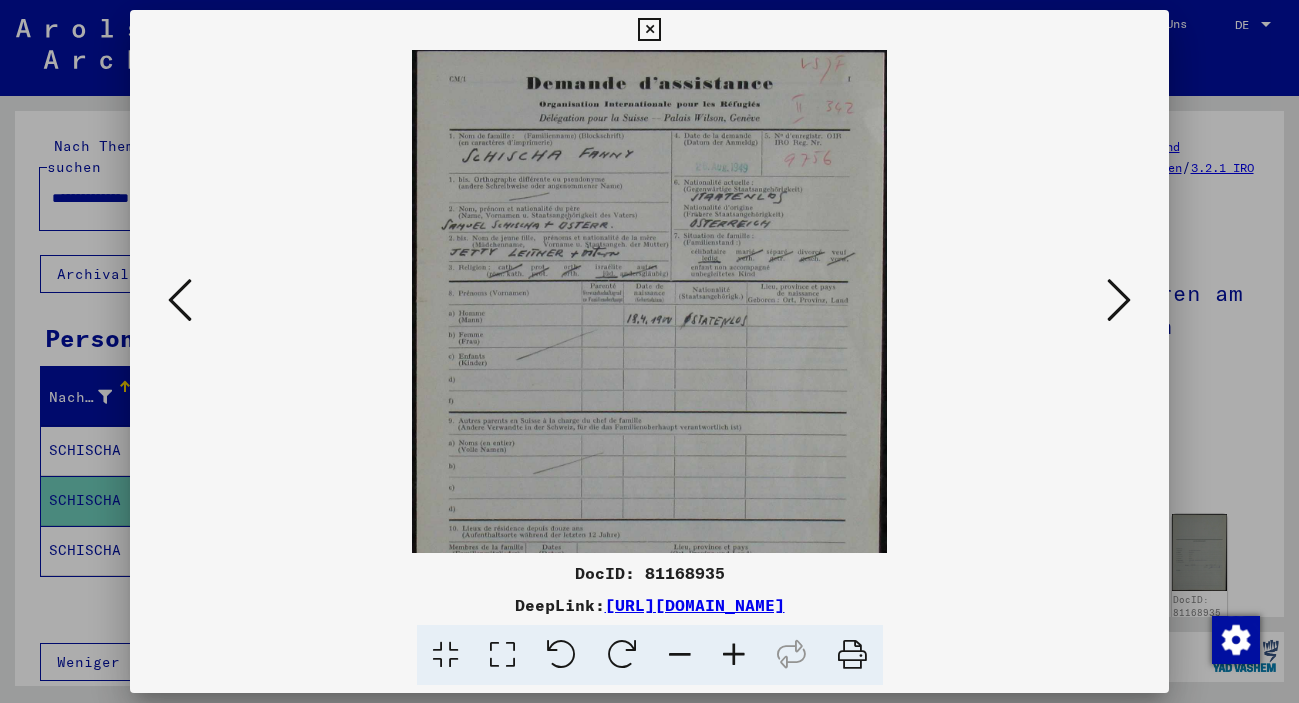 click at bounding box center (734, 655) 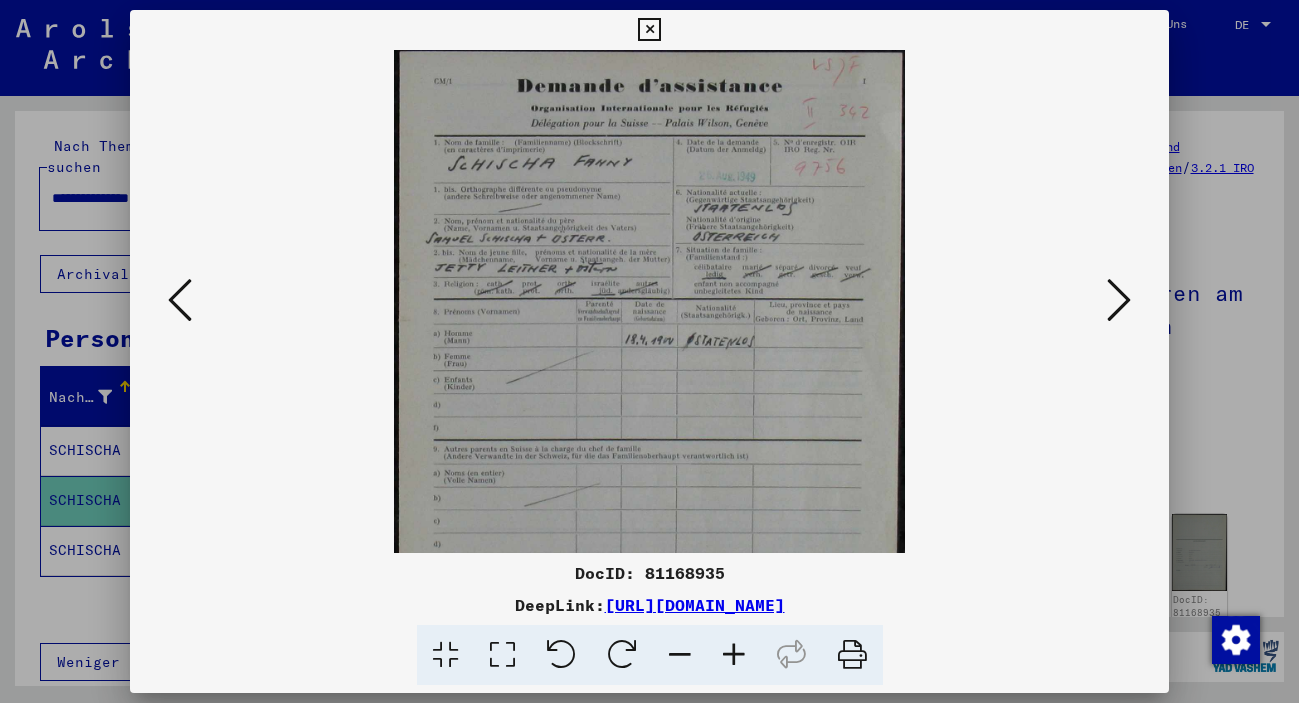 click at bounding box center [734, 655] 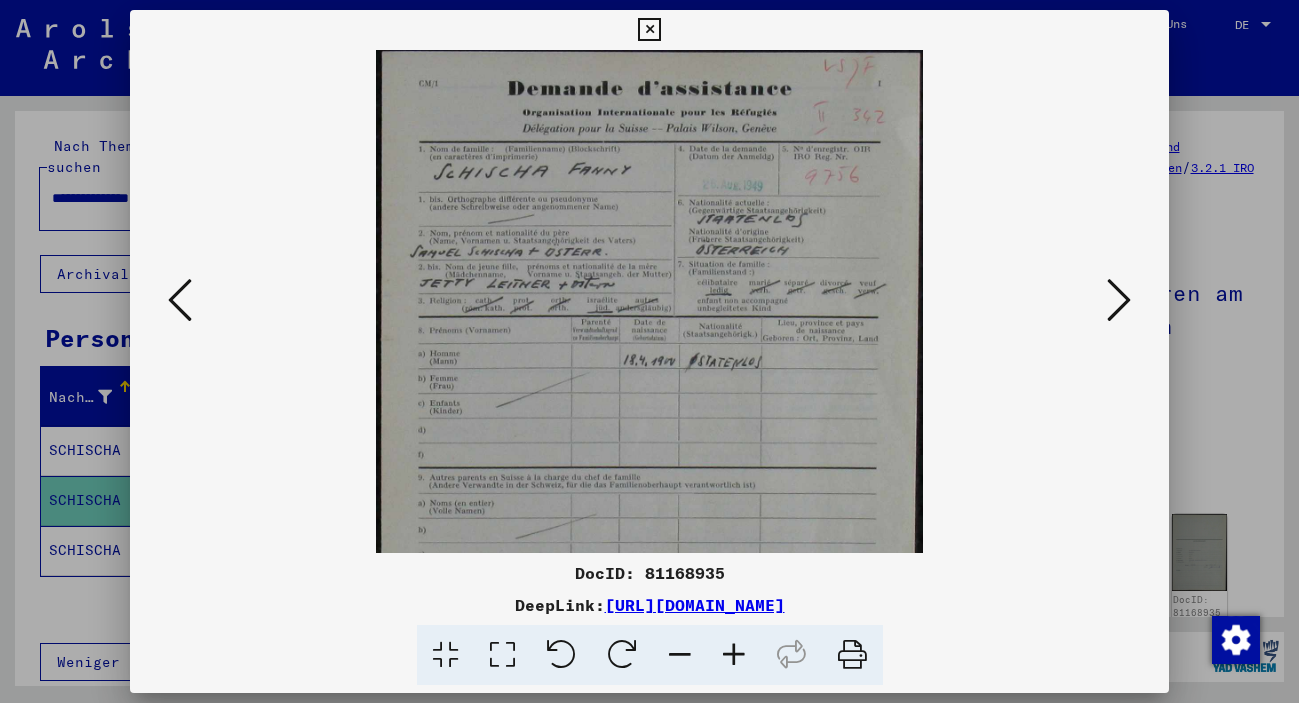 click at bounding box center (734, 655) 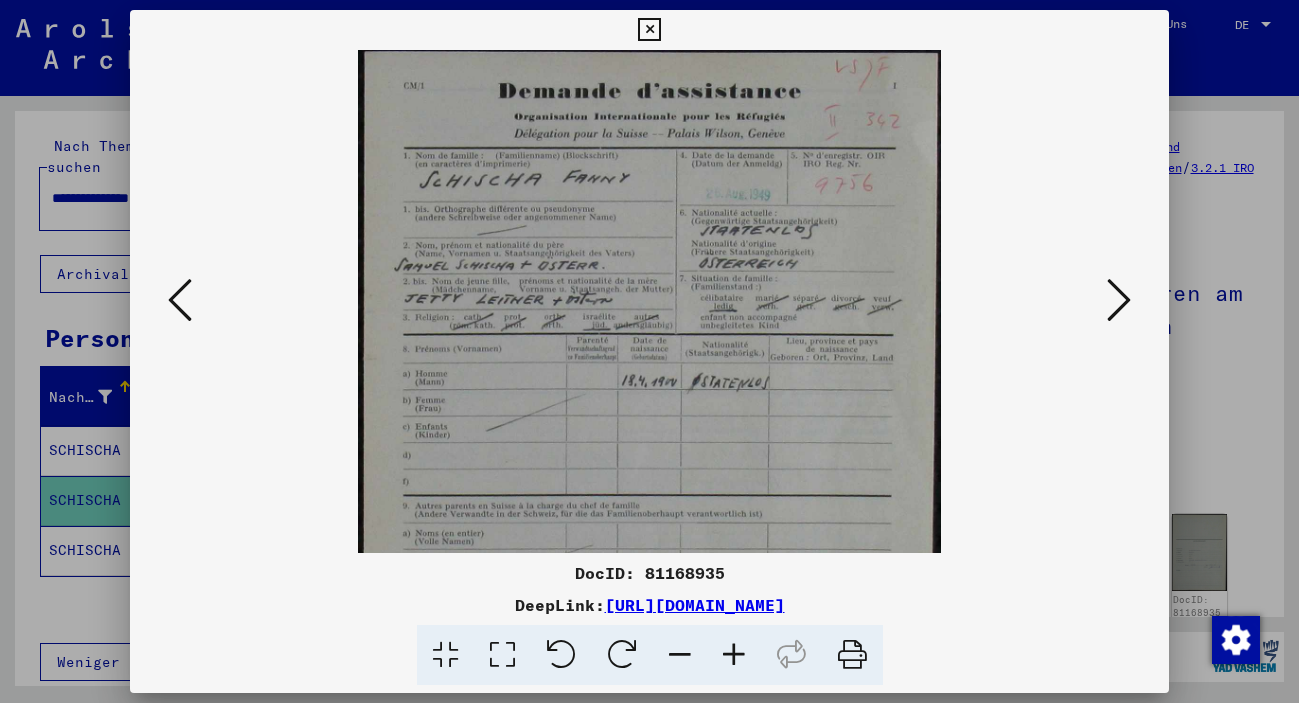 click at bounding box center [734, 655] 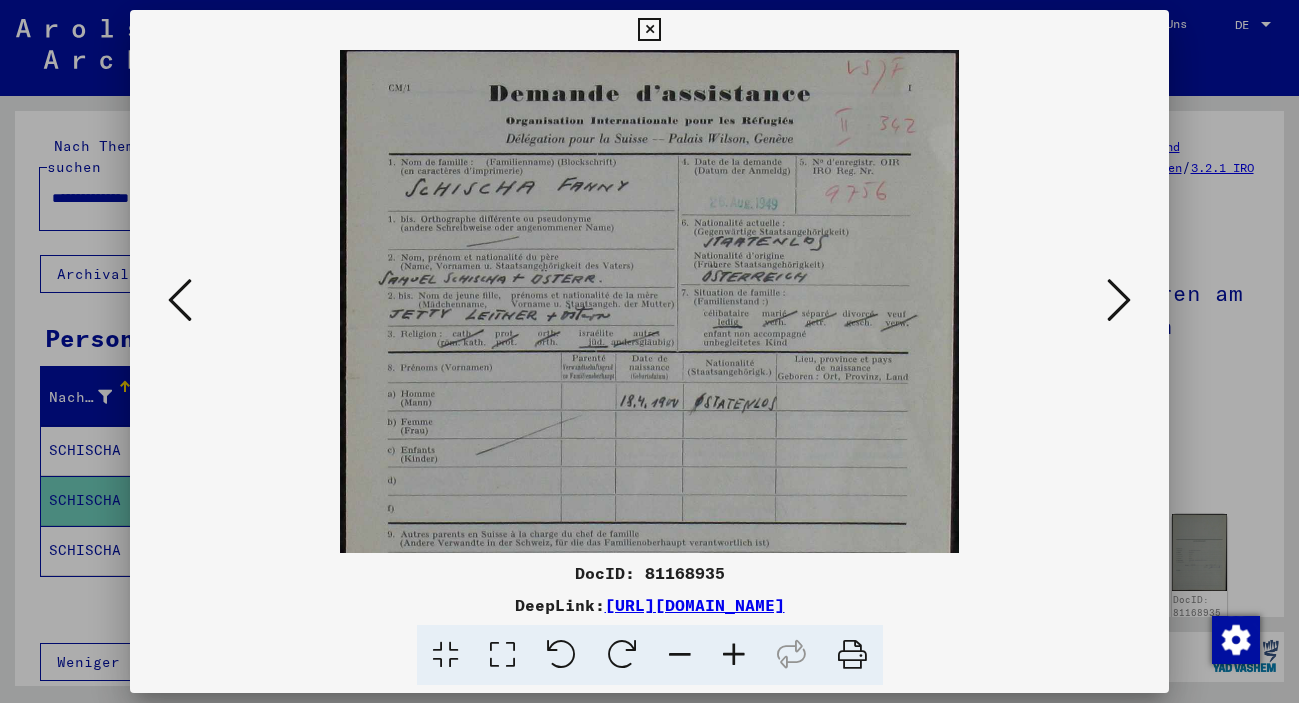 click at bounding box center [734, 655] 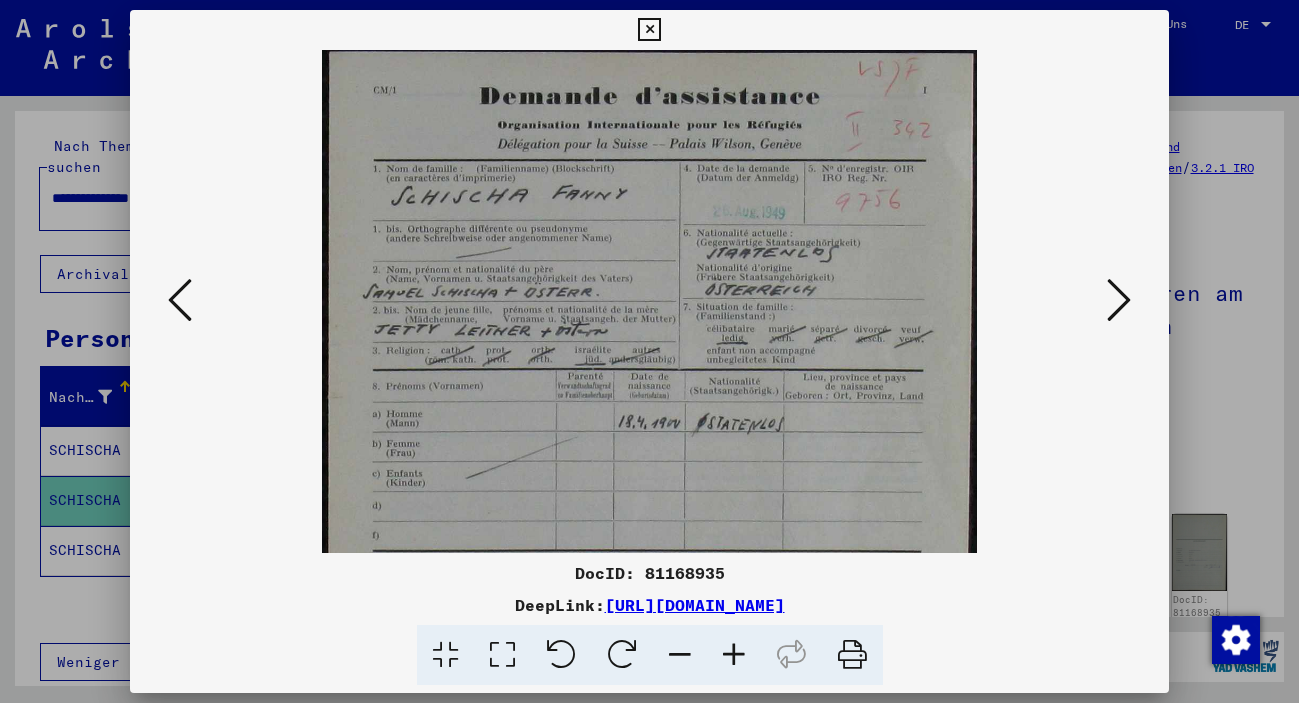 click at bounding box center (734, 655) 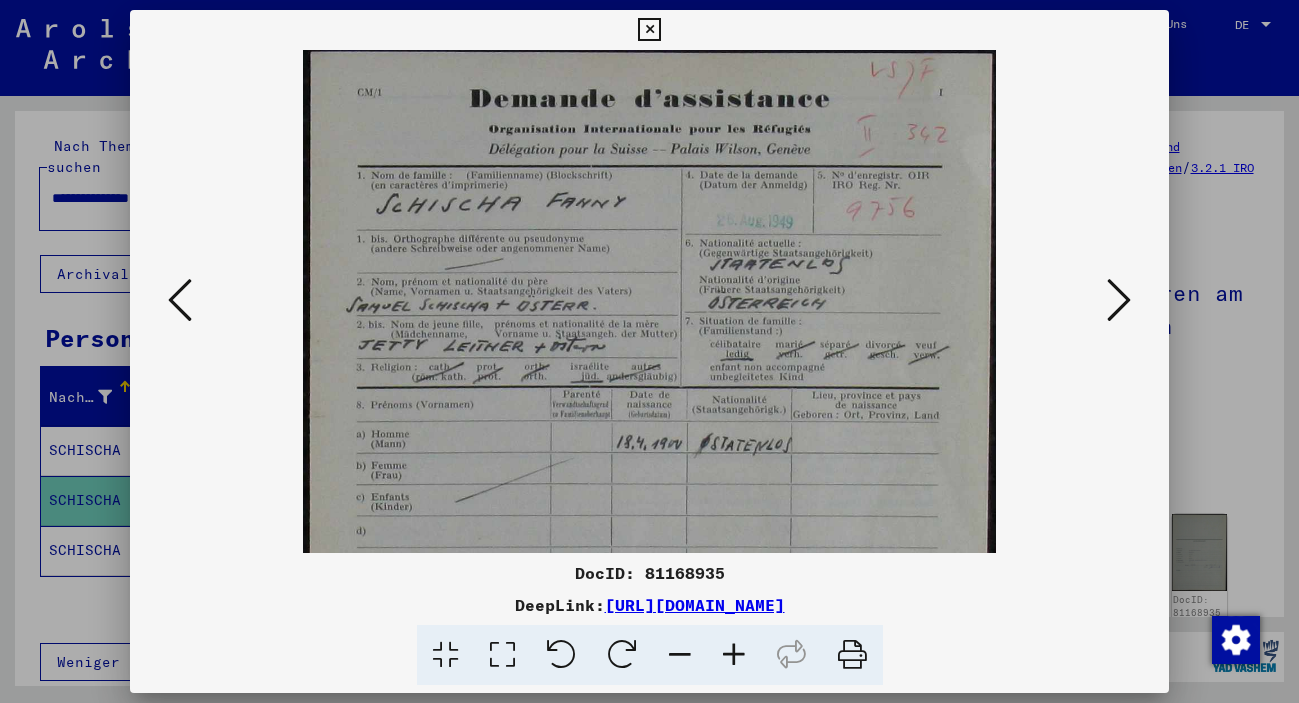 click at bounding box center [734, 655] 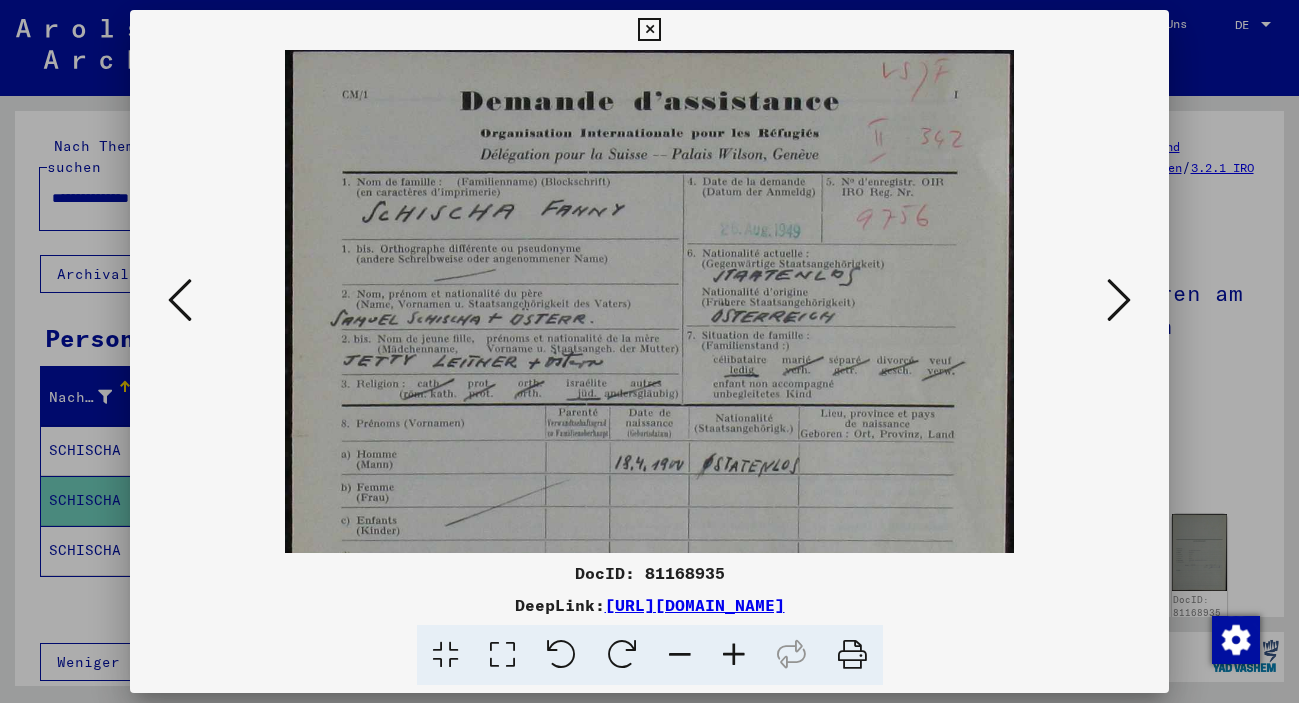 click at bounding box center [734, 655] 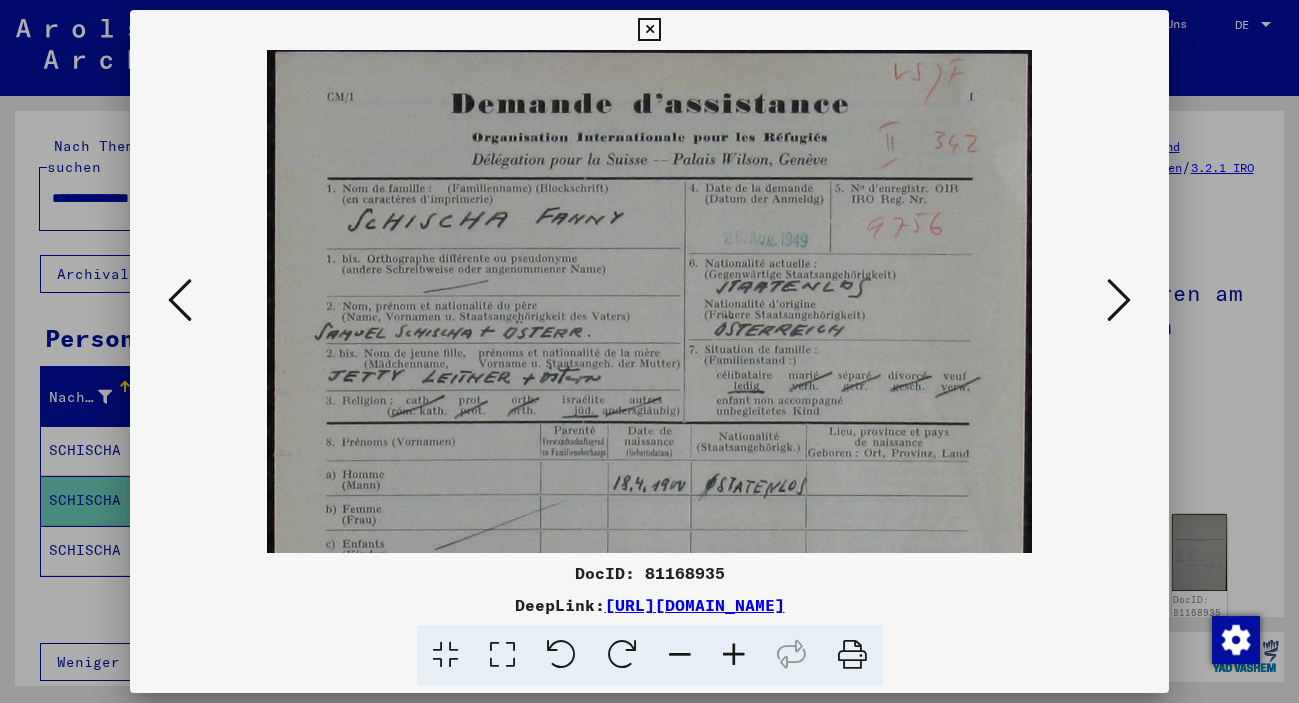 click at bounding box center [1119, 301] 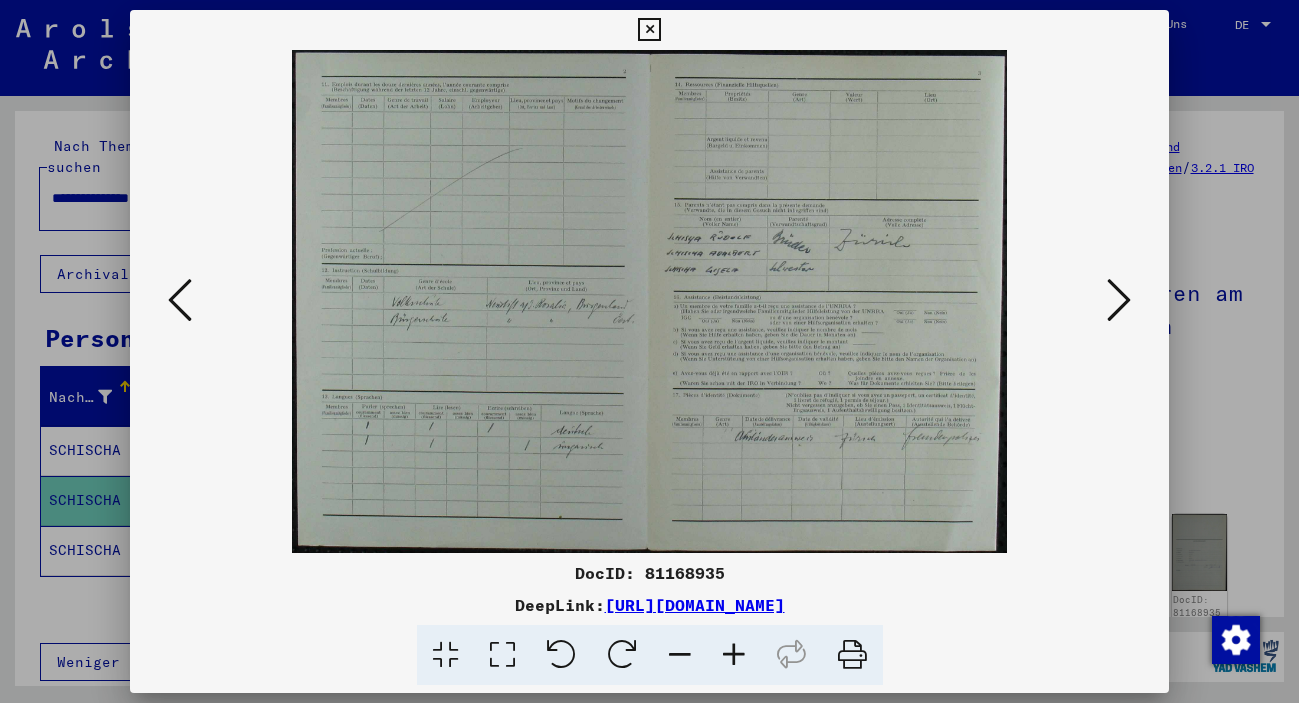 click at bounding box center [1119, 300] 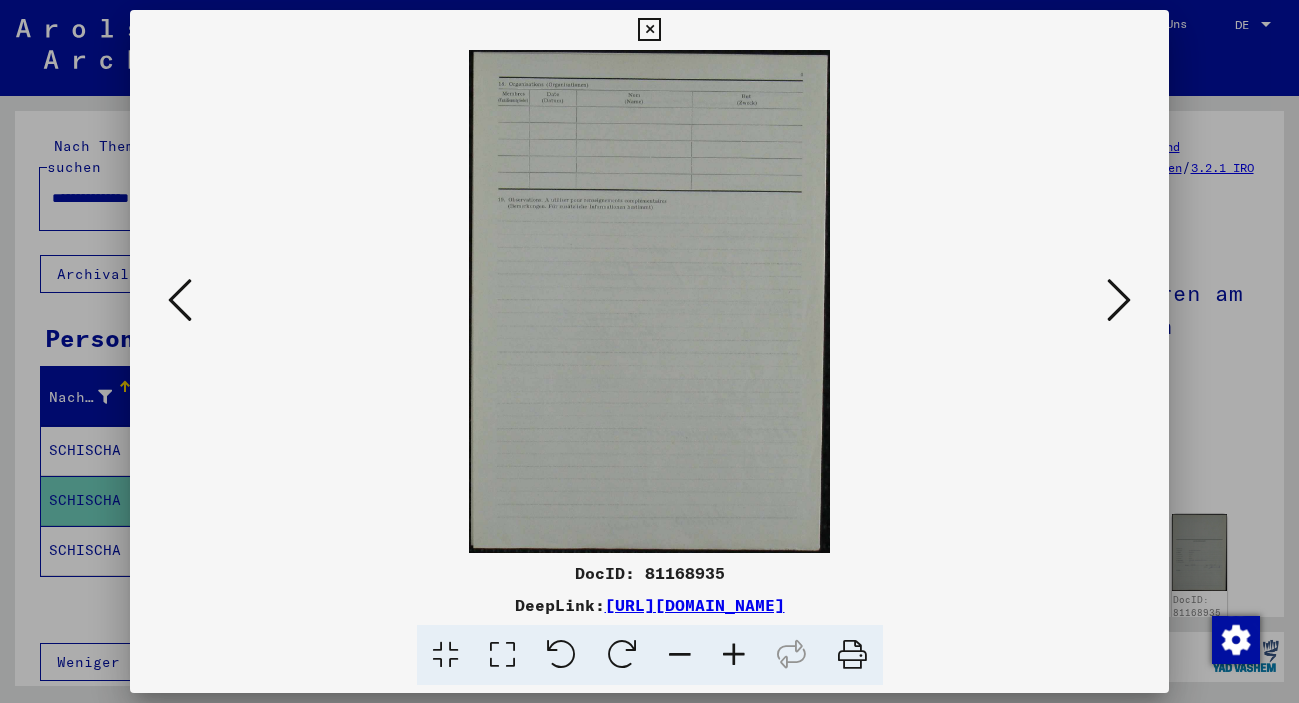 click at bounding box center [1119, 300] 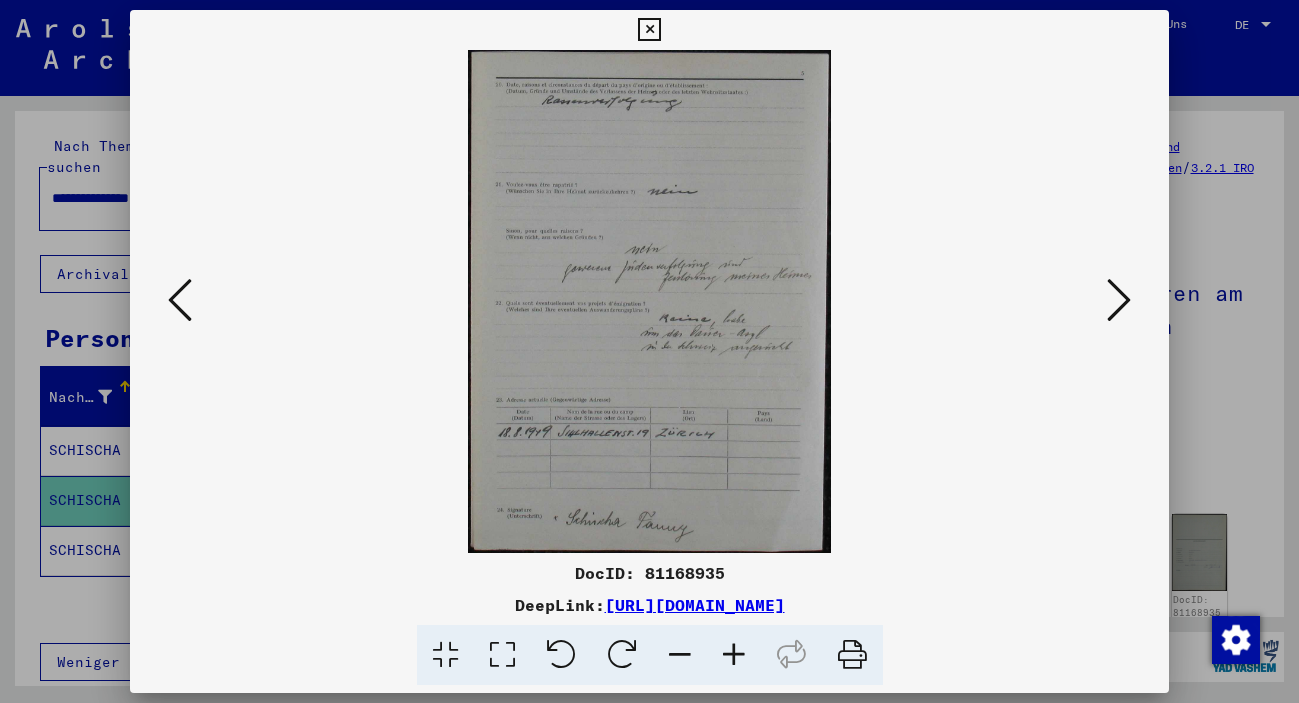 click at bounding box center [734, 655] 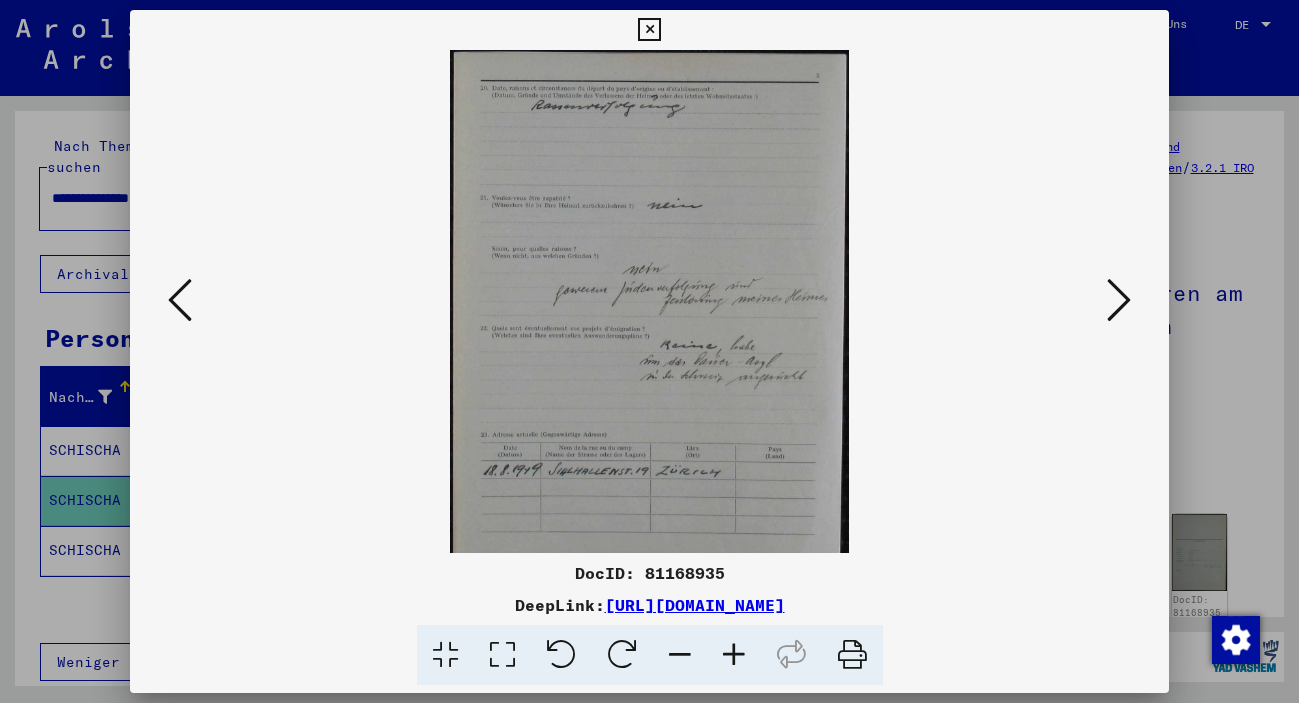 click at bounding box center [734, 655] 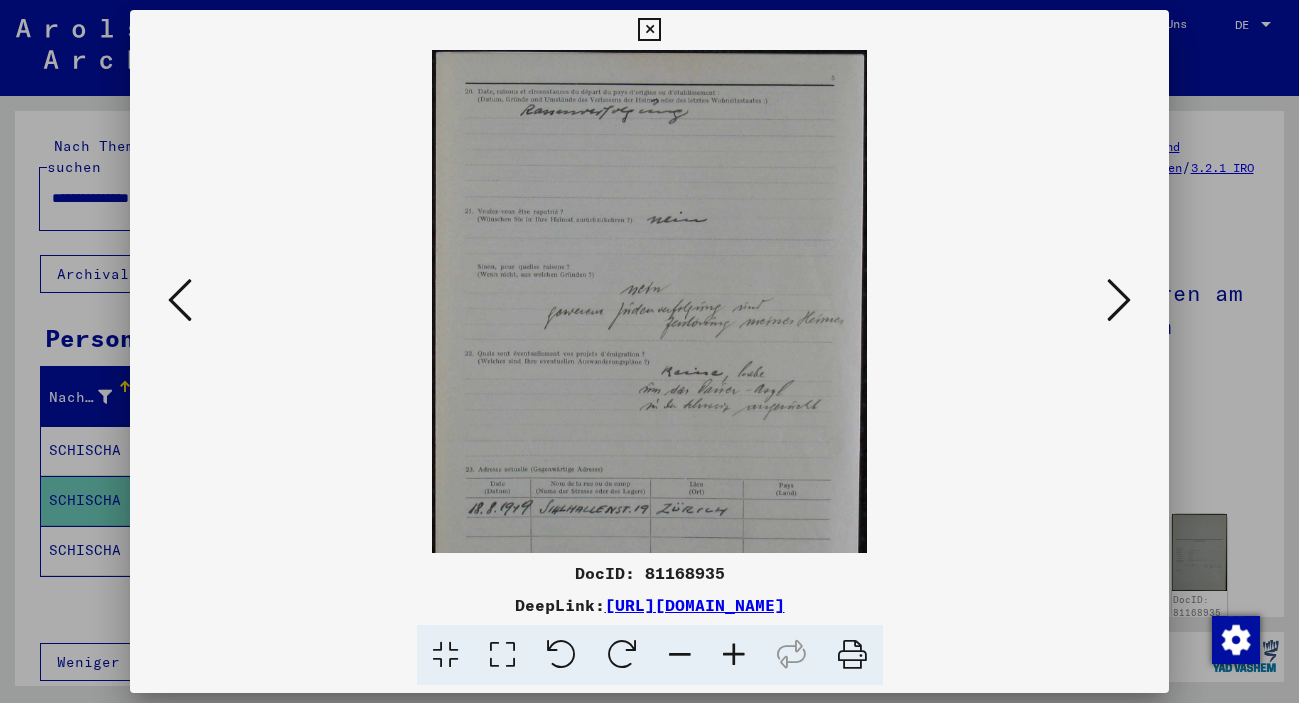 click at bounding box center (734, 655) 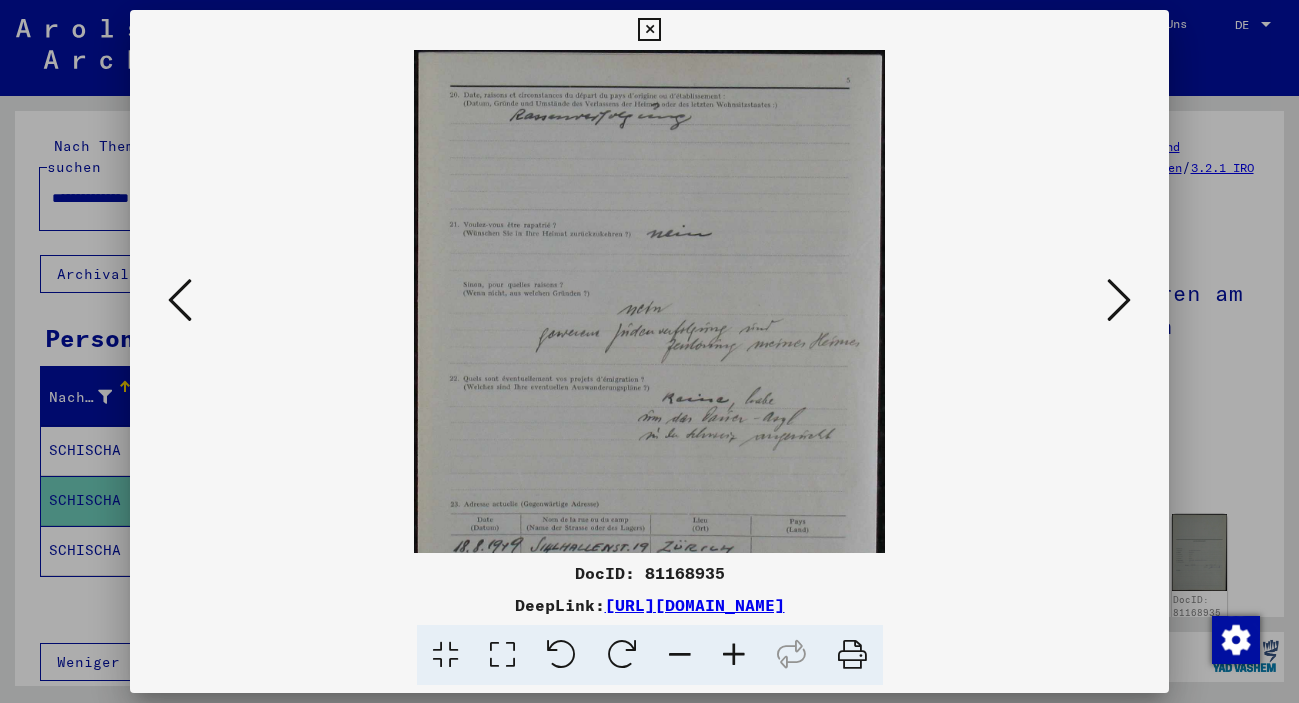 click at bounding box center [734, 655] 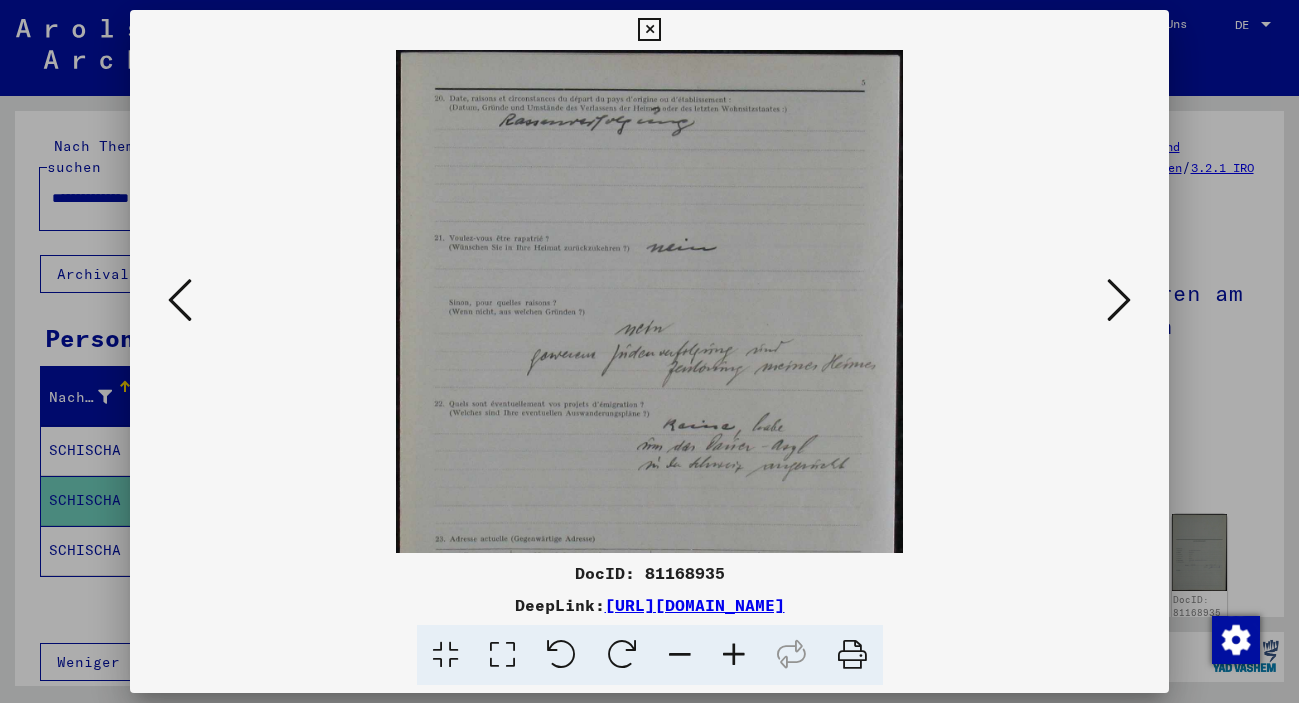 click at bounding box center [734, 655] 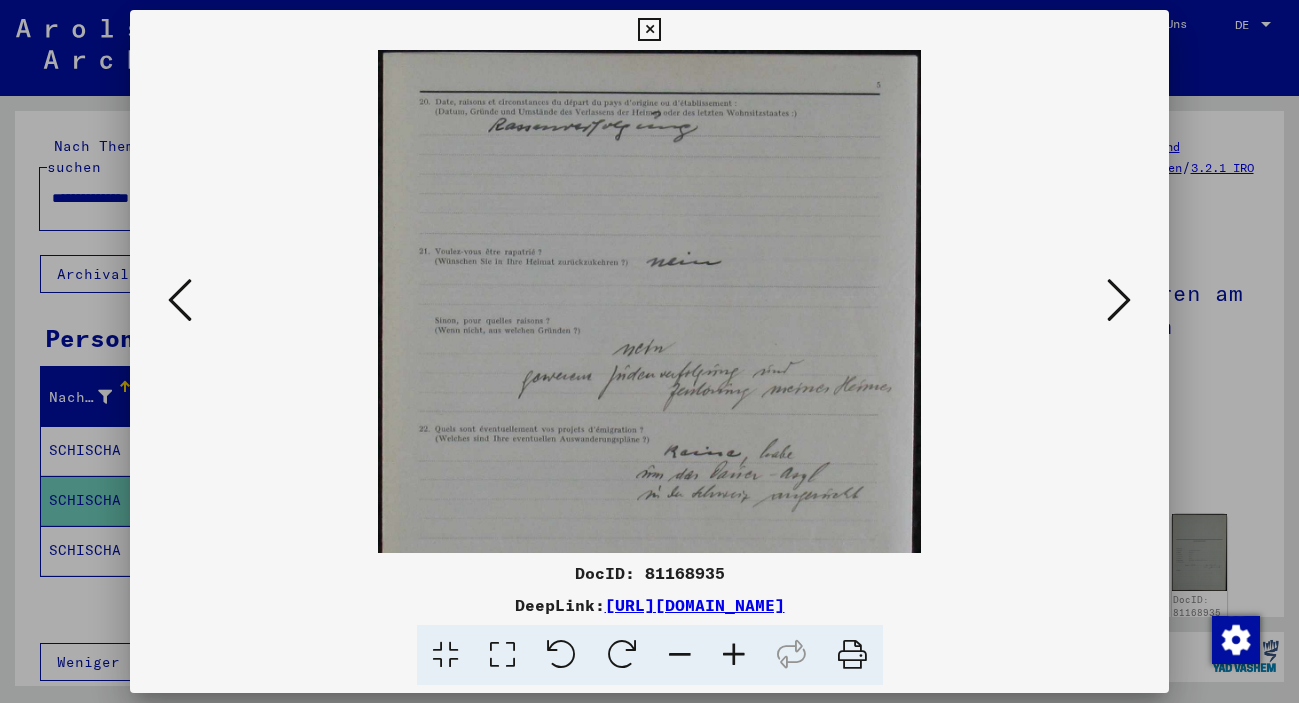 click at bounding box center (734, 655) 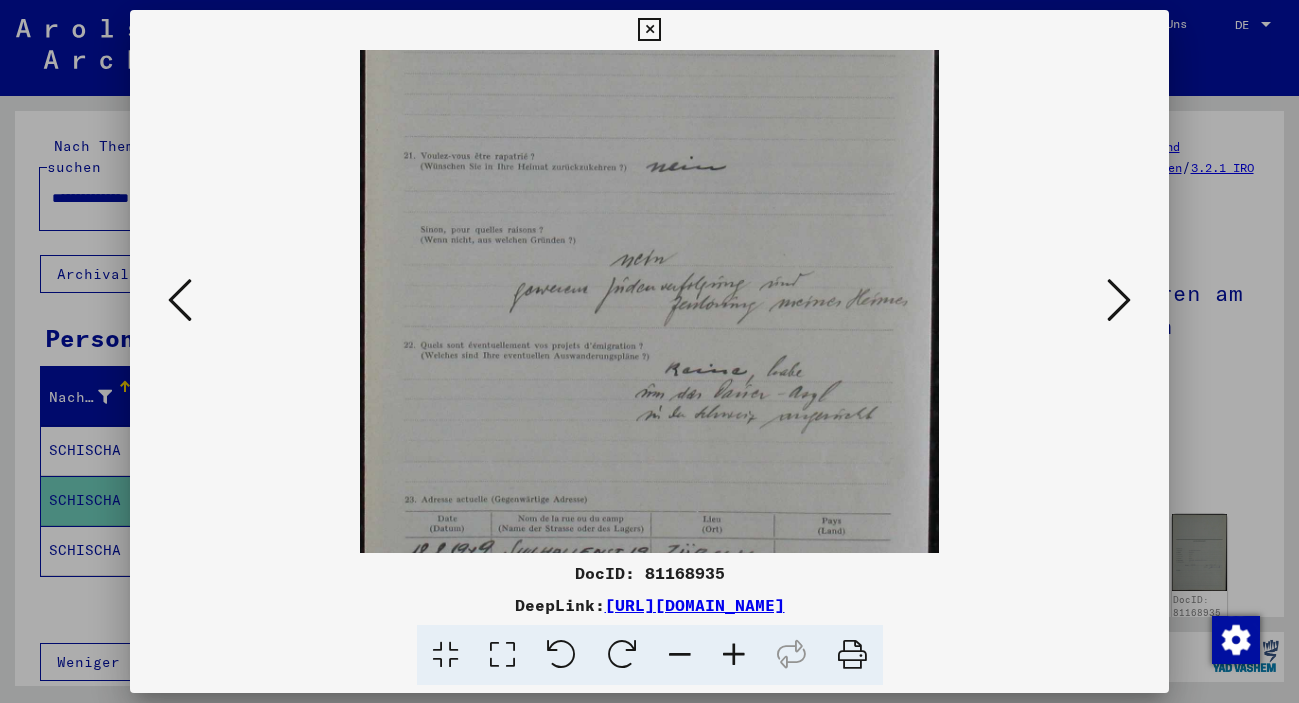 scroll, scrollTop: 185, scrollLeft: 0, axis: vertical 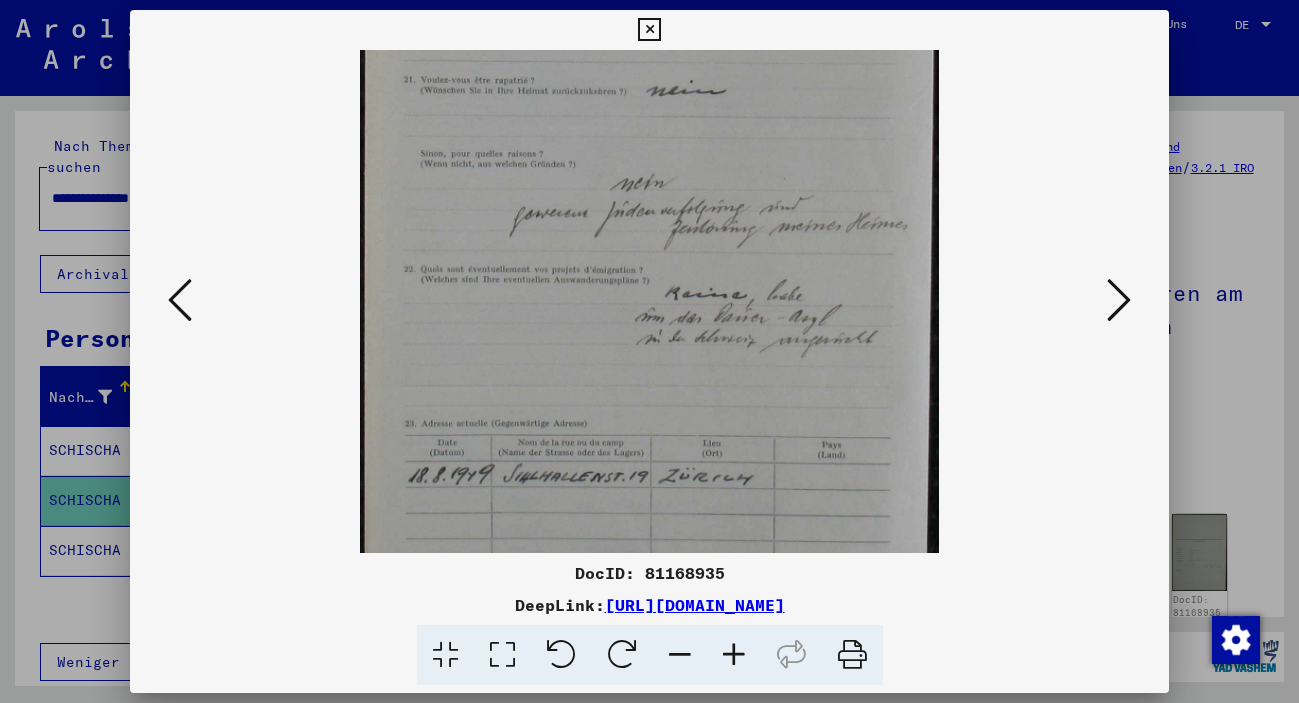drag, startPoint x: 718, startPoint y: 416, endPoint x: 726, endPoint y: 279, distance: 137.23338 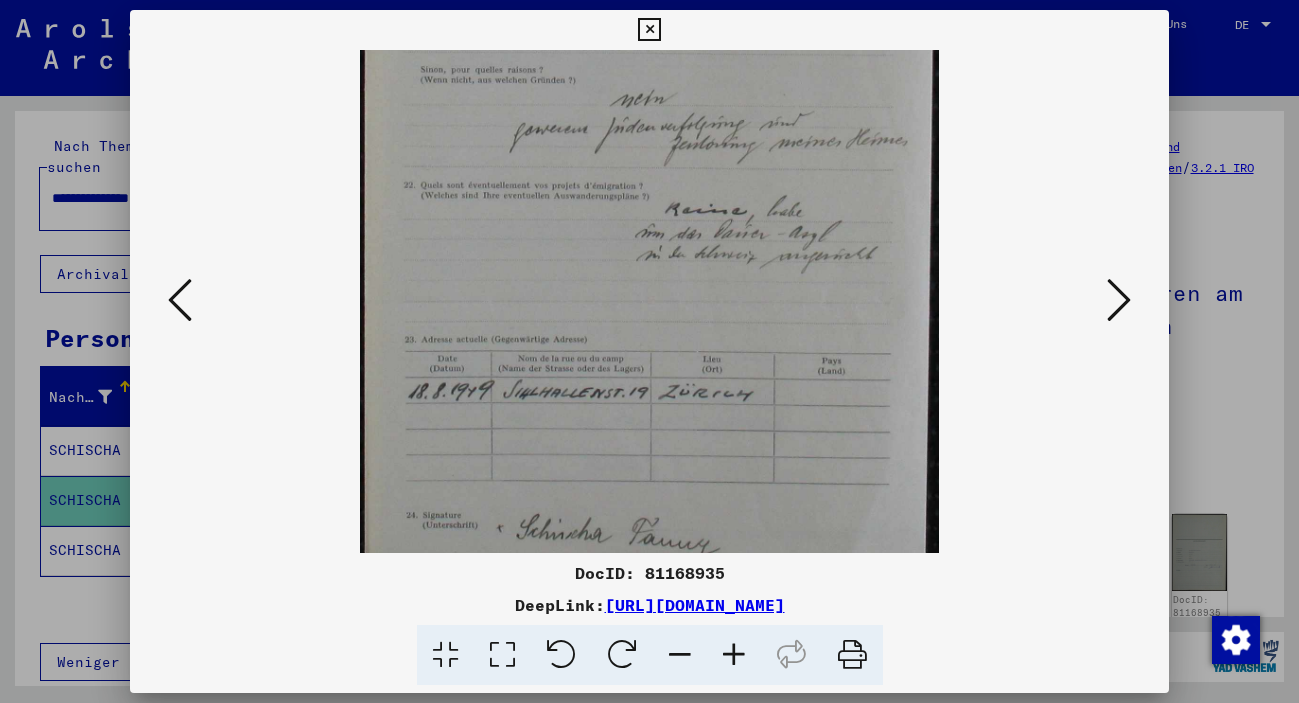 scroll, scrollTop: 300, scrollLeft: 0, axis: vertical 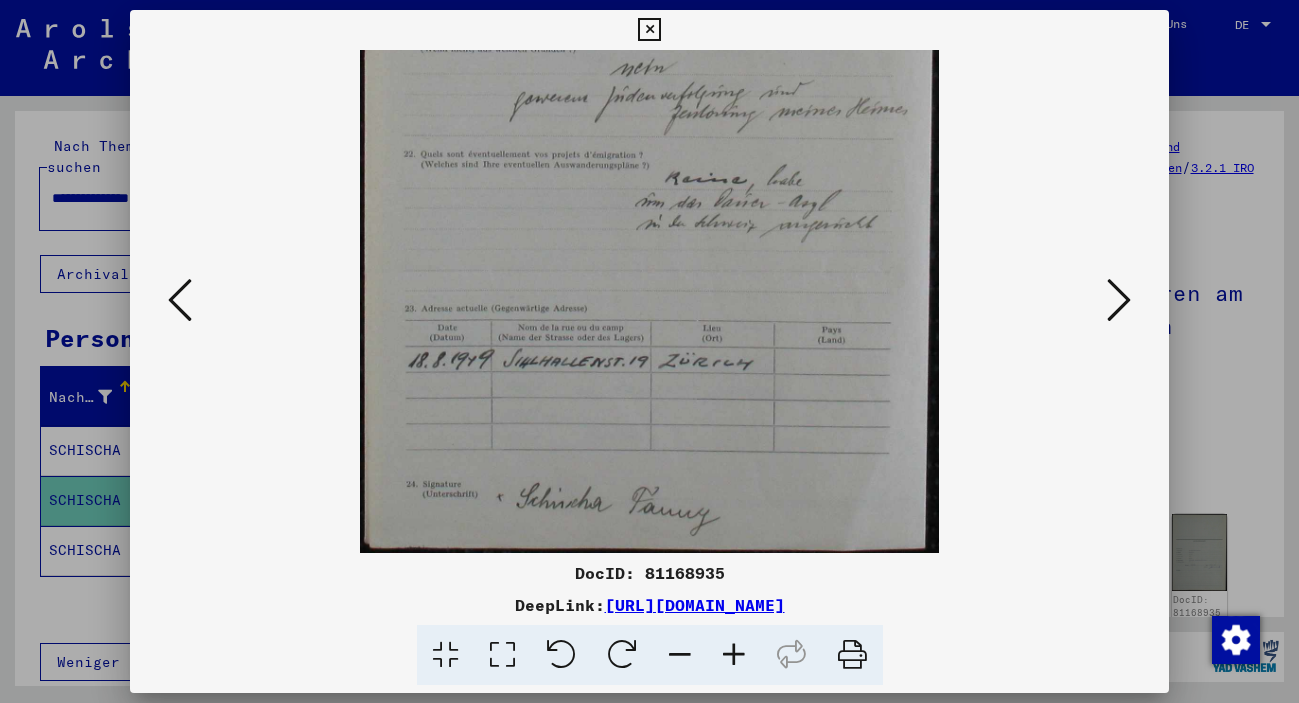 drag, startPoint x: 712, startPoint y: 353, endPoint x: 742, endPoint y: 238, distance: 118.84864 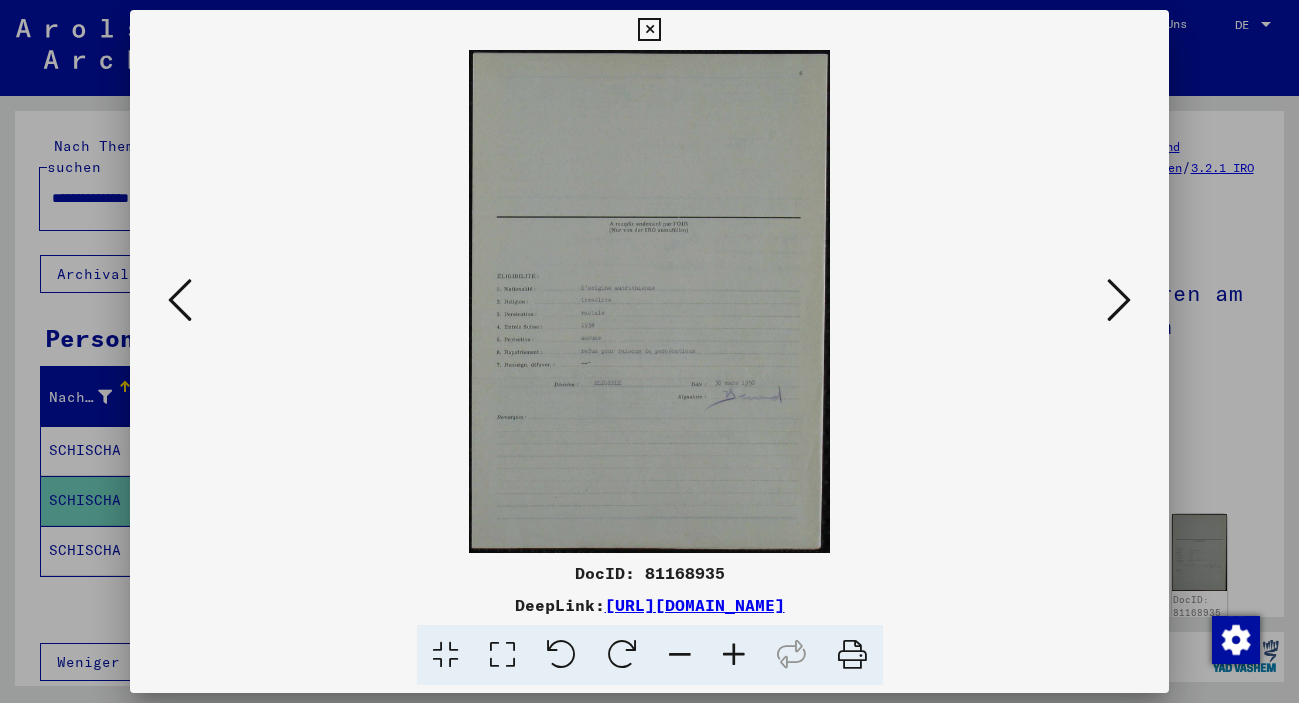 click at bounding box center [1119, 300] 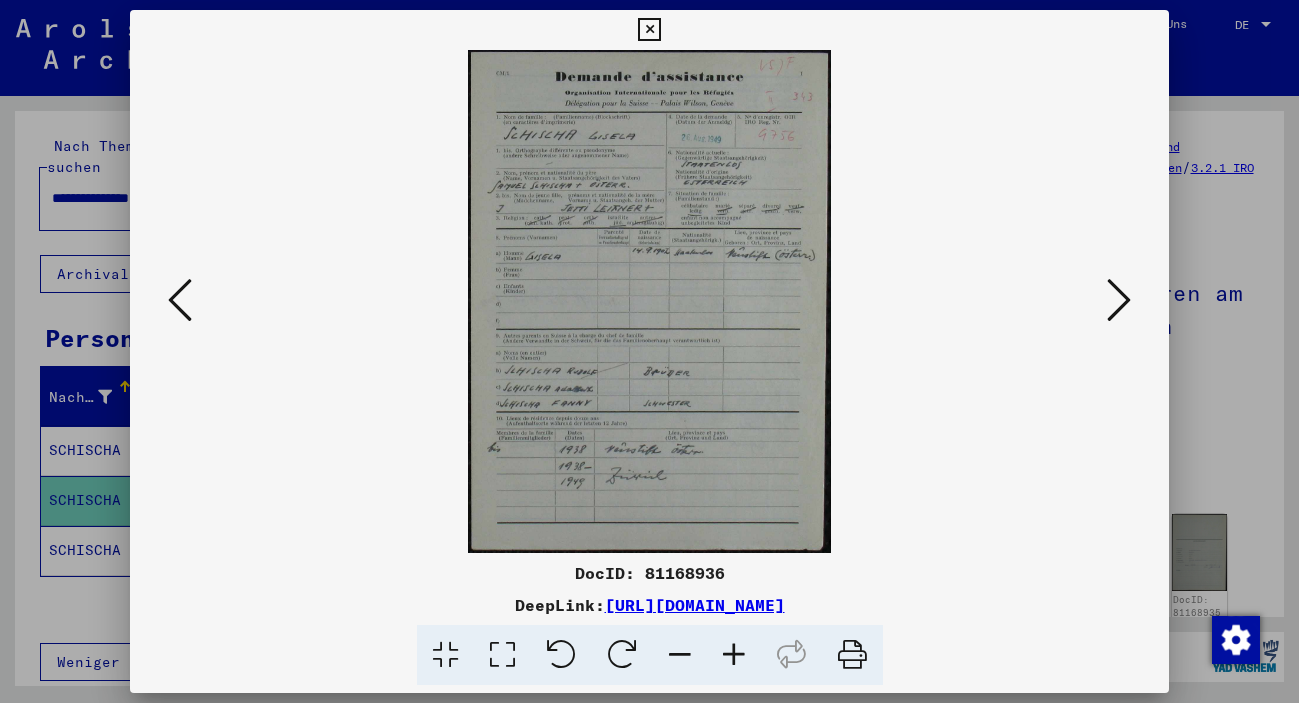click at bounding box center (1119, 300) 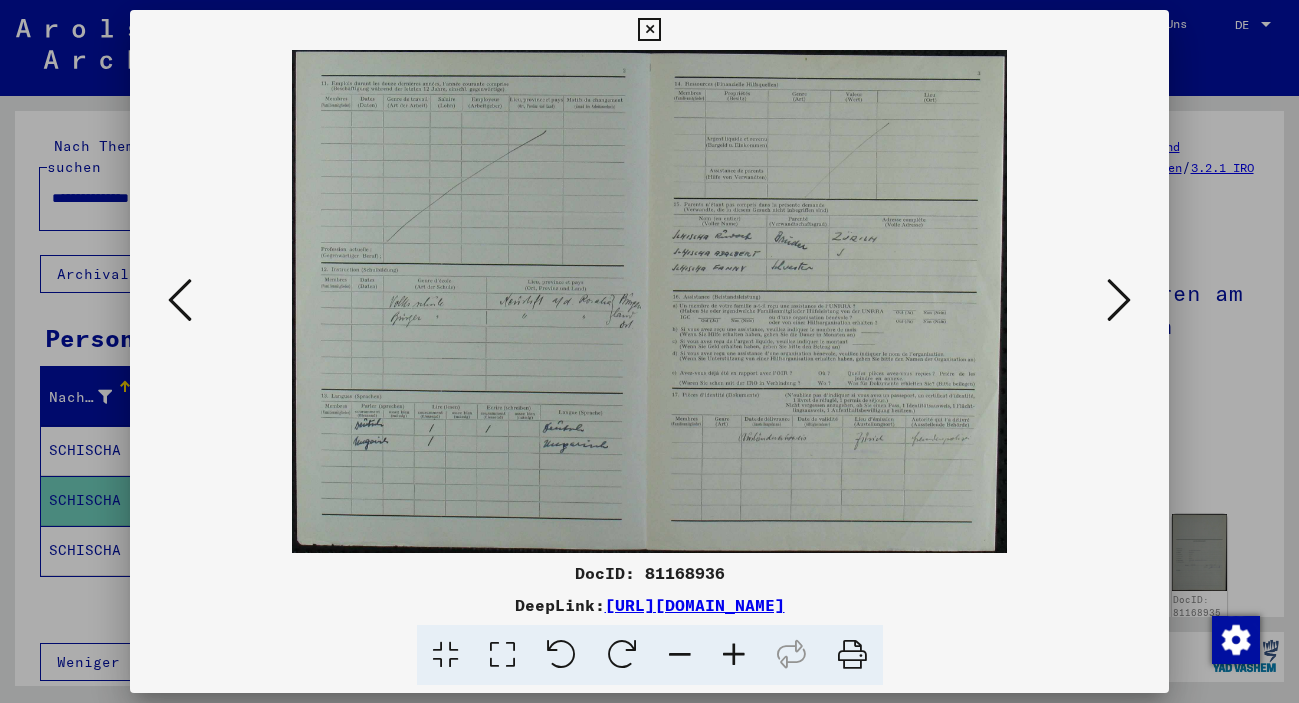 click at bounding box center [1119, 300] 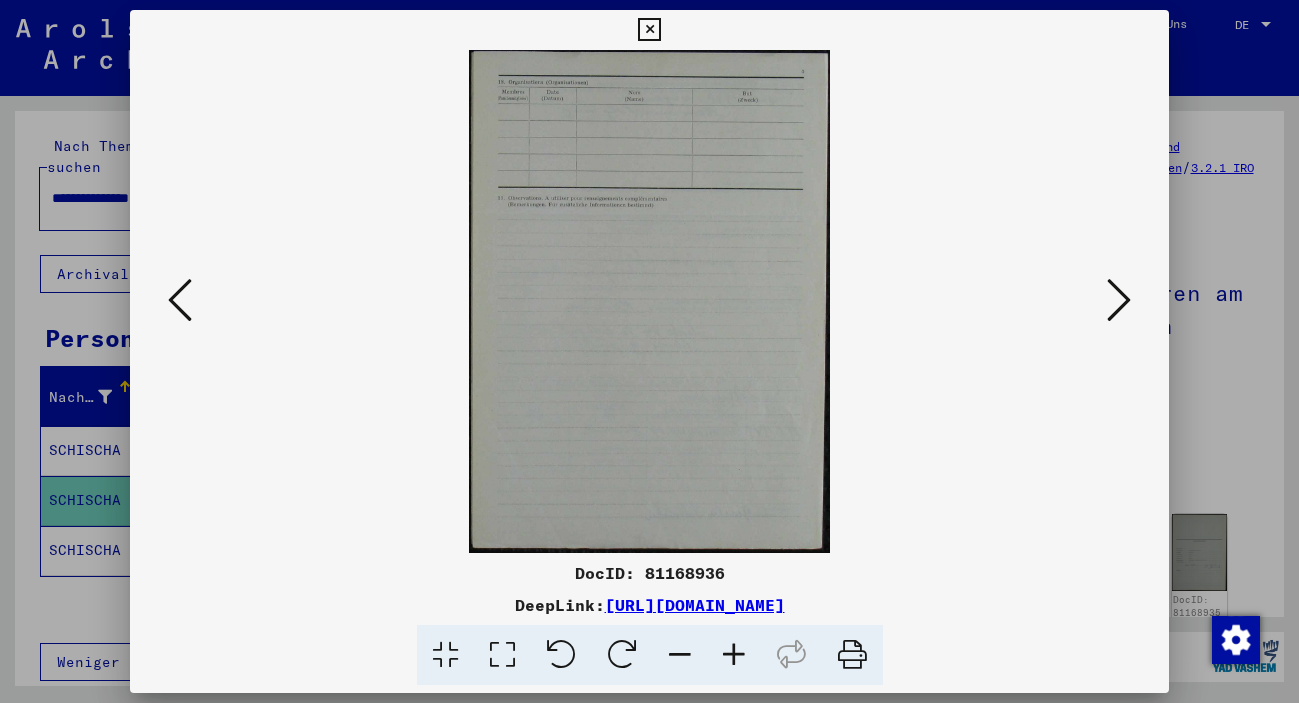 click at bounding box center [649, 30] 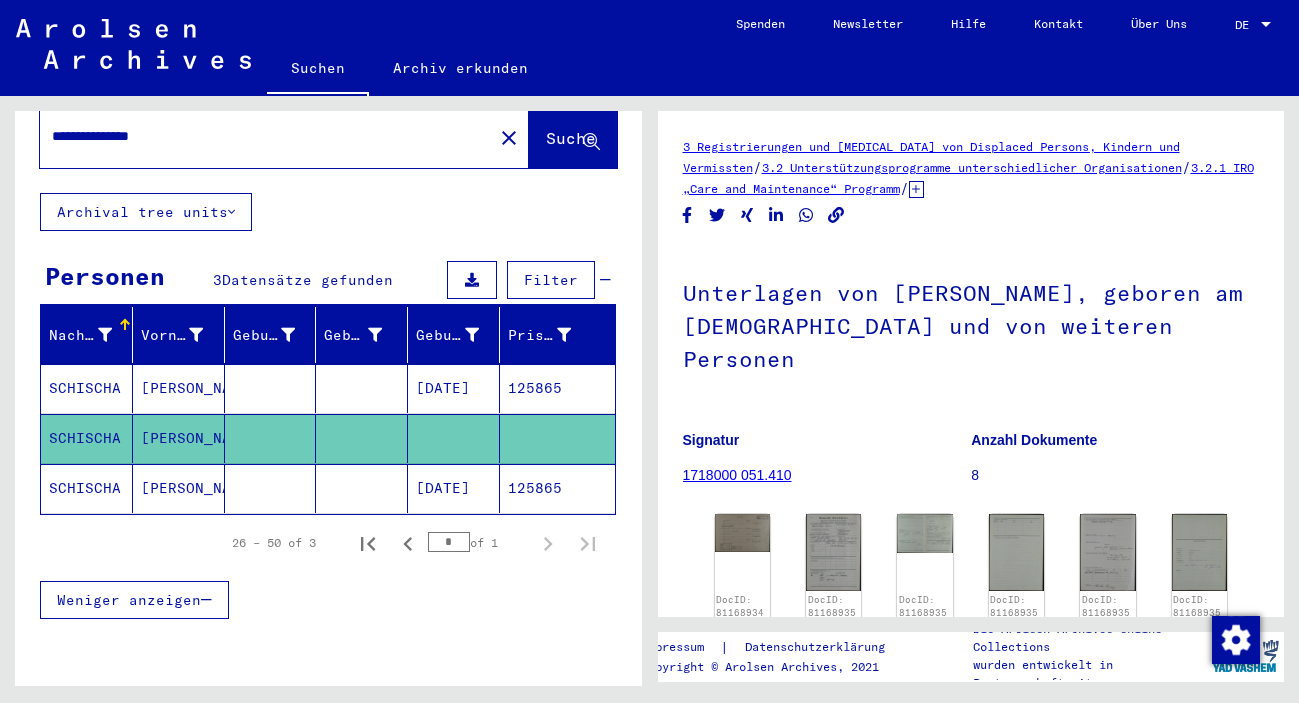 scroll, scrollTop: 108, scrollLeft: 0, axis: vertical 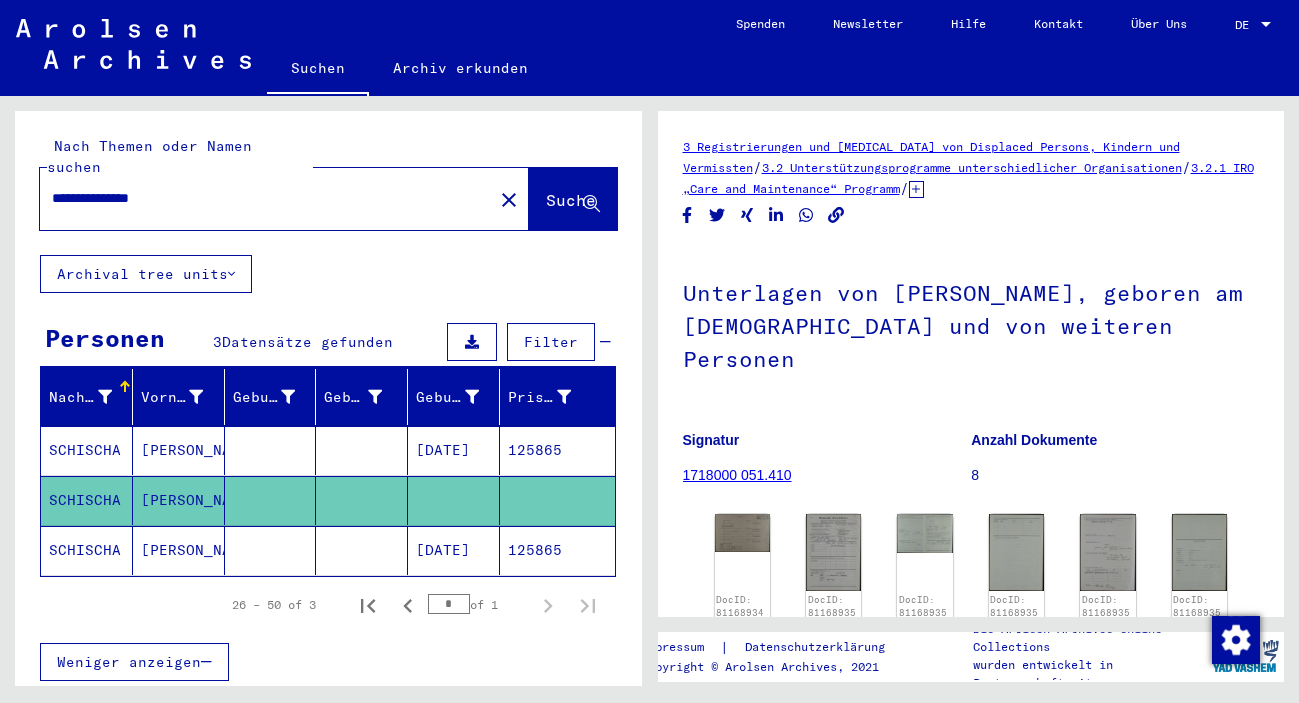 drag, startPoint x: 252, startPoint y: 173, endPoint x: -104, endPoint y: 144, distance: 357.17923 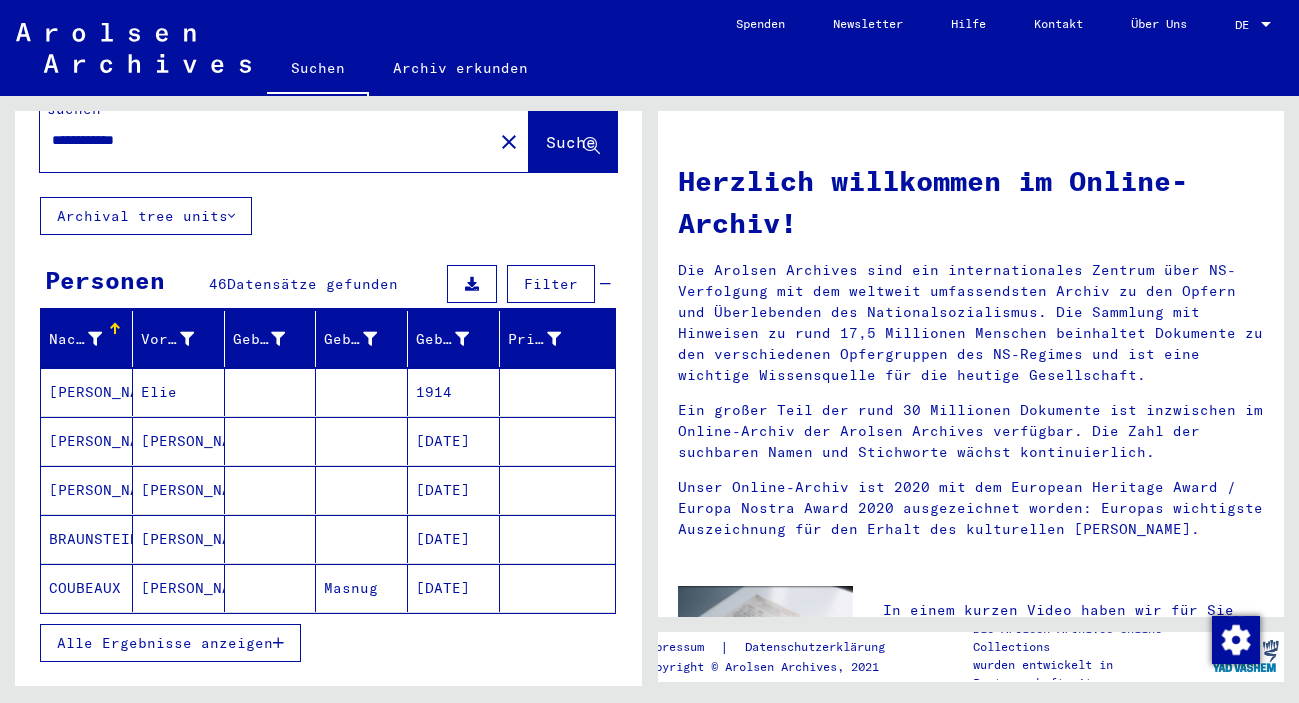 scroll, scrollTop: 108, scrollLeft: 0, axis: vertical 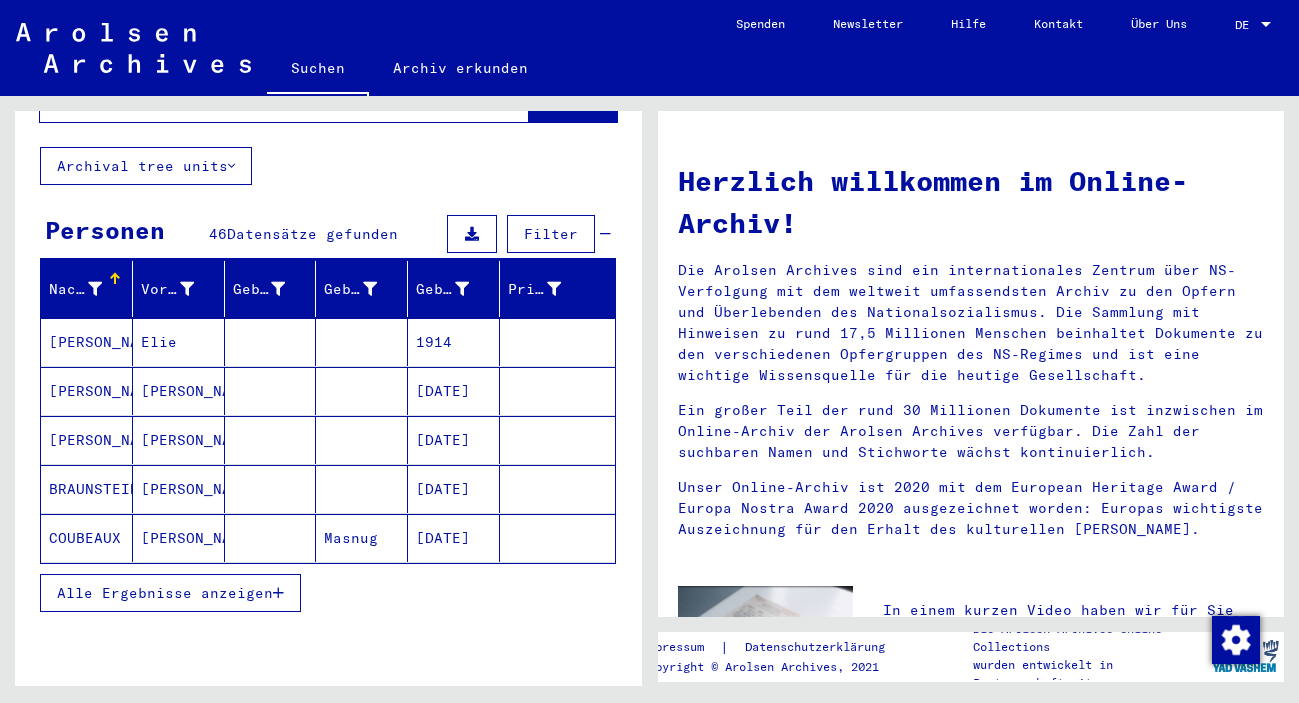 click on "Herzlich willkommen im Online-Archiv!
Die Arolsen Archives sind ein internationales Zentrum über NS-Verfolgung mit dem weltweit umfassendsten Archiv zu den Opfern und Überlebenden des Nationalsozialismus. Die Sammlung mit Hinweisen zu rund 17,5 Millionen Menschen beinhaltet Dokumente zu den verschiedenen Opfergruppen des NS-Regimes und ist eine wichtige Wissensquelle für die heutige Gesellschaft.
Ein großer Teil der rund 30 Millionen Dokumente ist inzwischen im Online-Archiv der Arolsen Archives verfügbar. Die Zahl der suchbaren Namen und Stichworte wächst kontinuierlich.
Unser Online-Archiv ist 2020 mit dem European Heritage Award / Europa Nostra Award 2020 ausgezeichnet worden: Europas wichtigste Auszeichnung für den Erhalt des kulturellen [PERSON_NAME]." at bounding box center (971, 788) 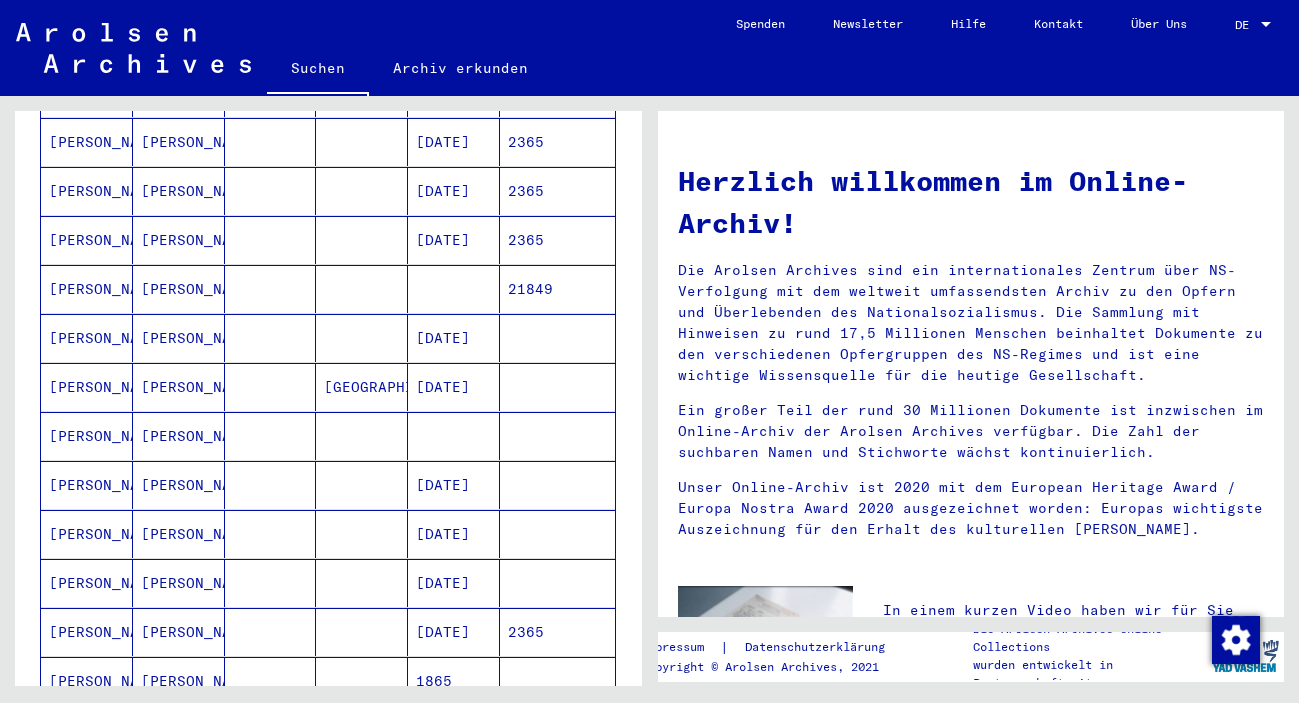 scroll, scrollTop: 864, scrollLeft: 0, axis: vertical 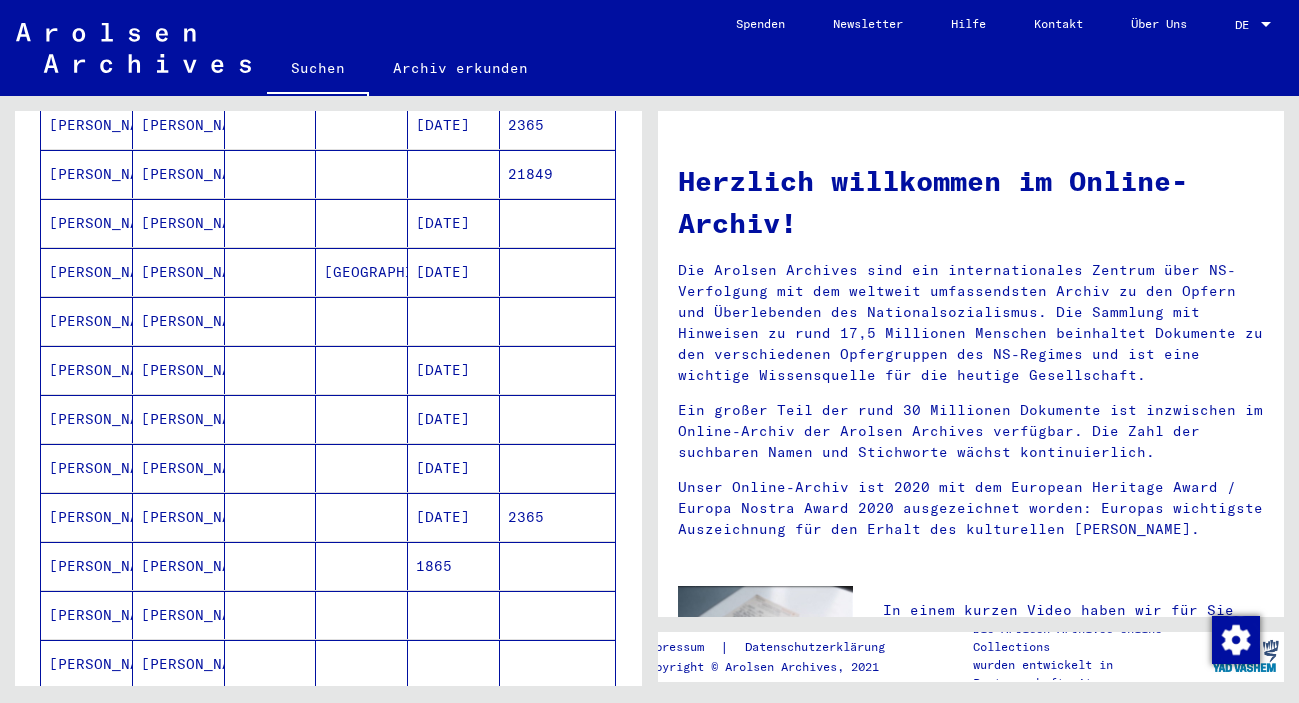 click on "[DATE]" at bounding box center (454, 517) 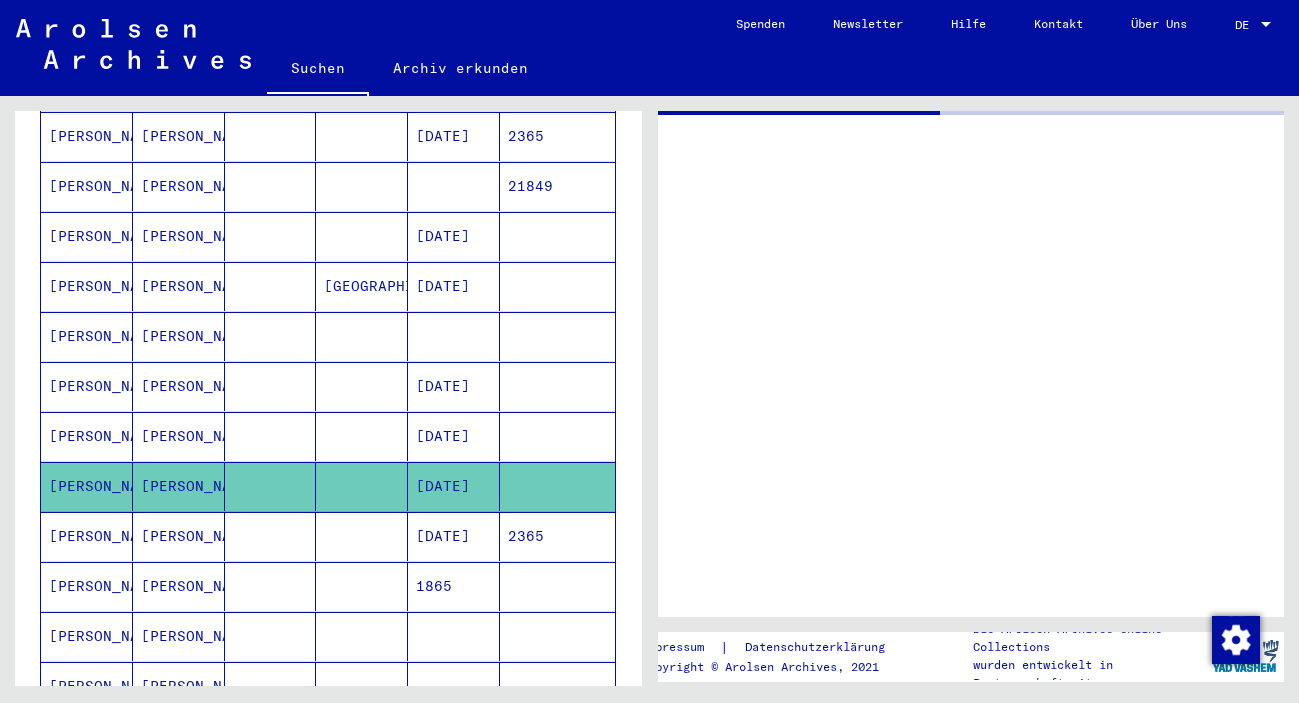 scroll, scrollTop: 876, scrollLeft: 0, axis: vertical 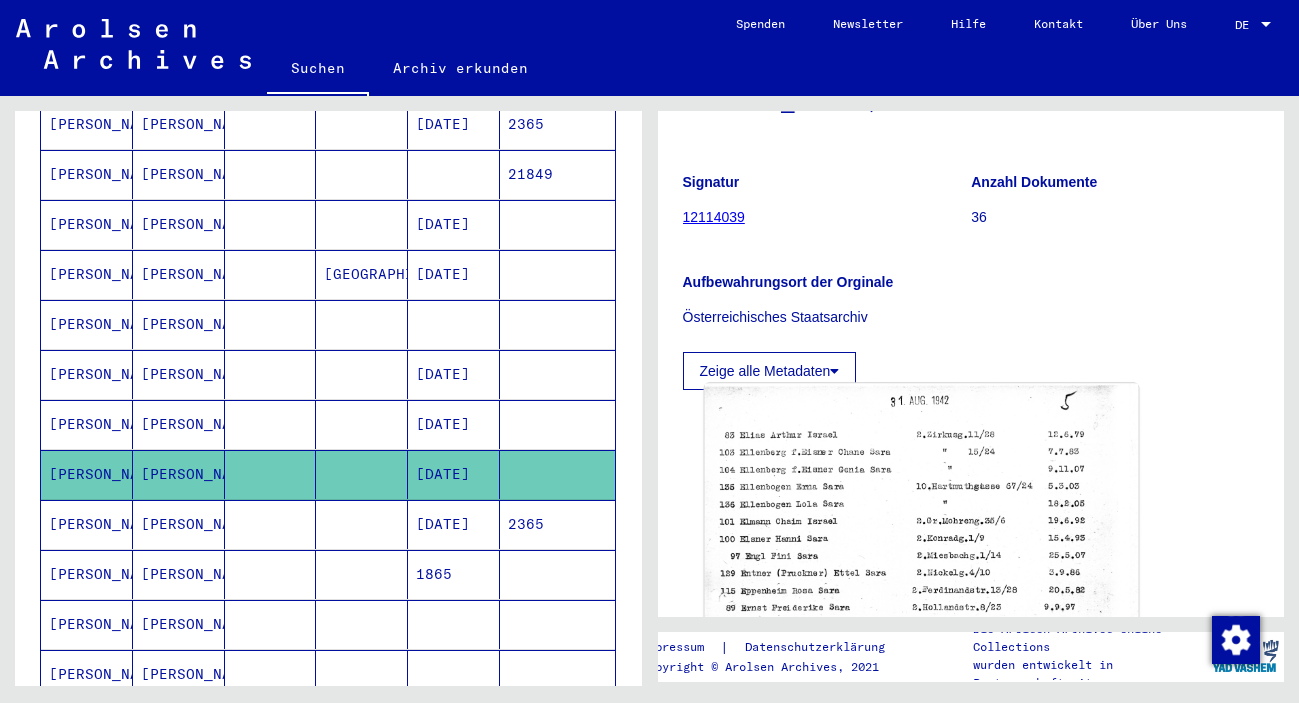 click 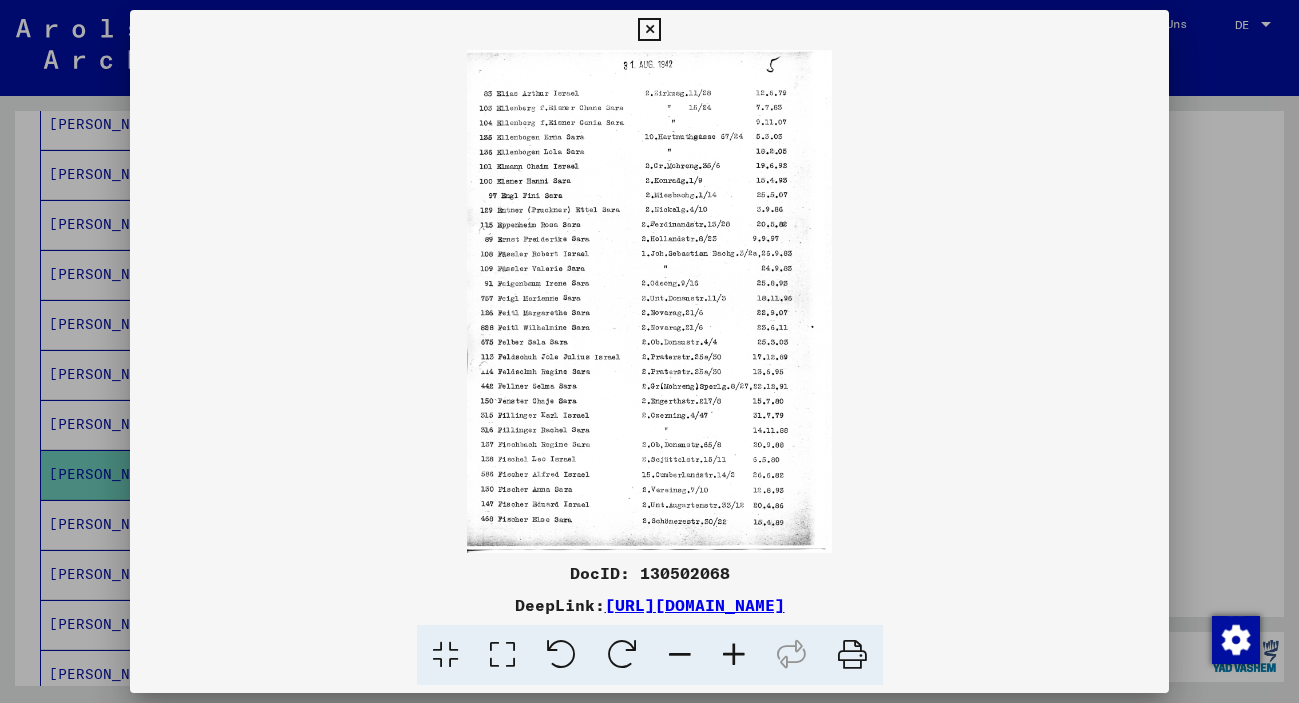 click at bounding box center (734, 655) 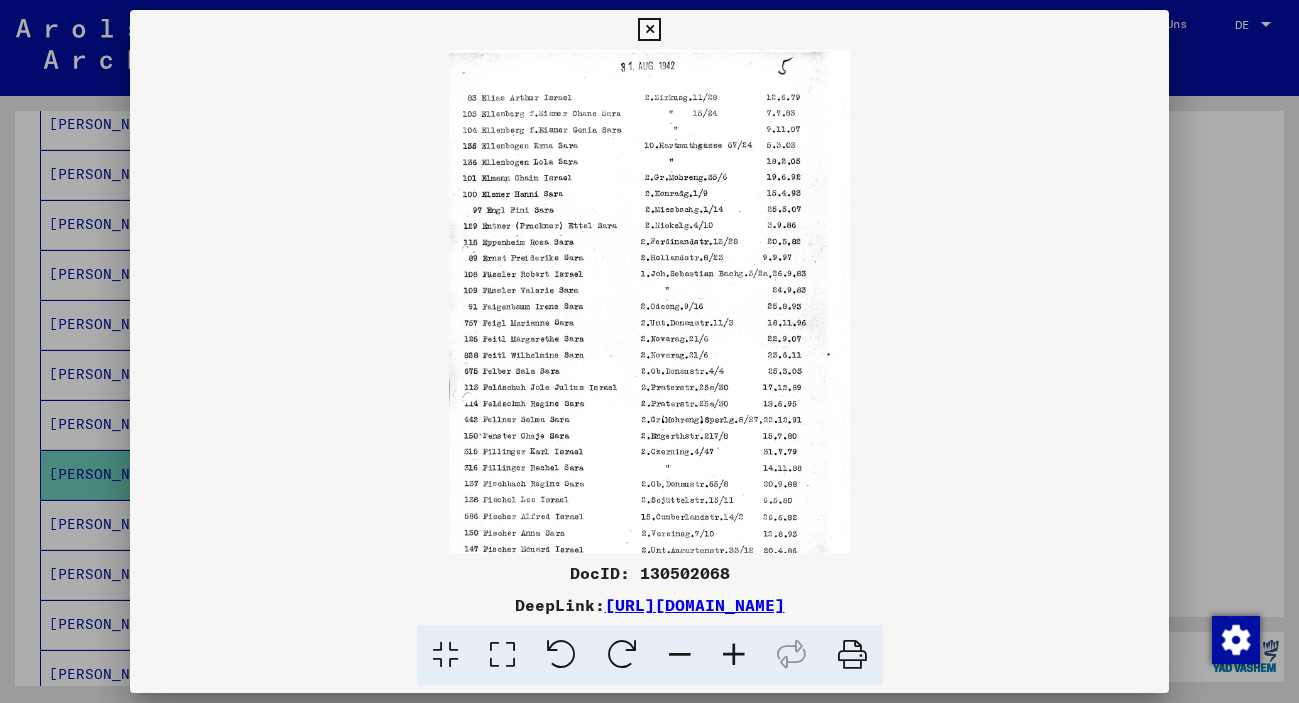 click at bounding box center (734, 655) 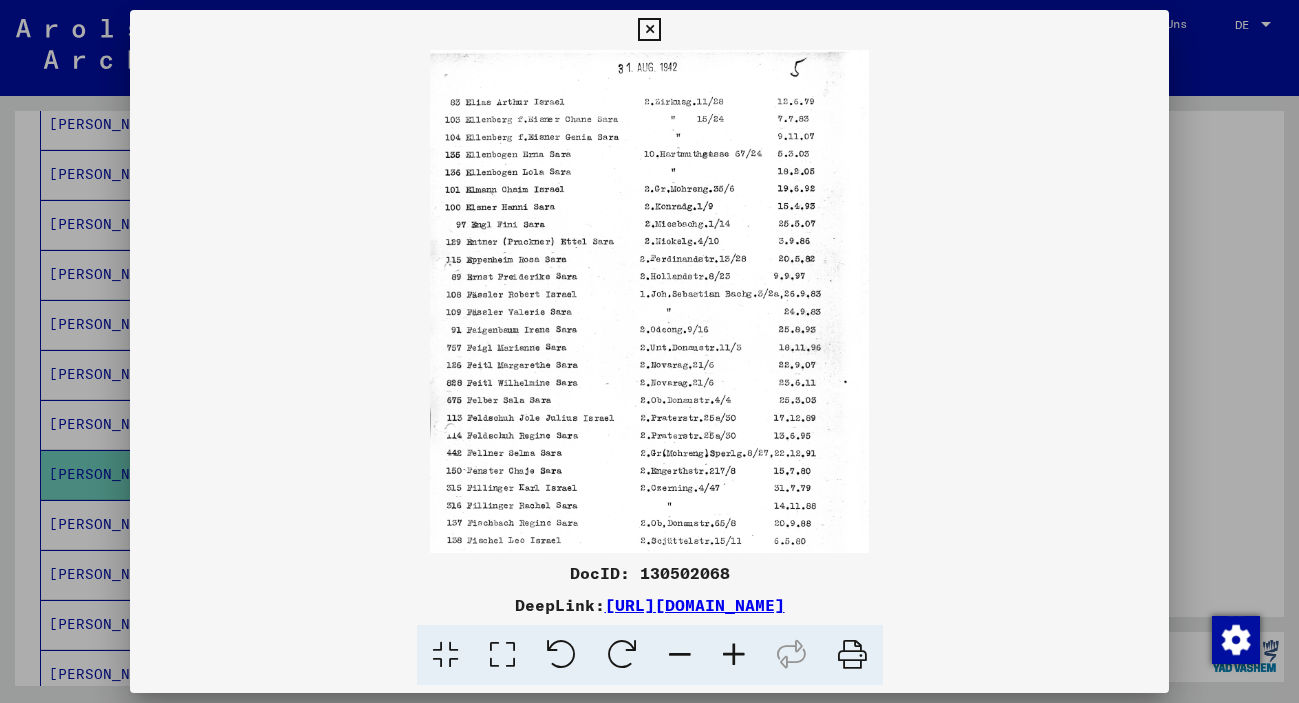 click at bounding box center (734, 655) 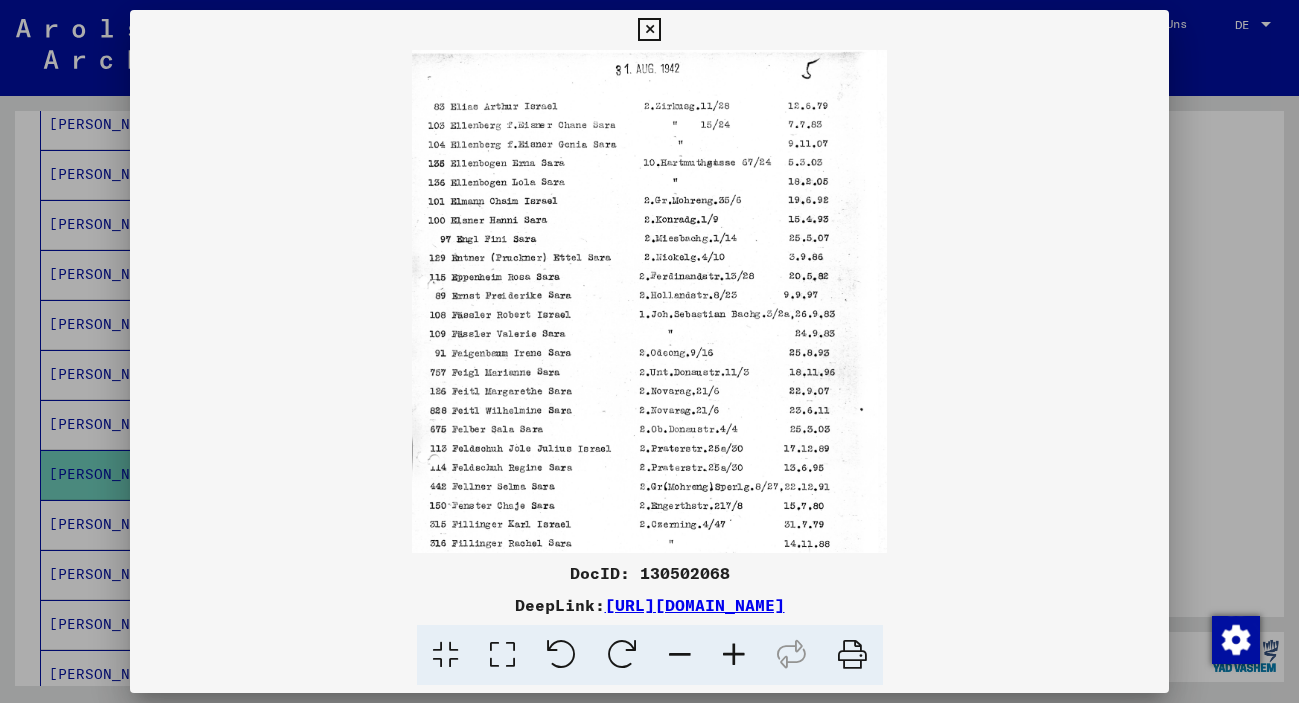 click at bounding box center [734, 655] 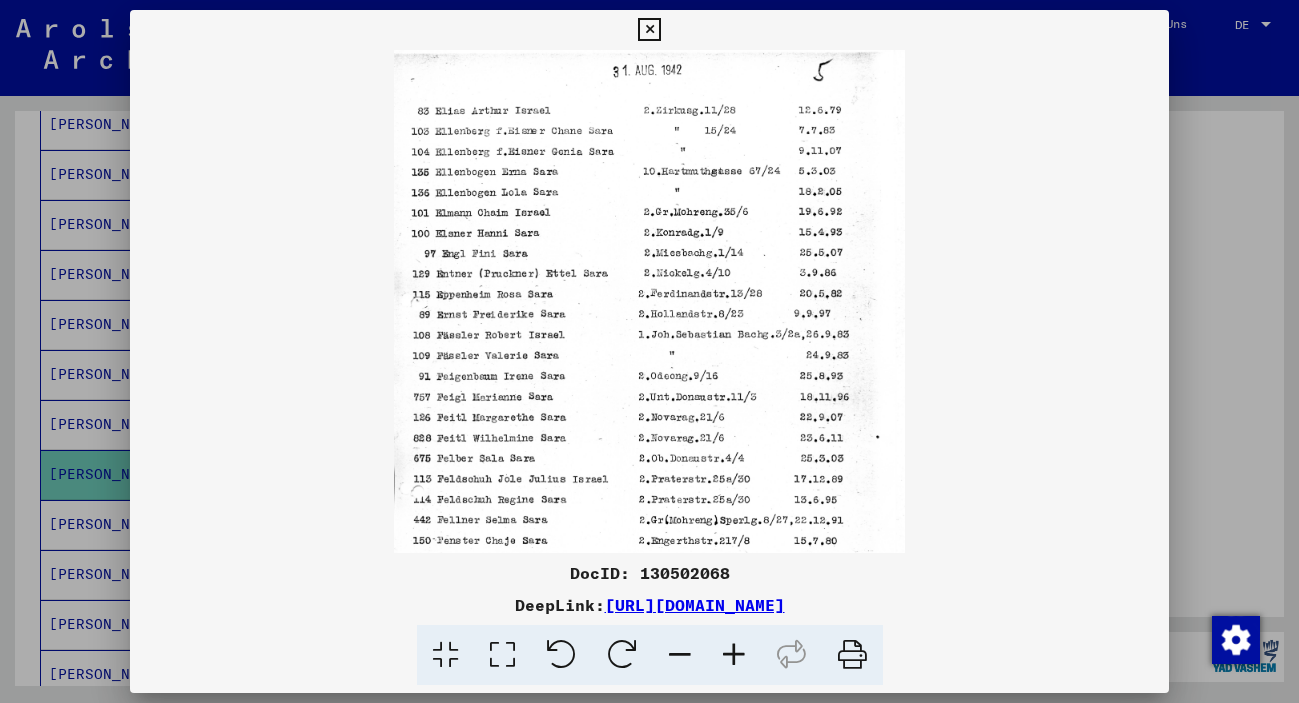 click at bounding box center (734, 655) 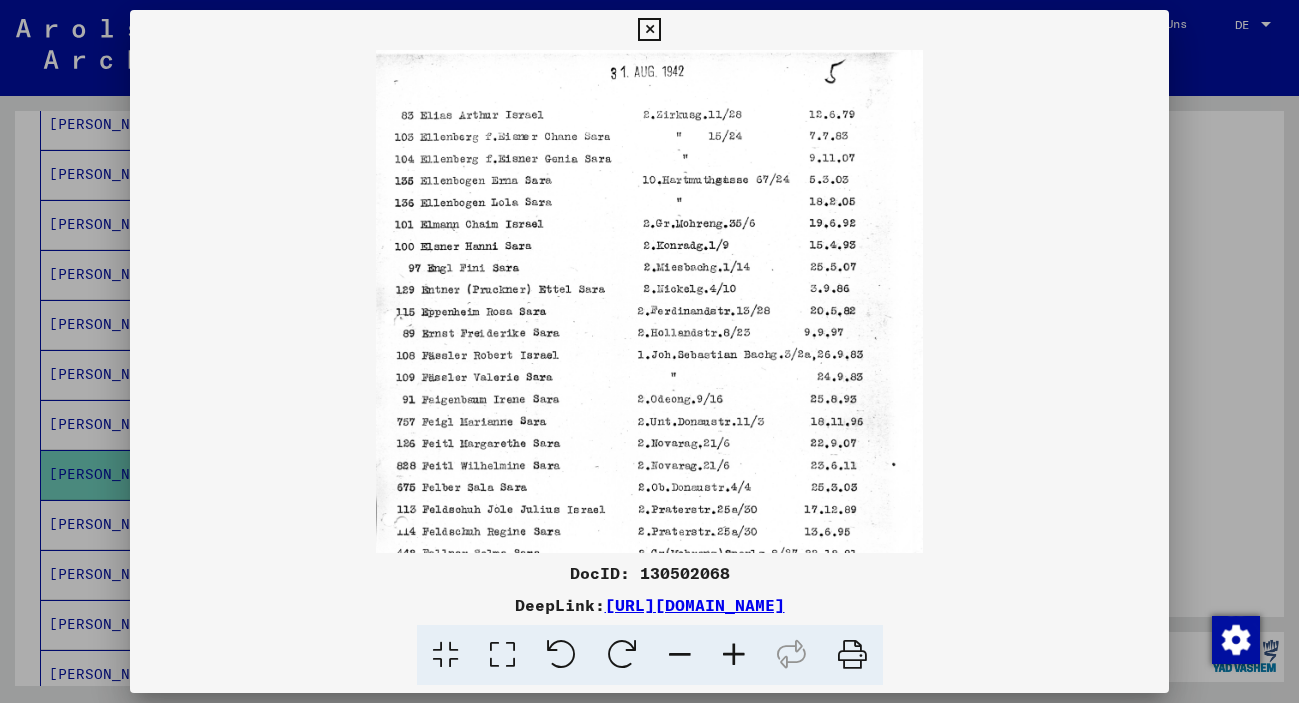 click at bounding box center [734, 655] 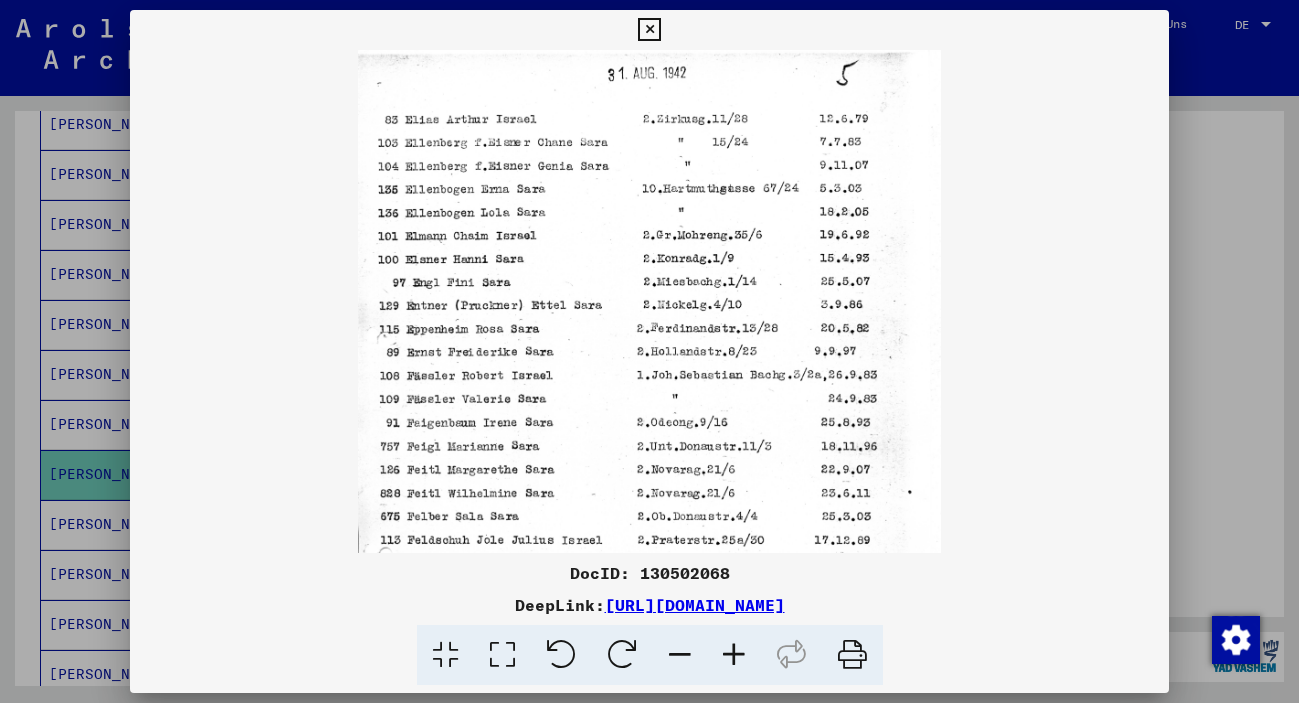 click at bounding box center [734, 655] 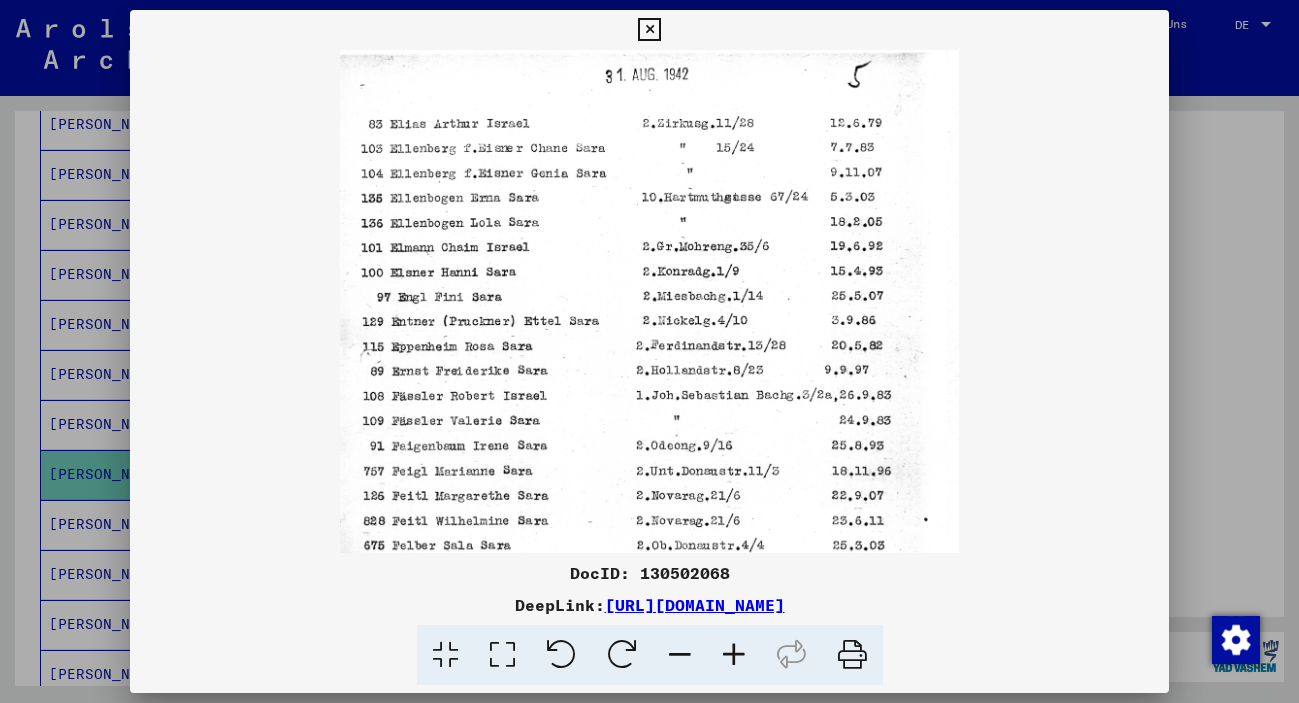 click at bounding box center [734, 655] 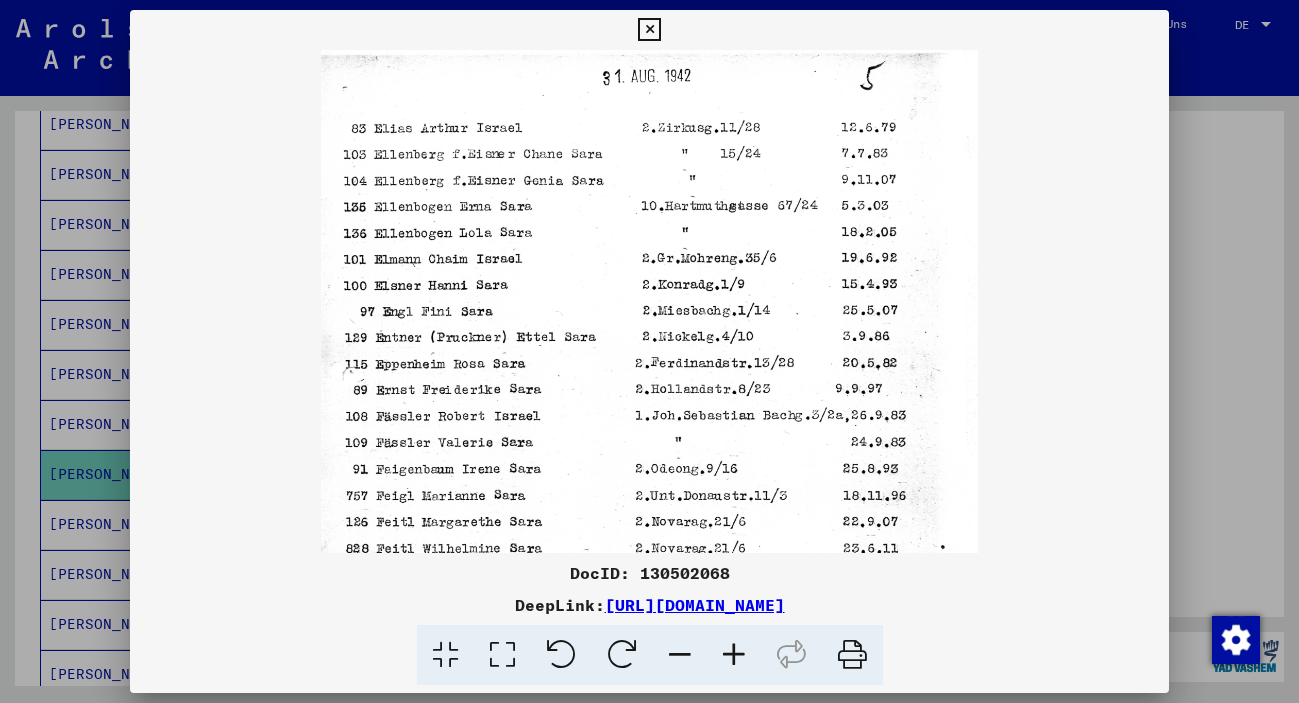 click at bounding box center [734, 655] 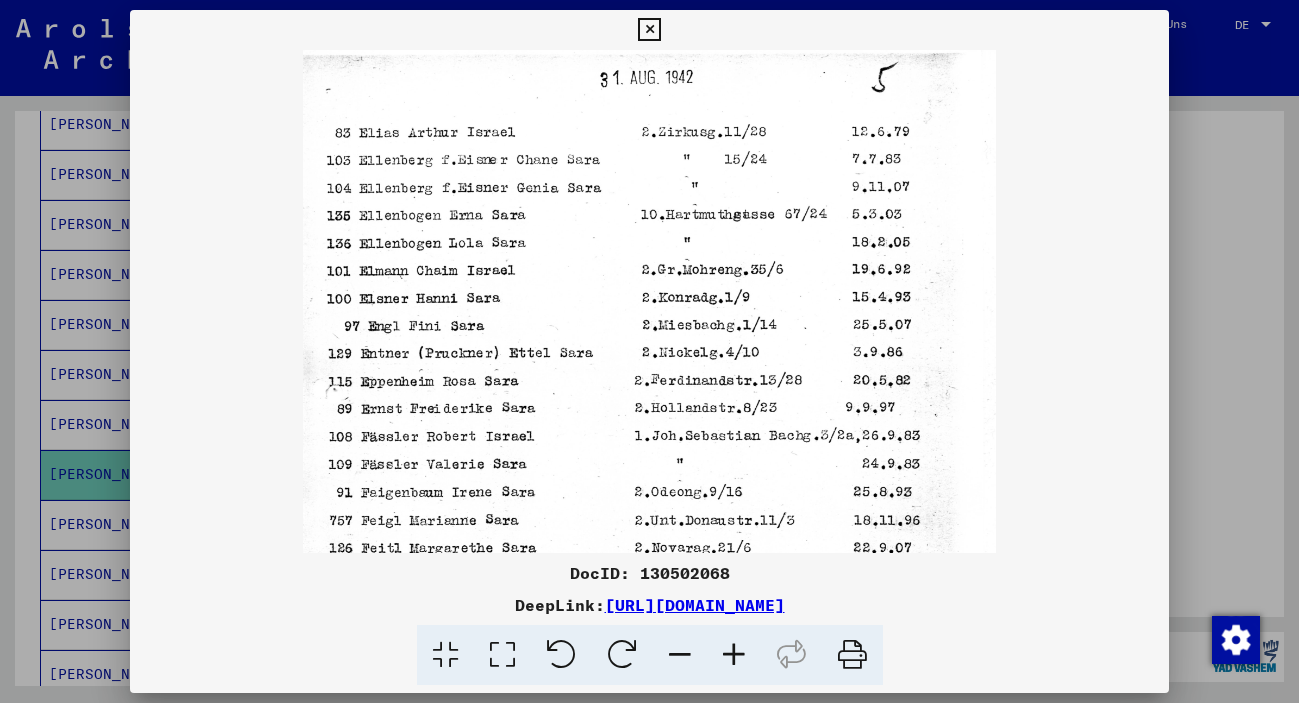 click at bounding box center [734, 655] 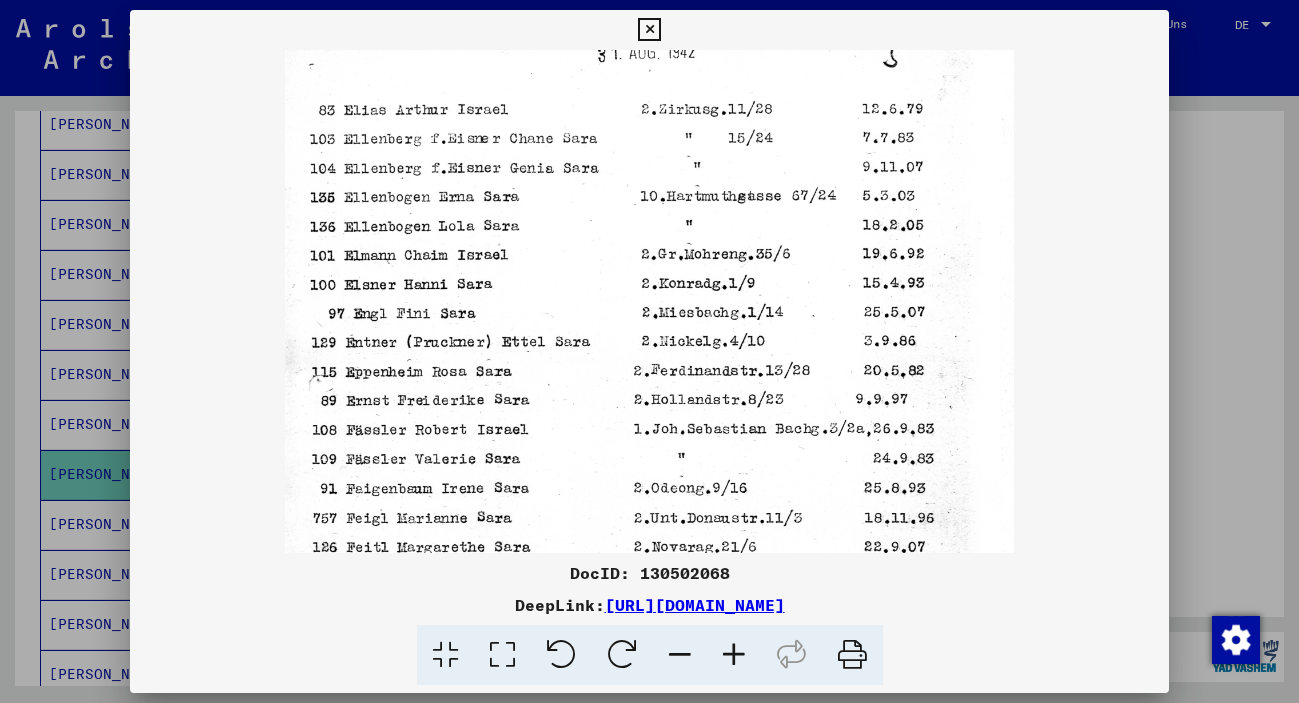 scroll, scrollTop: 20, scrollLeft: 0, axis: vertical 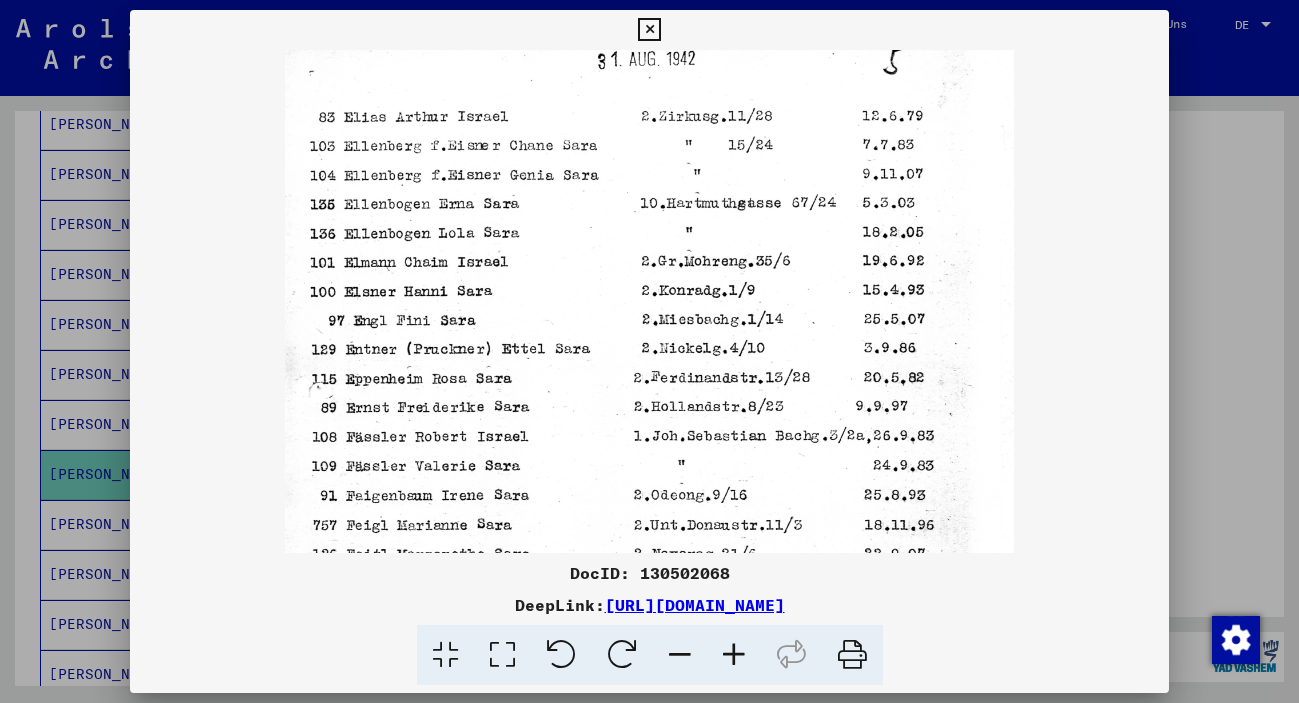 drag, startPoint x: 548, startPoint y: 389, endPoint x: 566, endPoint y: 370, distance: 26.172504 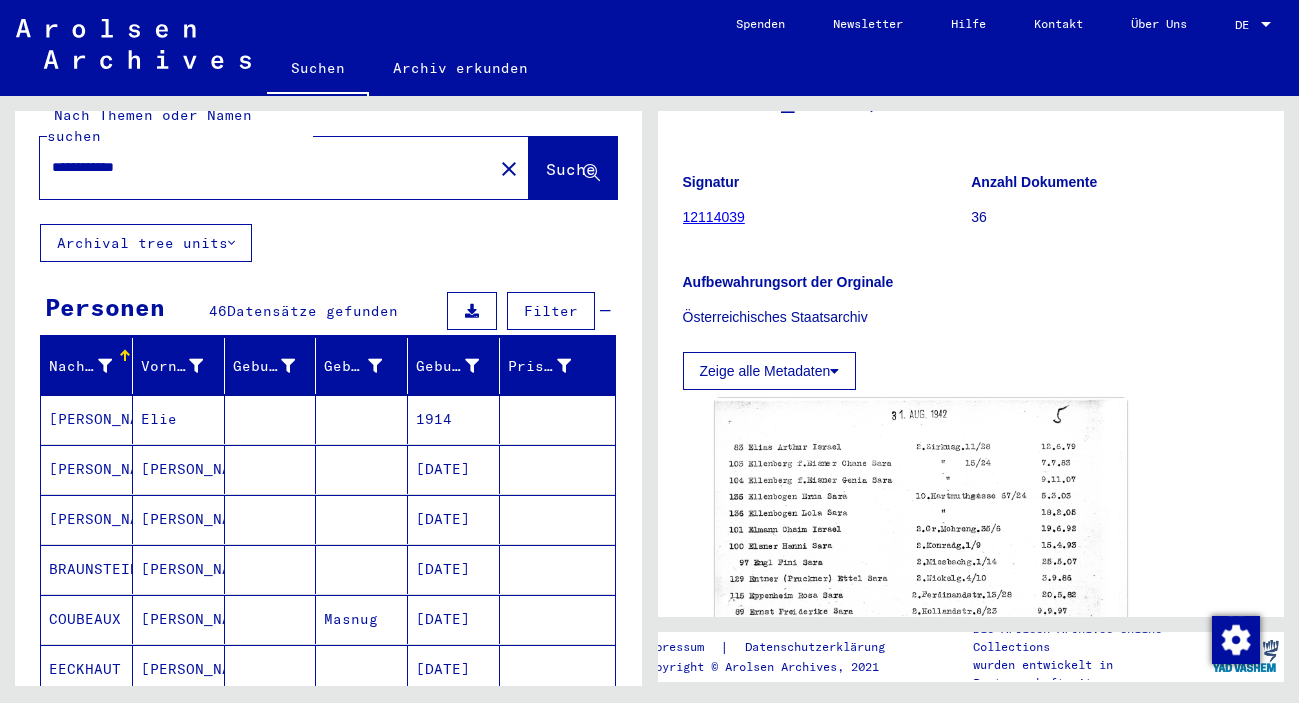 scroll, scrollTop: 0, scrollLeft: 0, axis: both 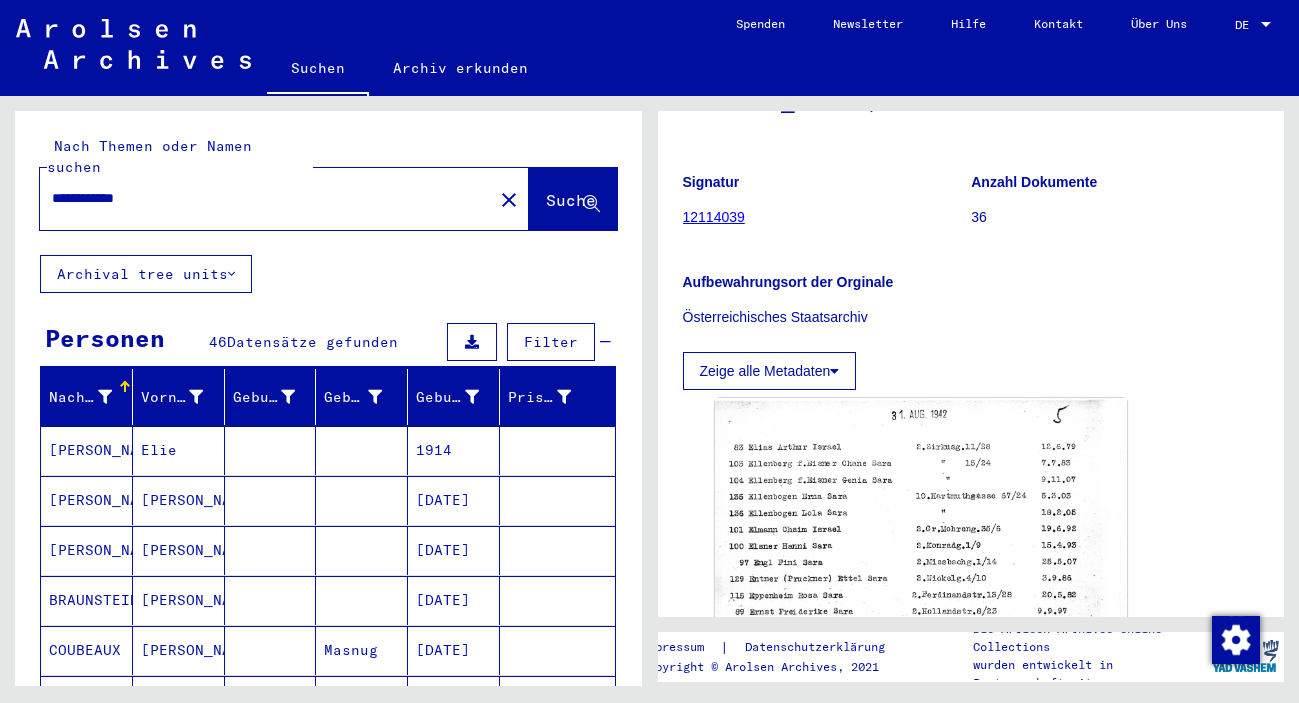 drag, startPoint x: 159, startPoint y: 172, endPoint x: 103, endPoint y: 185, distance: 57.48913 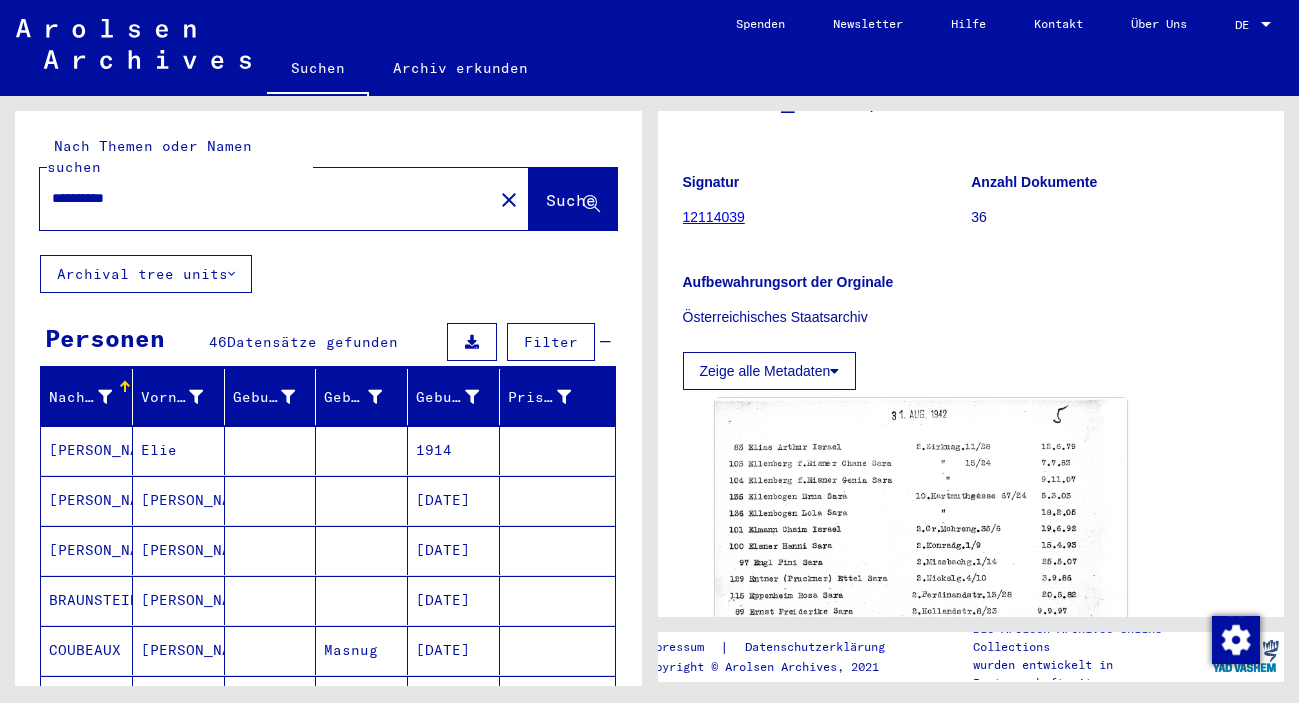 type on "**********" 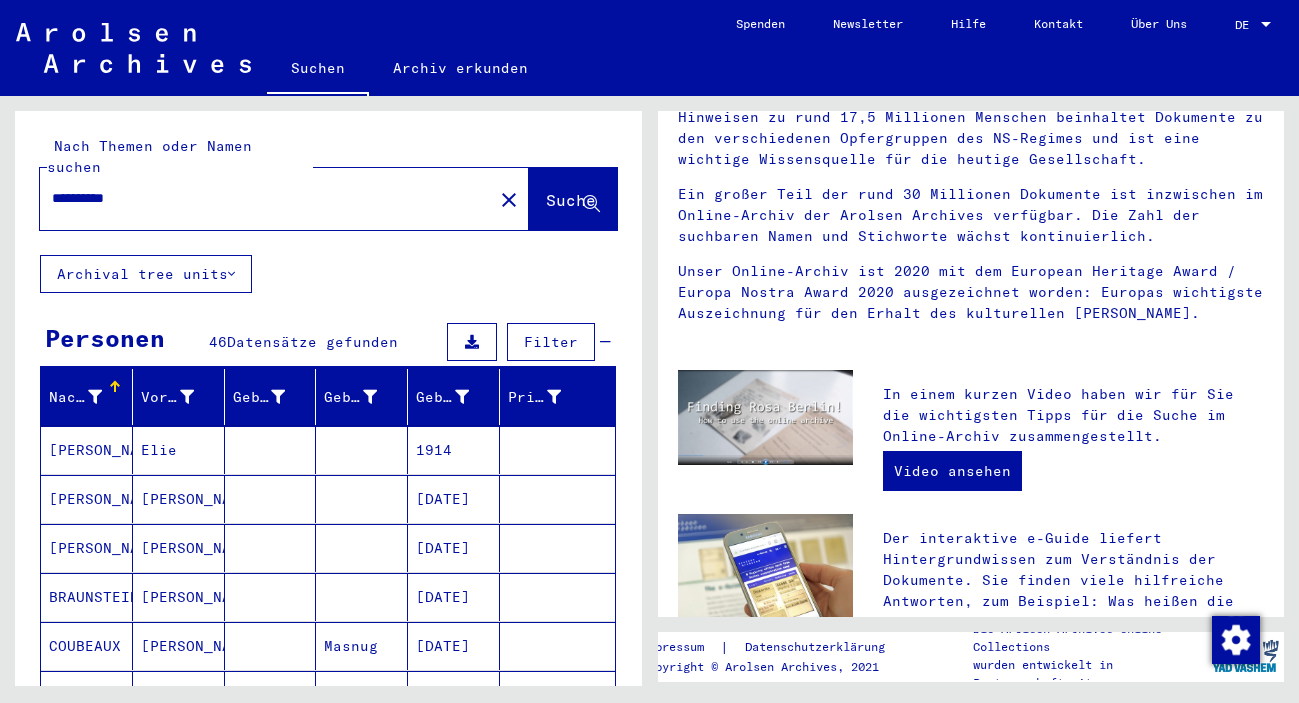 scroll, scrollTop: 0, scrollLeft: 0, axis: both 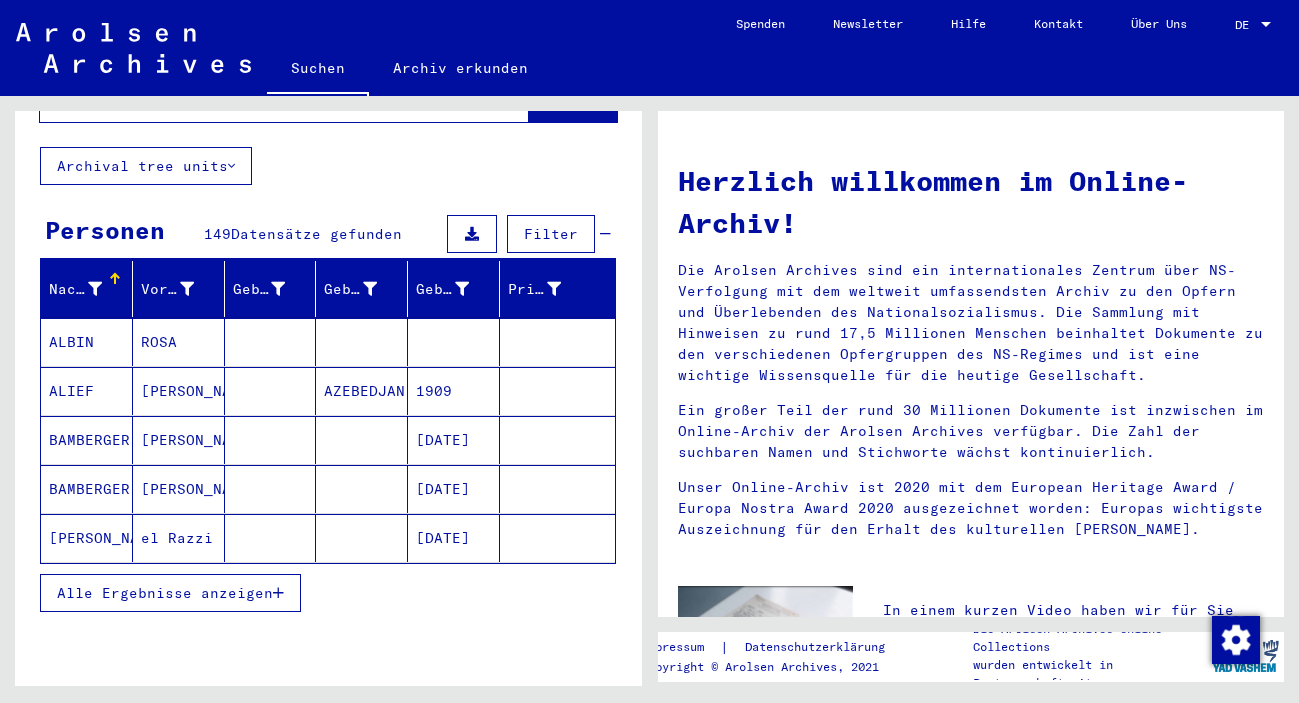click on "Alle Ergebnisse anzeigen" at bounding box center [170, 593] 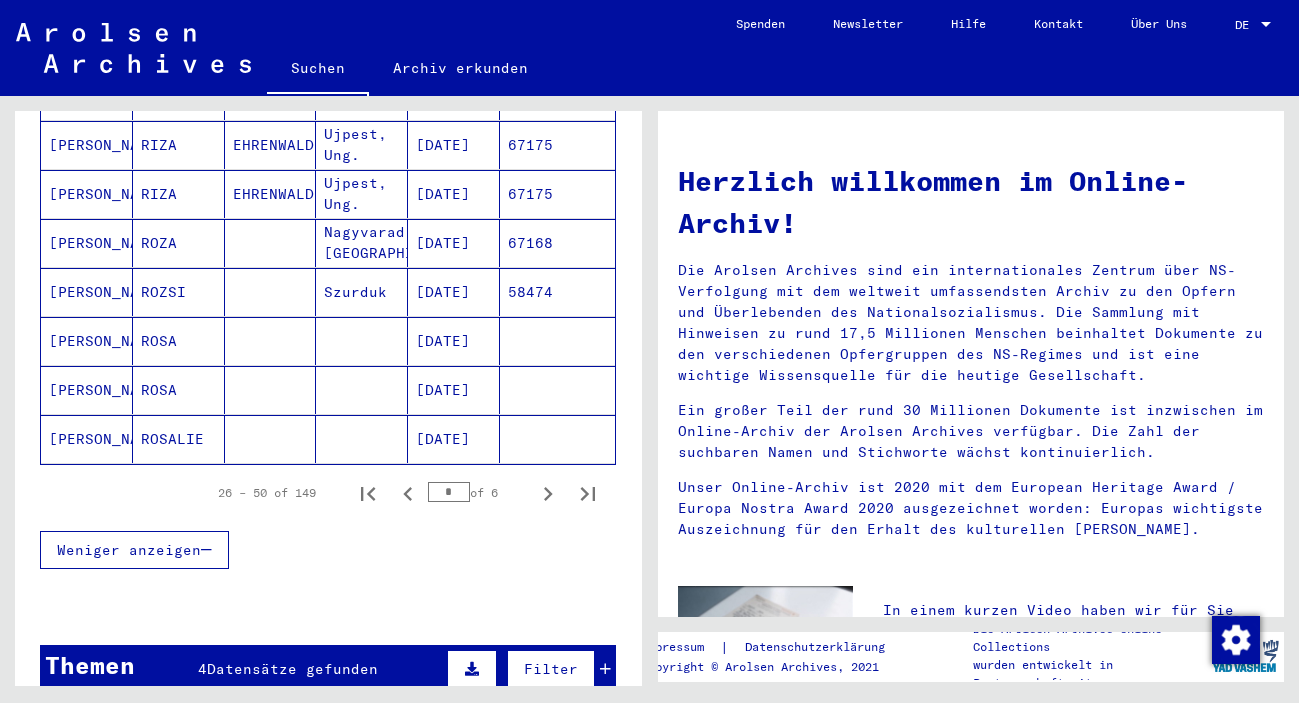 scroll, scrollTop: 1188, scrollLeft: 0, axis: vertical 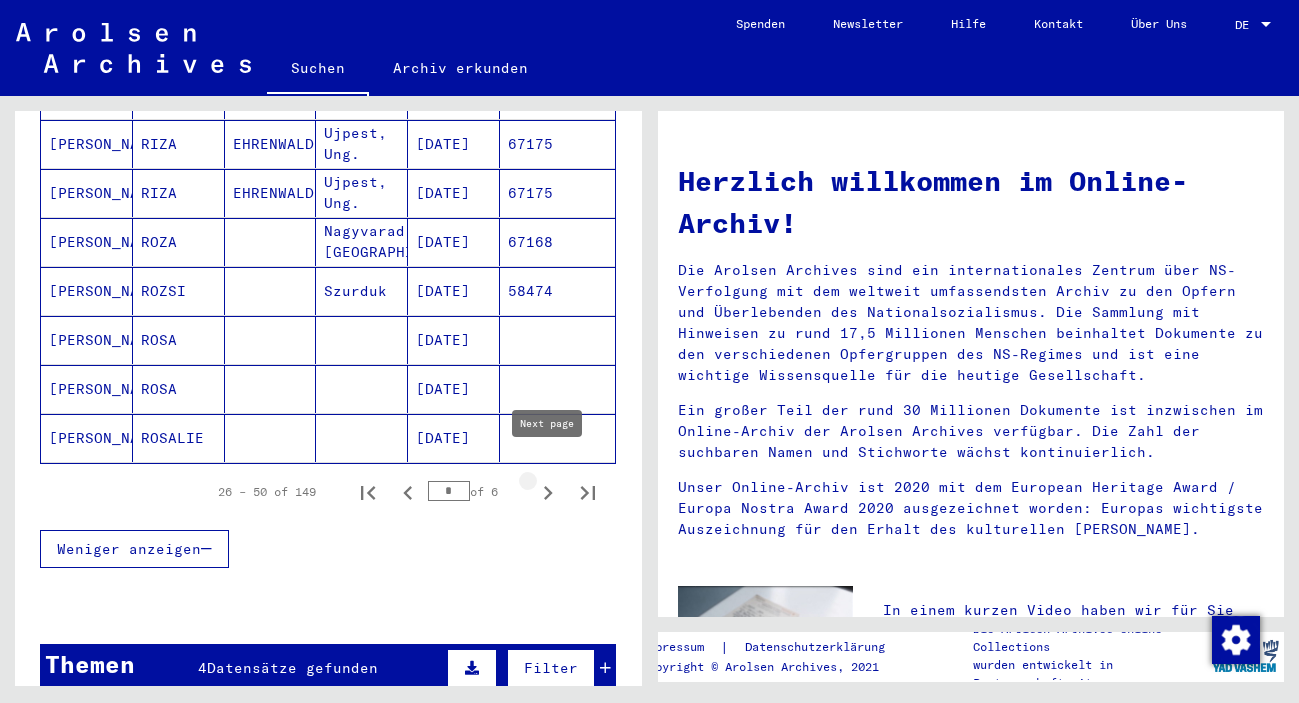 click 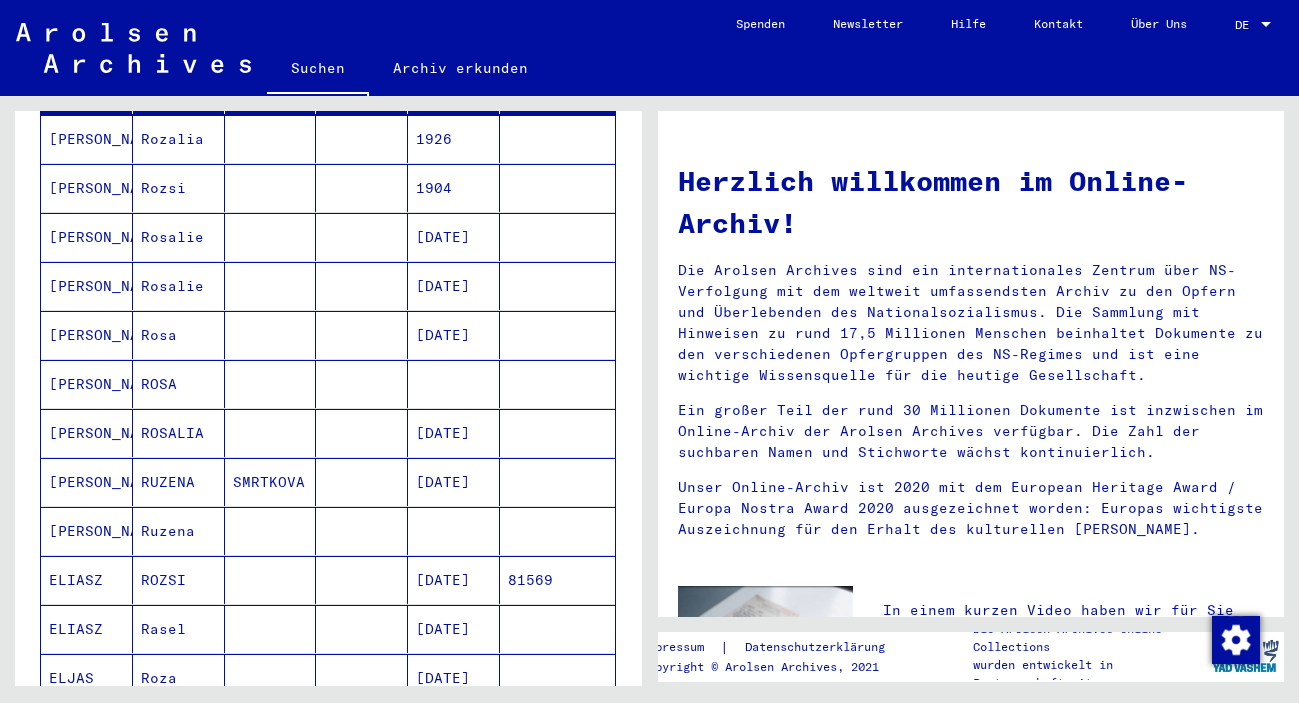 scroll, scrollTop: 216, scrollLeft: 0, axis: vertical 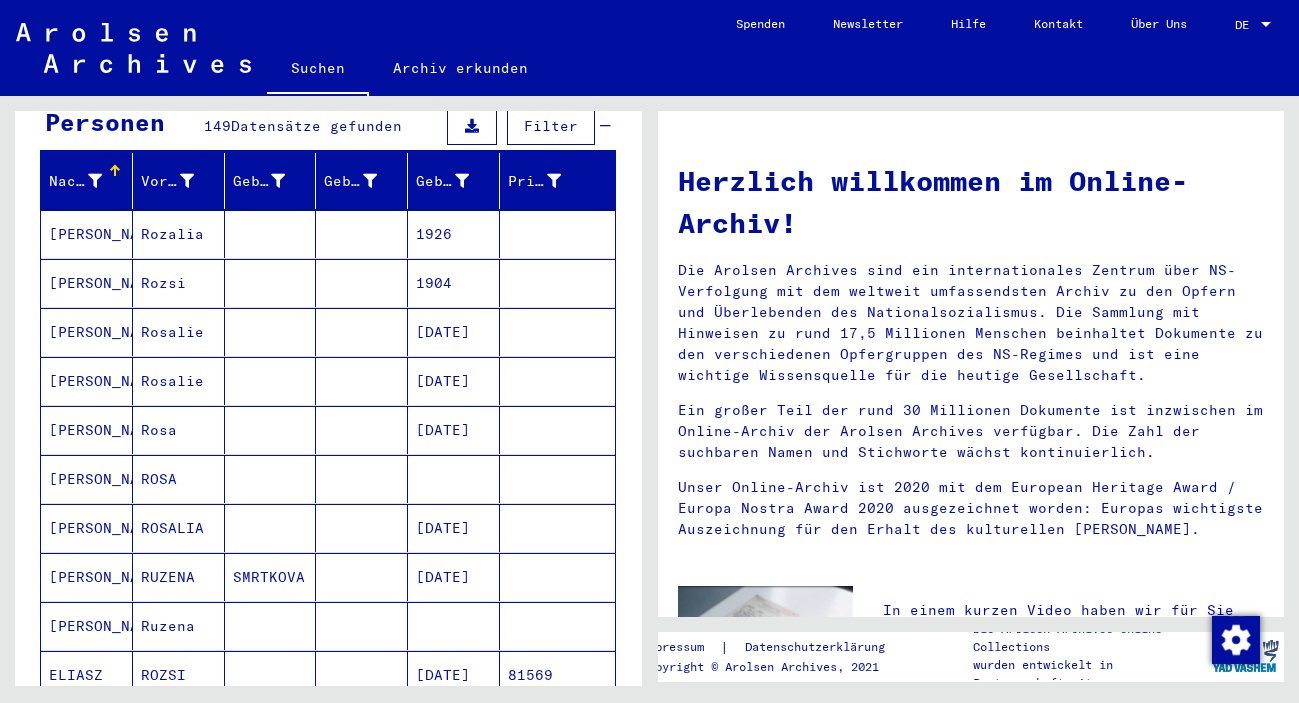 click at bounding box center [454, 528] 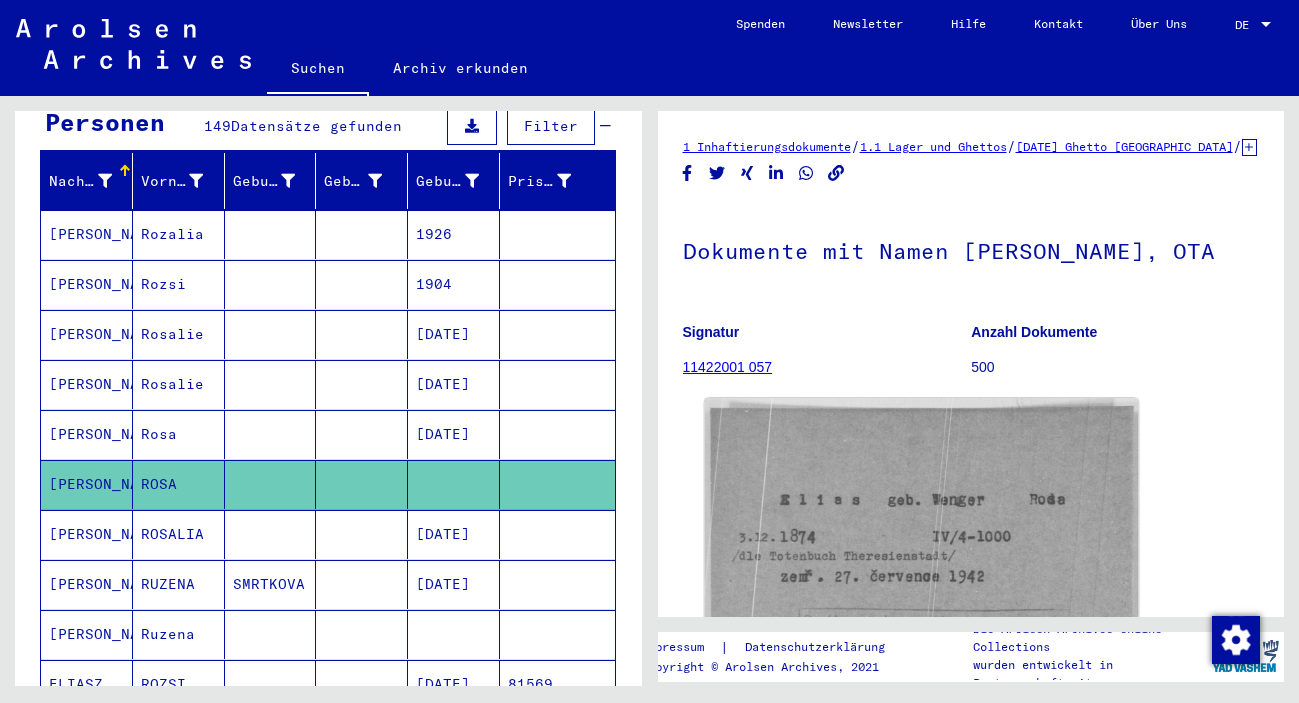 click 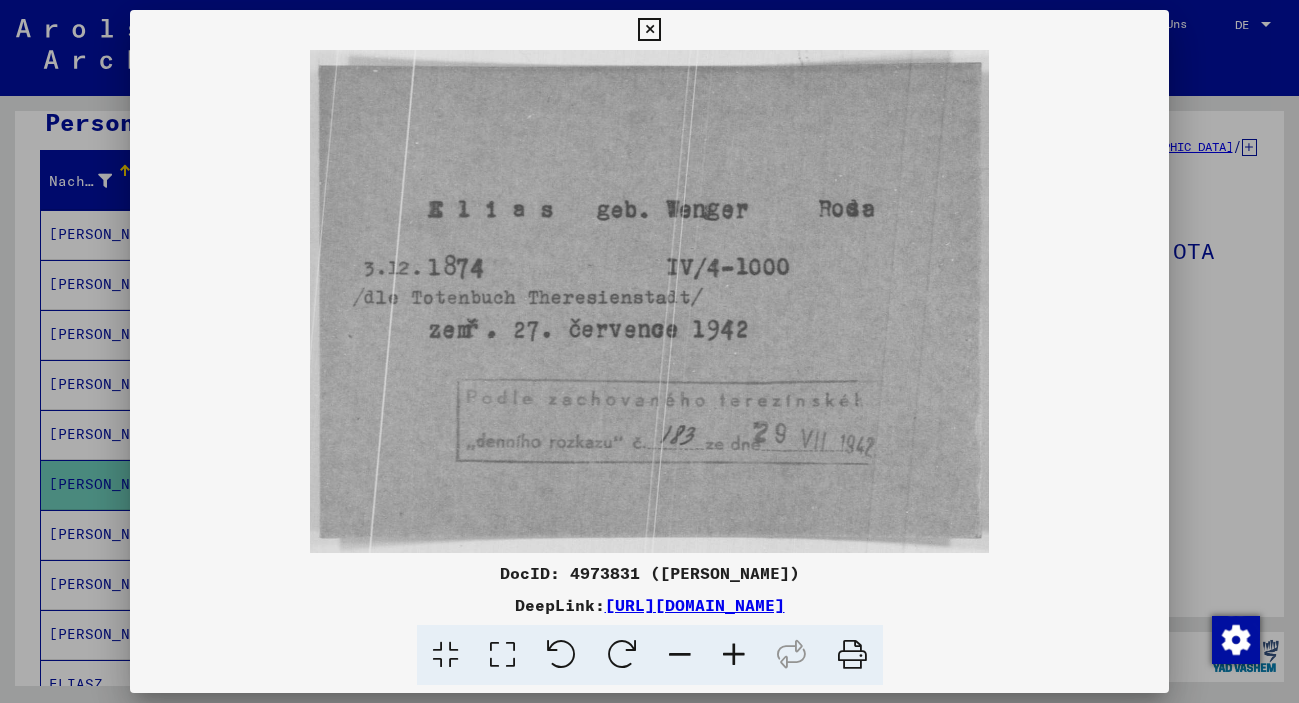 drag, startPoint x: 1034, startPoint y: 606, endPoint x: 417, endPoint y: 590, distance: 617.2074 